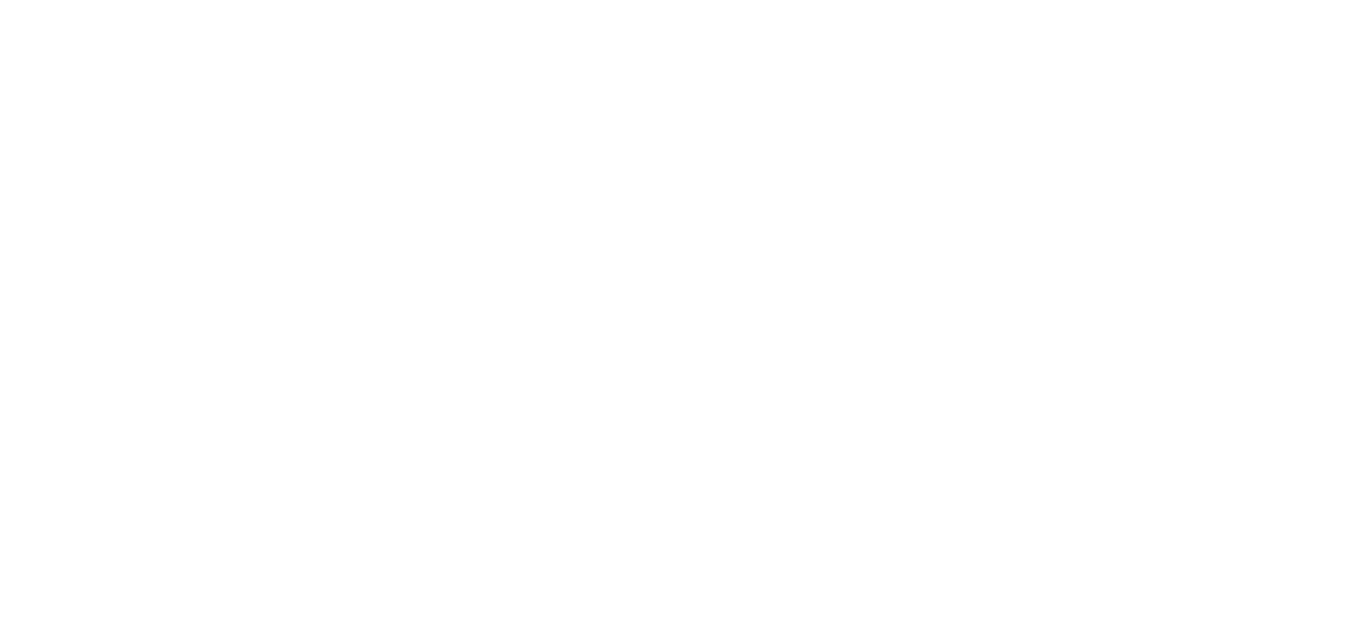 scroll, scrollTop: 0, scrollLeft: 0, axis: both 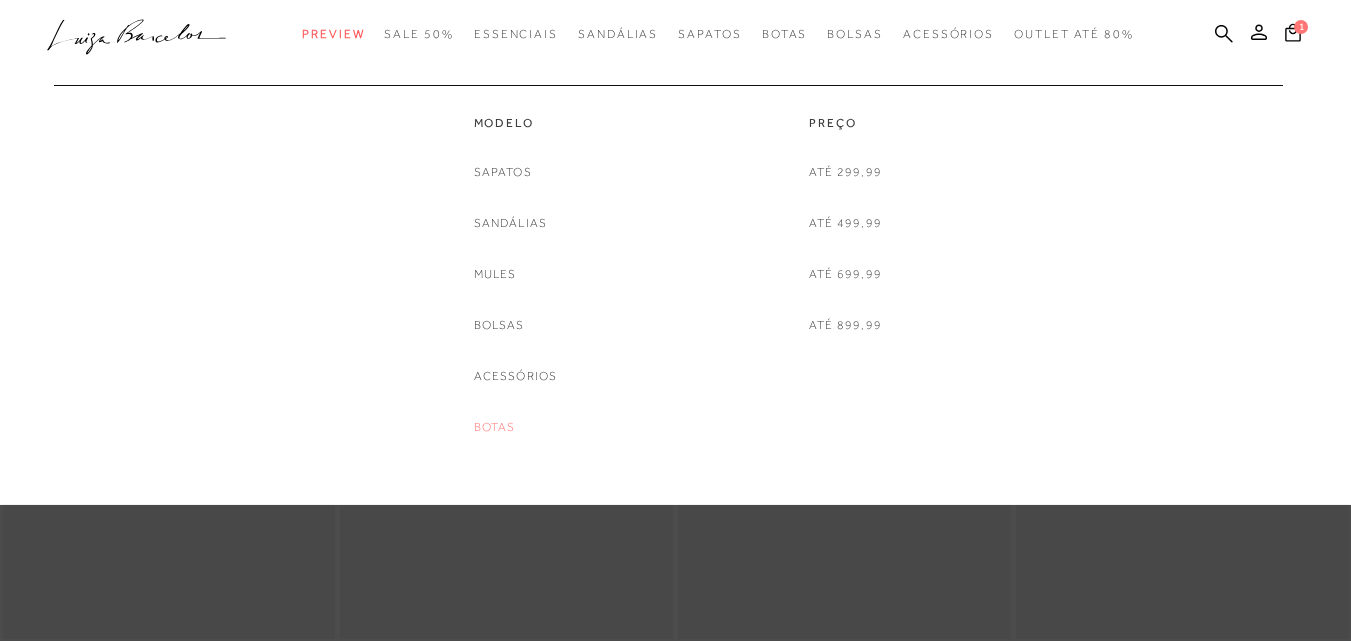 click on "Botas" at bounding box center [495, 427] 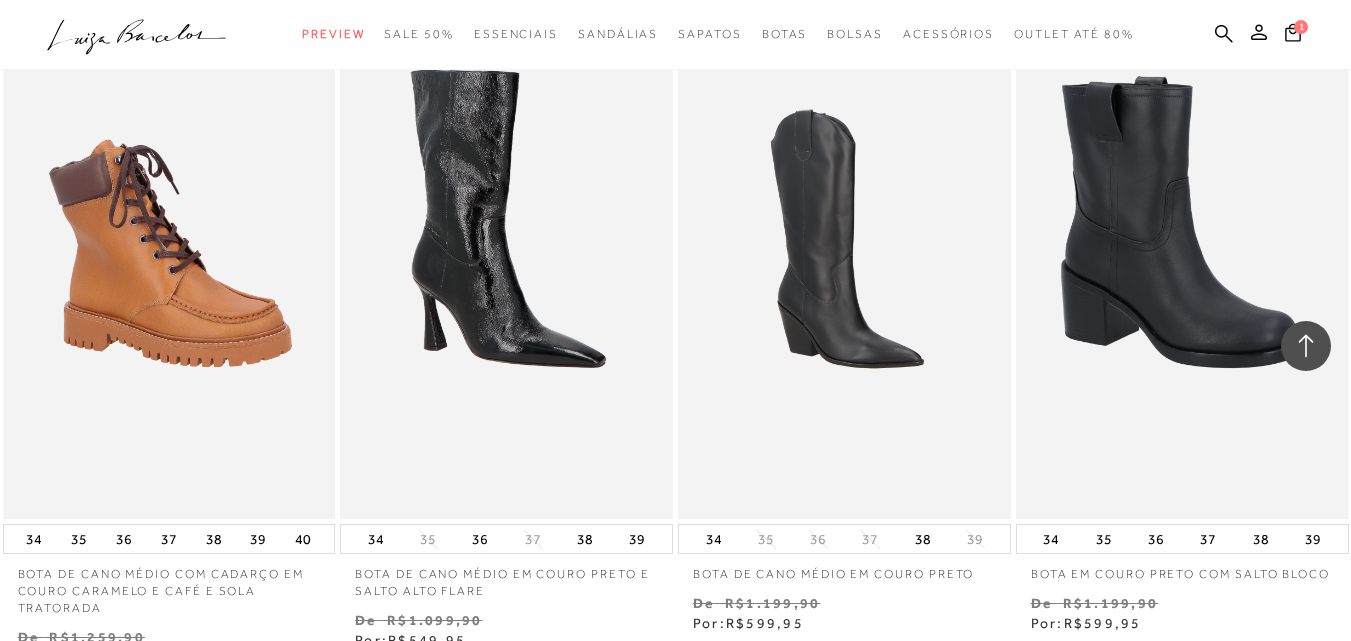 scroll, scrollTop: 1412, scrollLeft: 0, axis: vertical 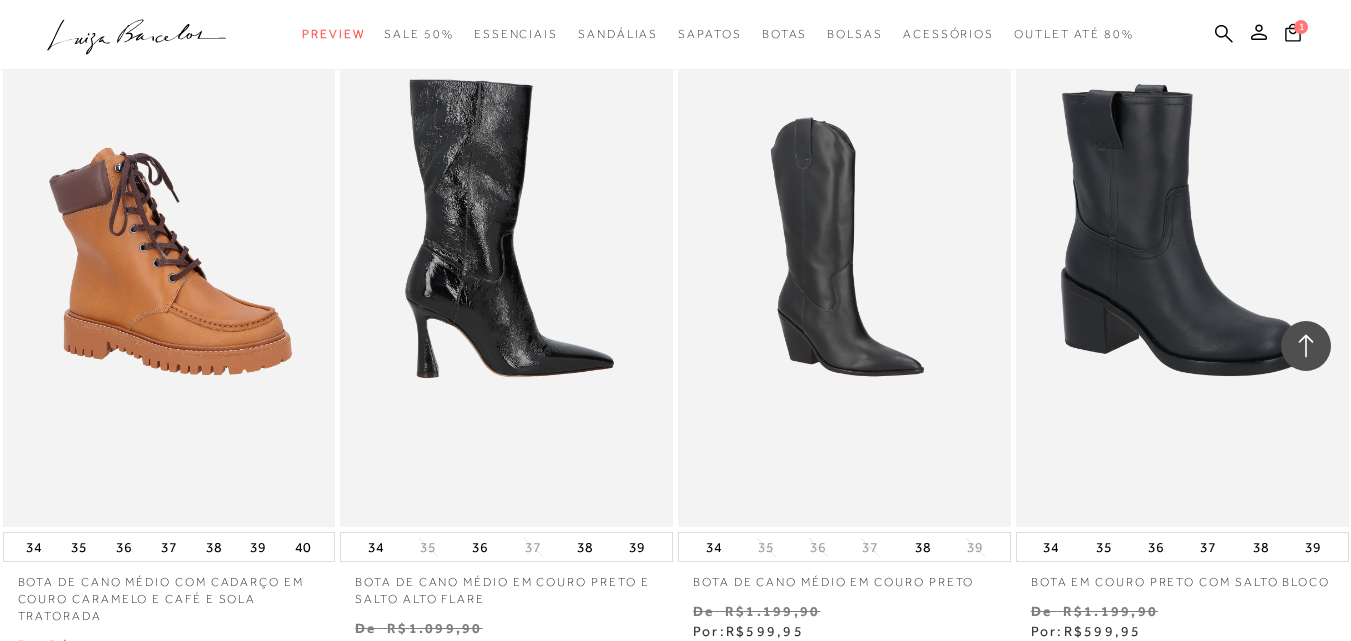 click at bounding box center [507, 277] 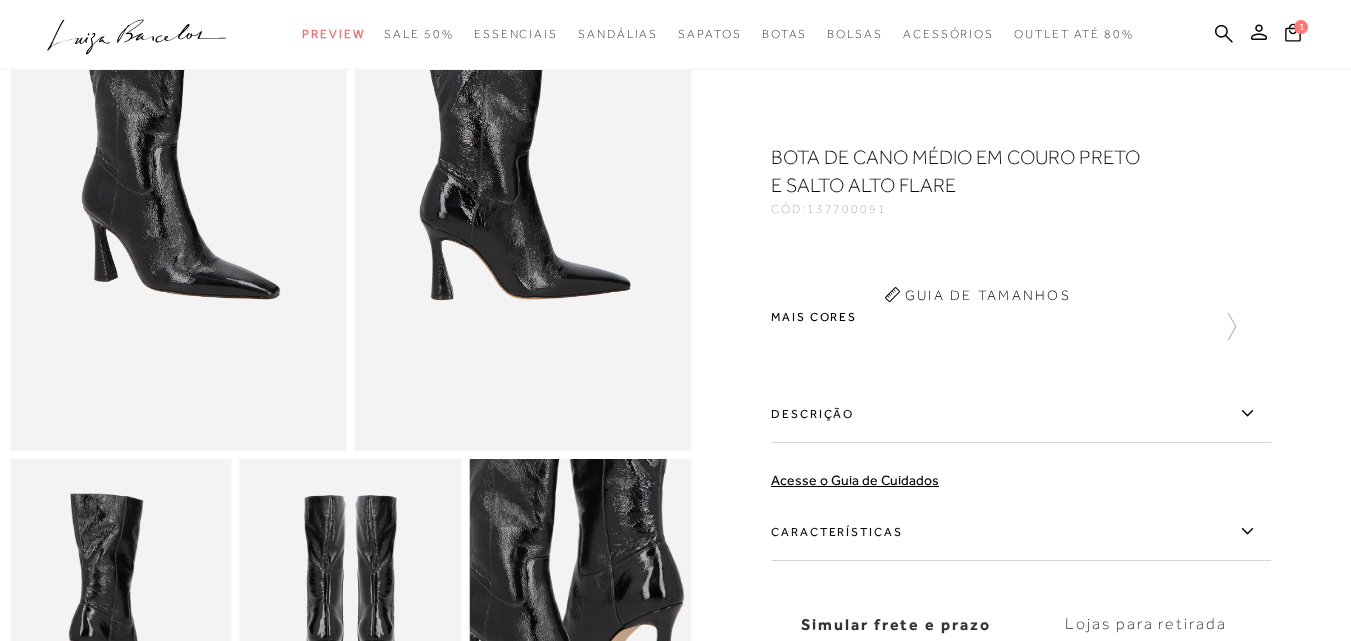 scroll, scrollTop: 0, scrollLeft: 0, axis: both 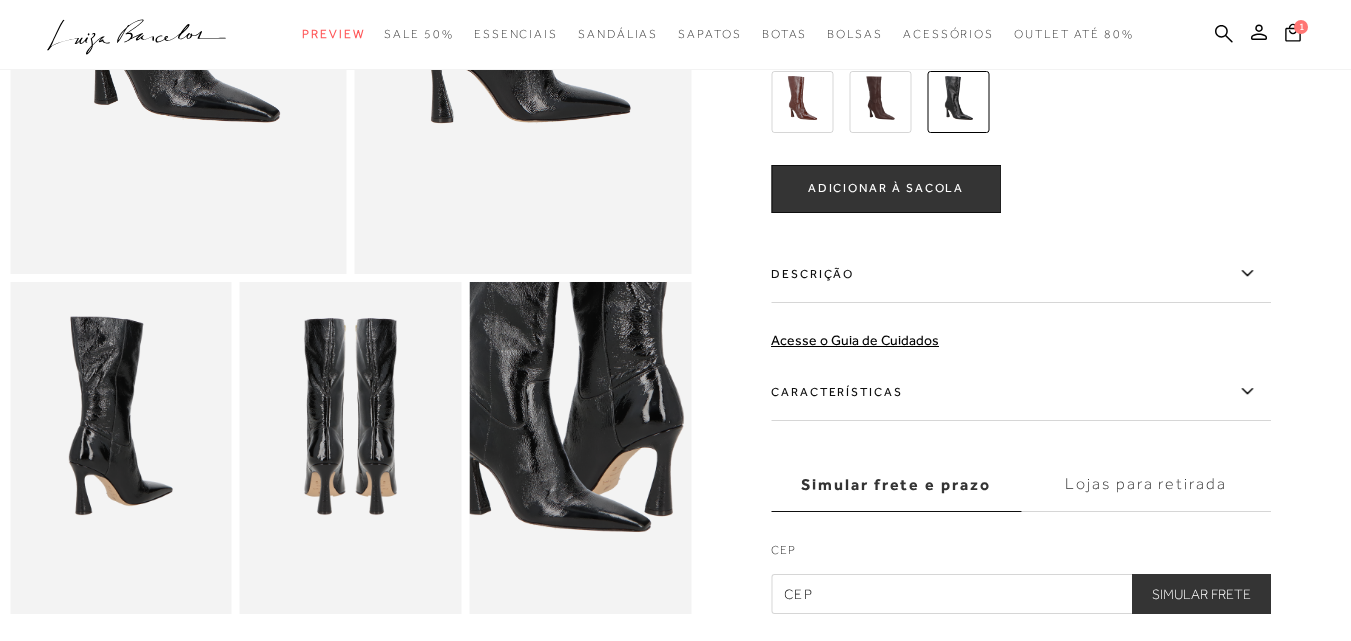 click on "Características" at bounding box center [1021, 392] 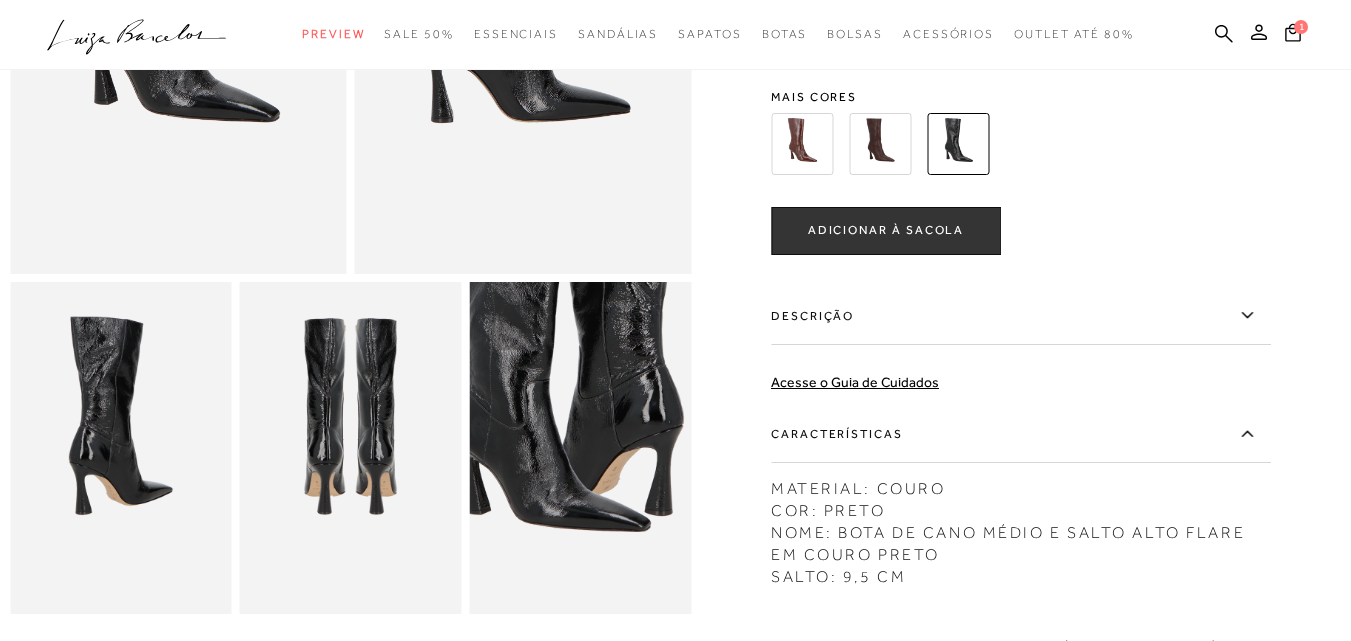 scroll, scrollTop: 418, scrollLeft: 0, axis: vertical 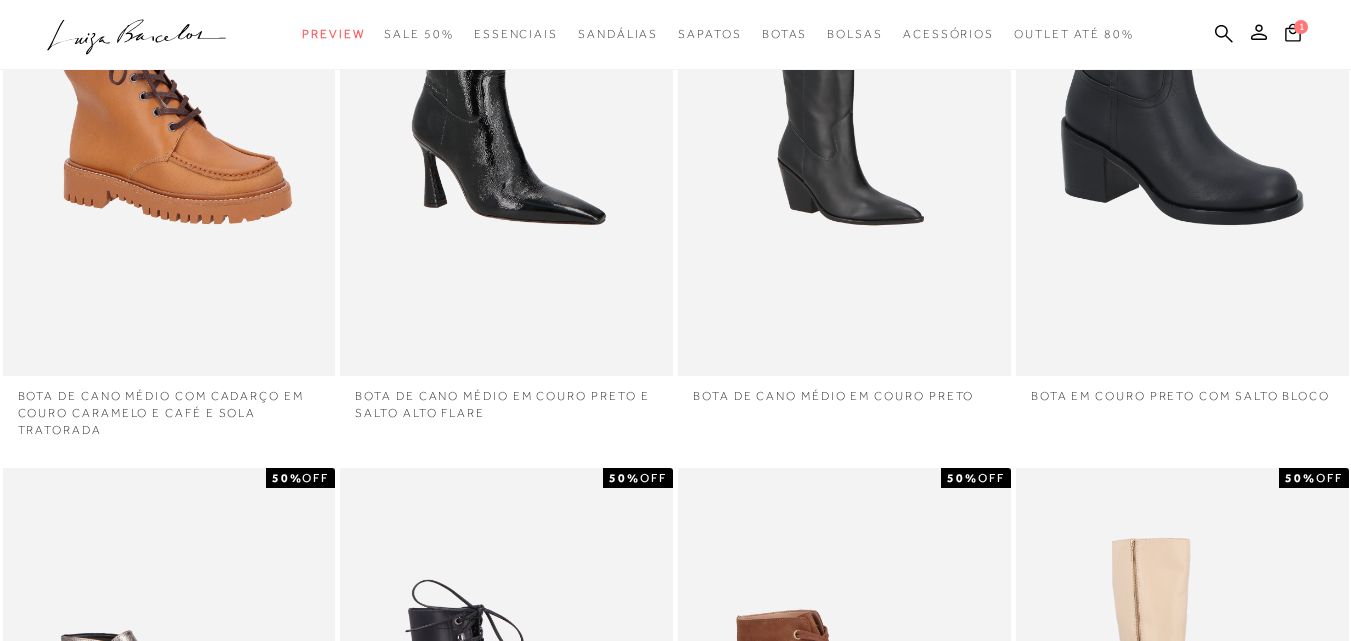 click at bounding box center (507, -1023) 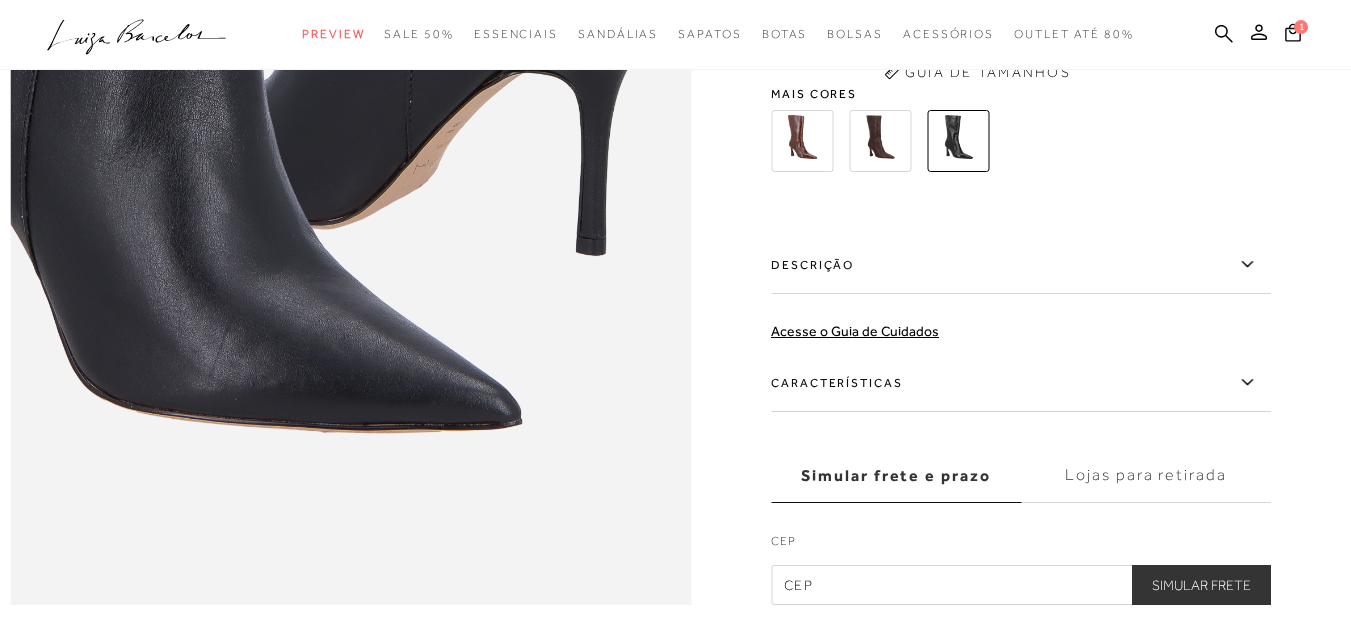 scroll, scrollTop: 0, scrollLeft: 0, axis: both 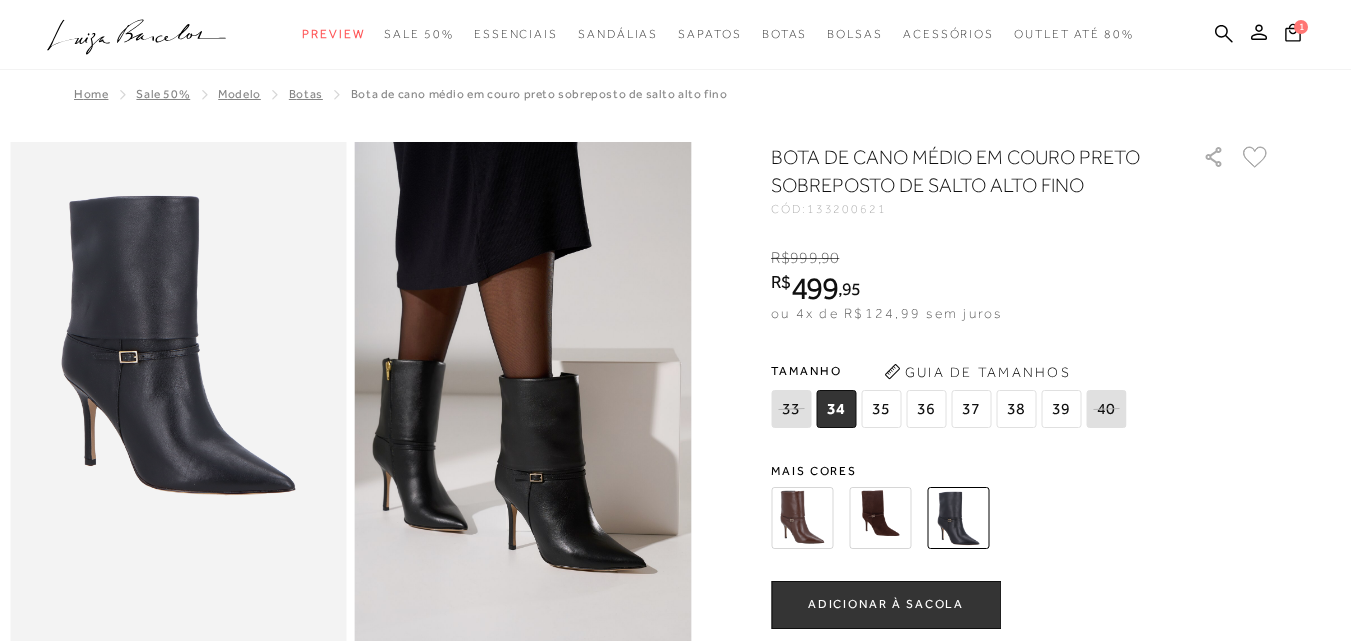 click at bounding box center (802, 518) 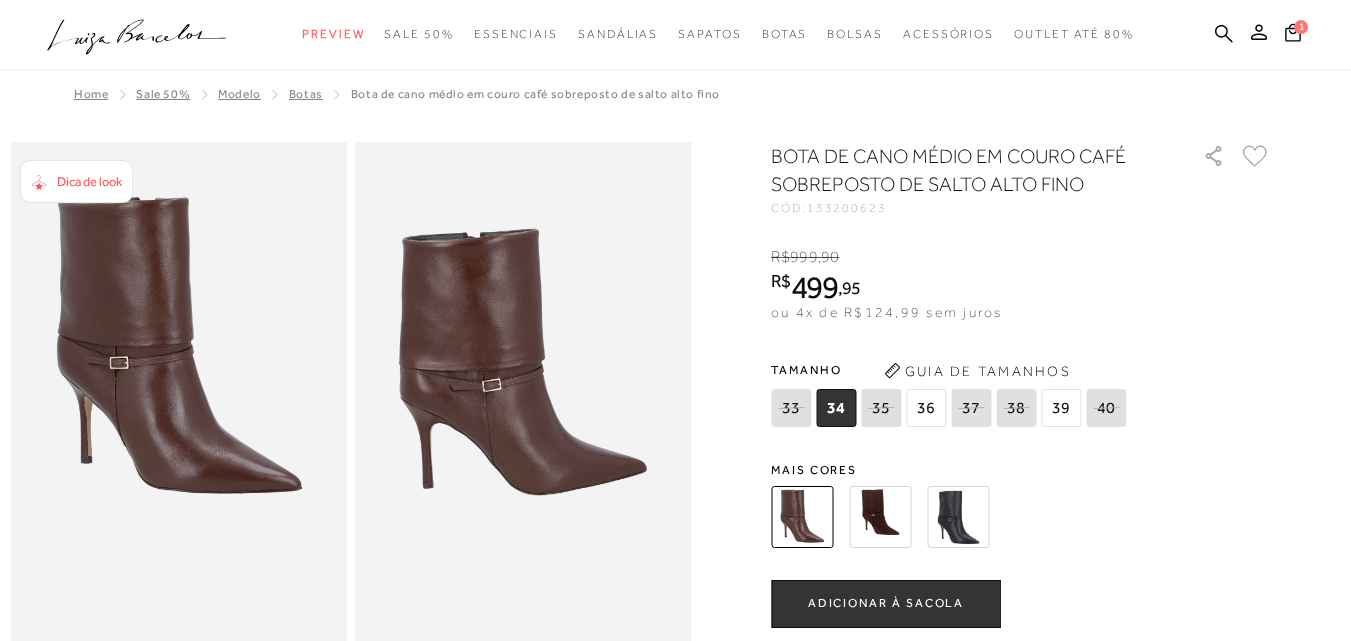 click on "39" at bounding box center (1061, 408) 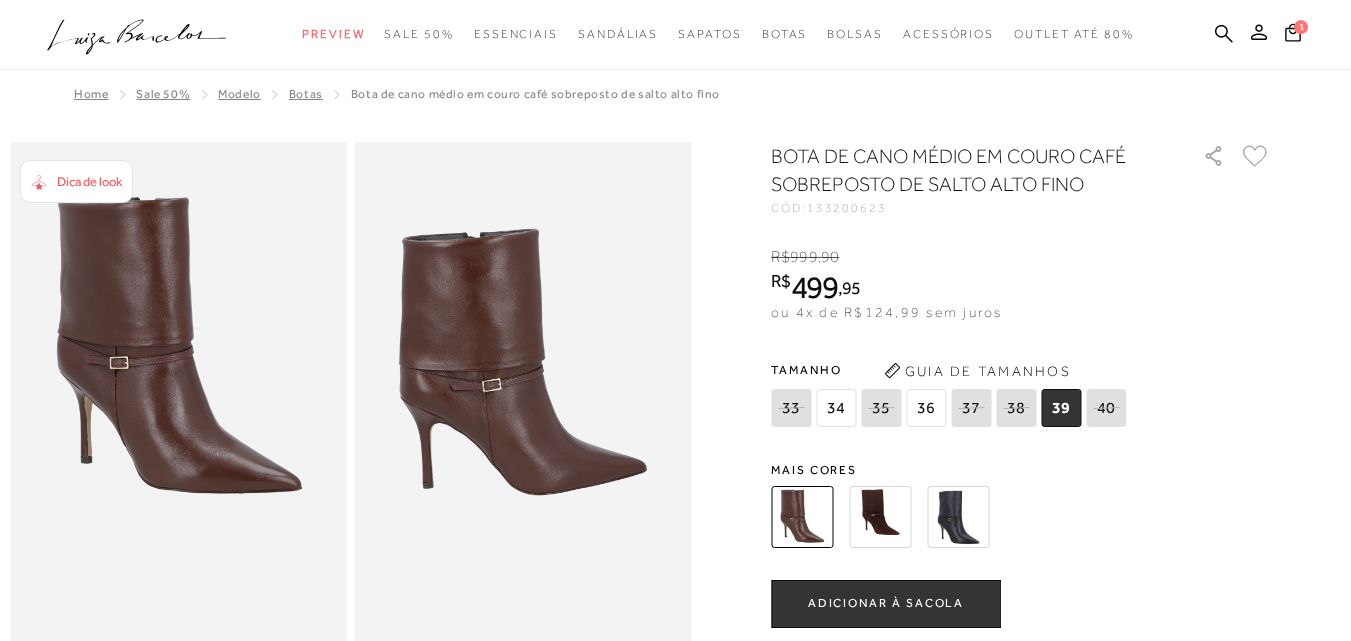 scroll, scrollTop: 0, scrollLeft: 0, axis: both 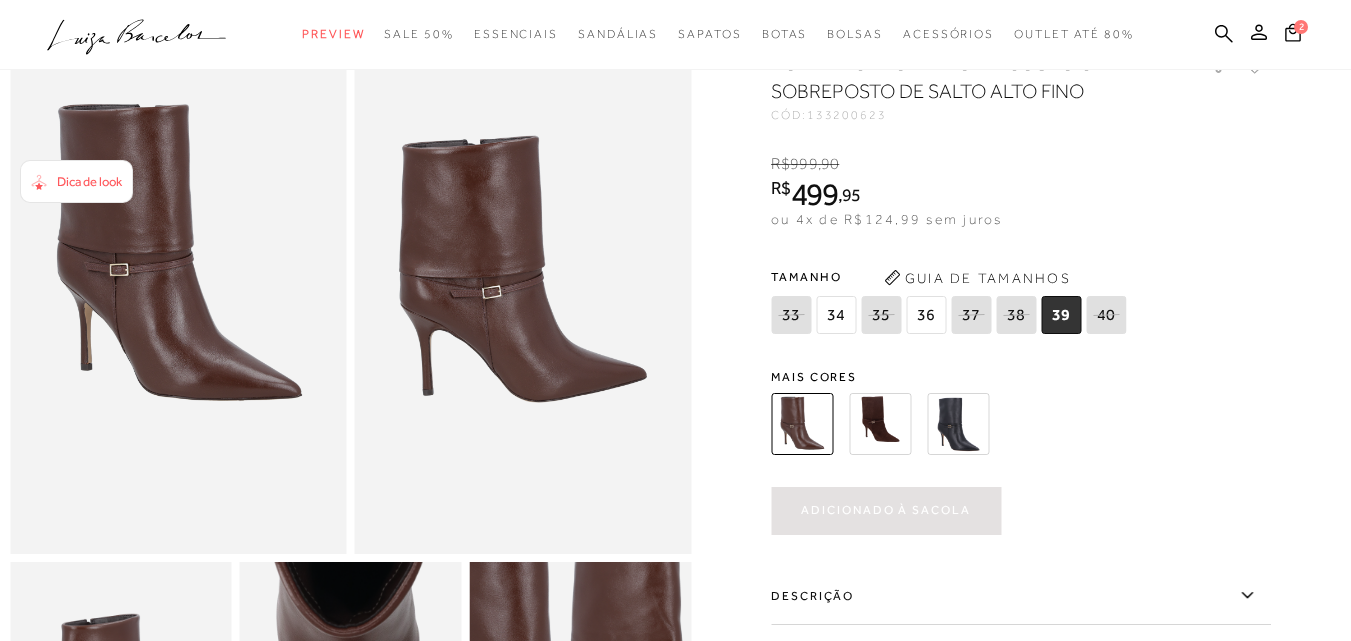 click at bounding box center [880, 424] 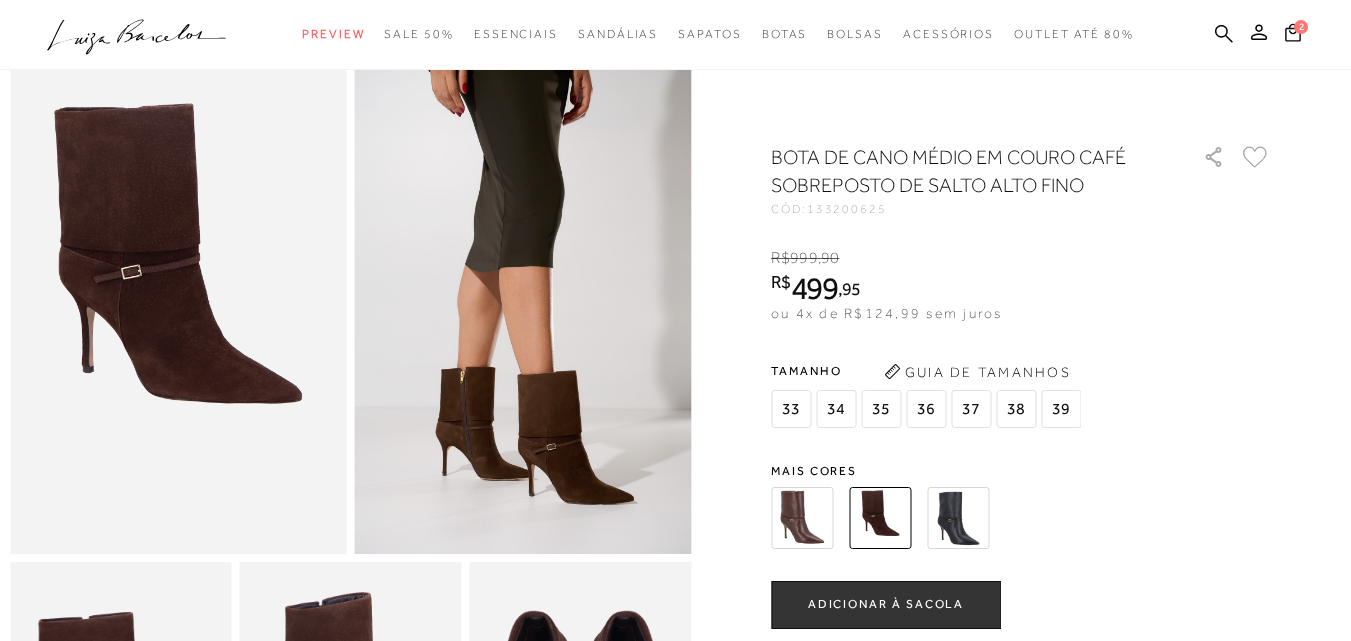 scroll, scrollTop: 0, scrollLeft: 0, axis: both 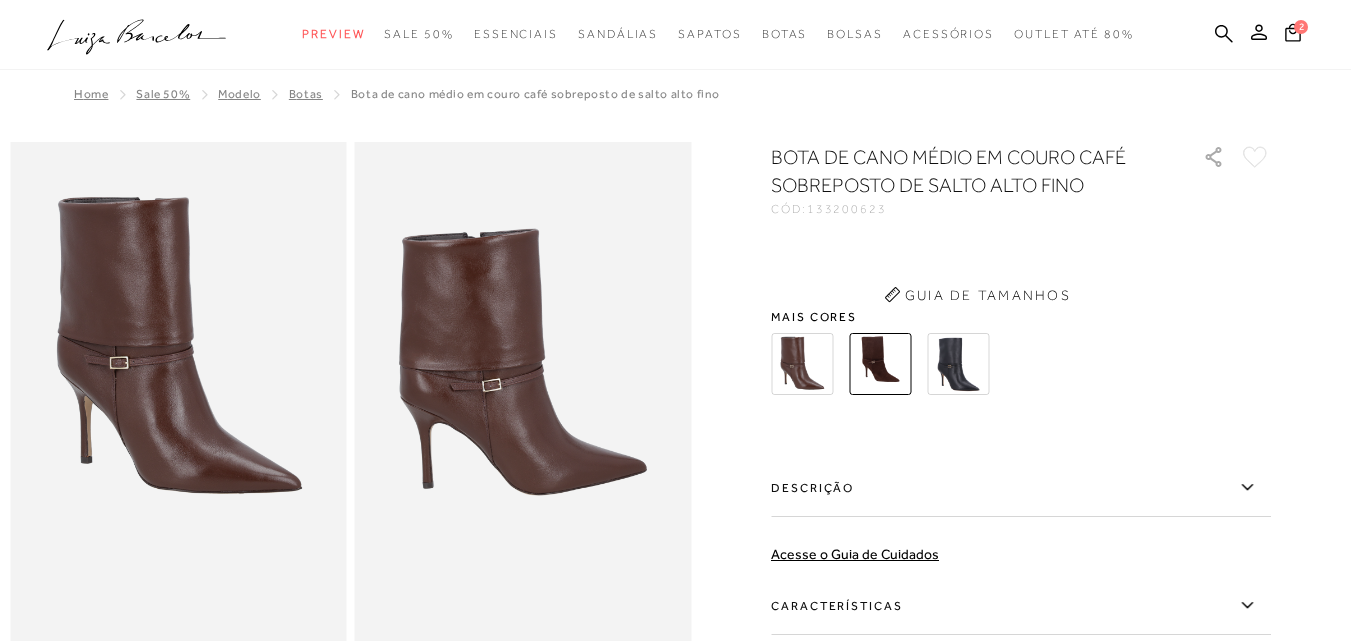 click at bounding box center [523, 394] 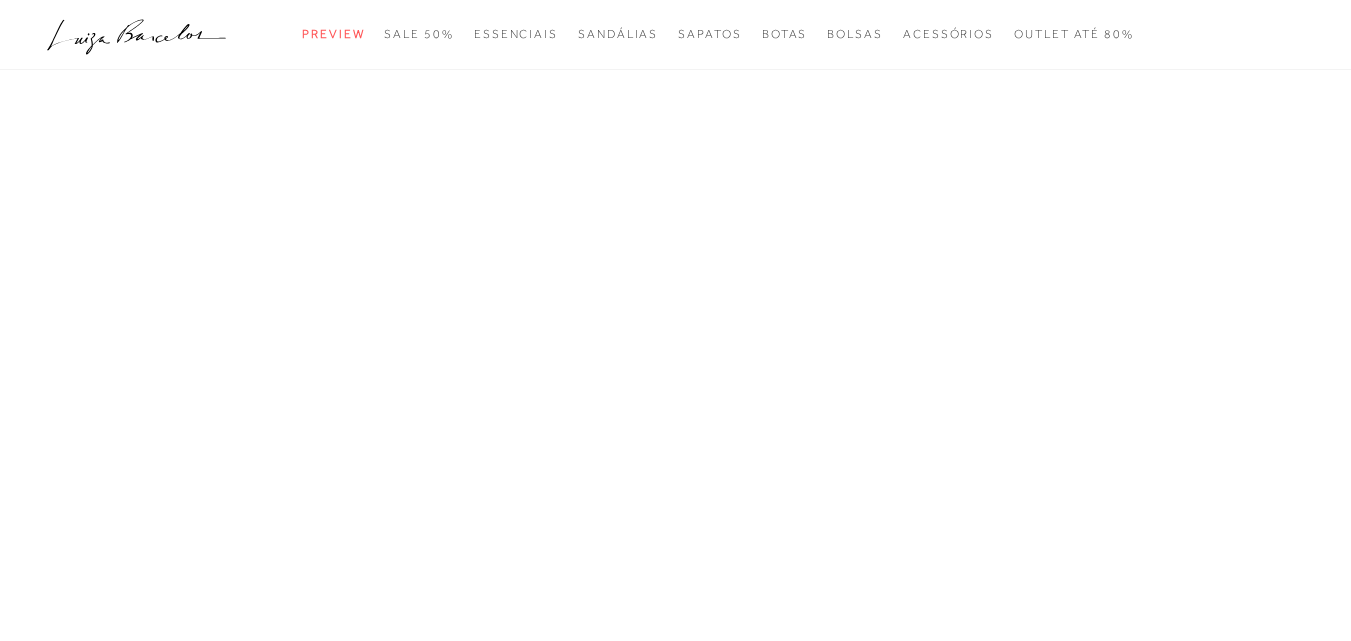 scroll, scrollTop: 0, scrollLeft: 0, axis: both 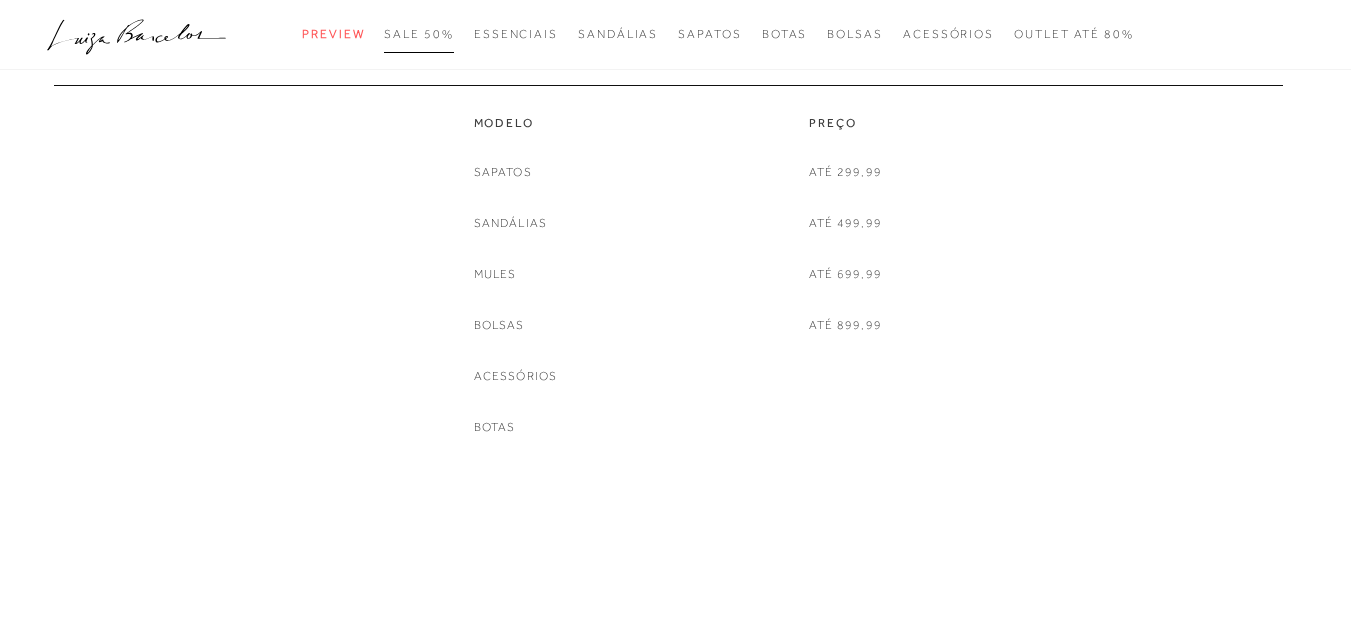 click on "SALE 50%" at bounding box center (418, 34) 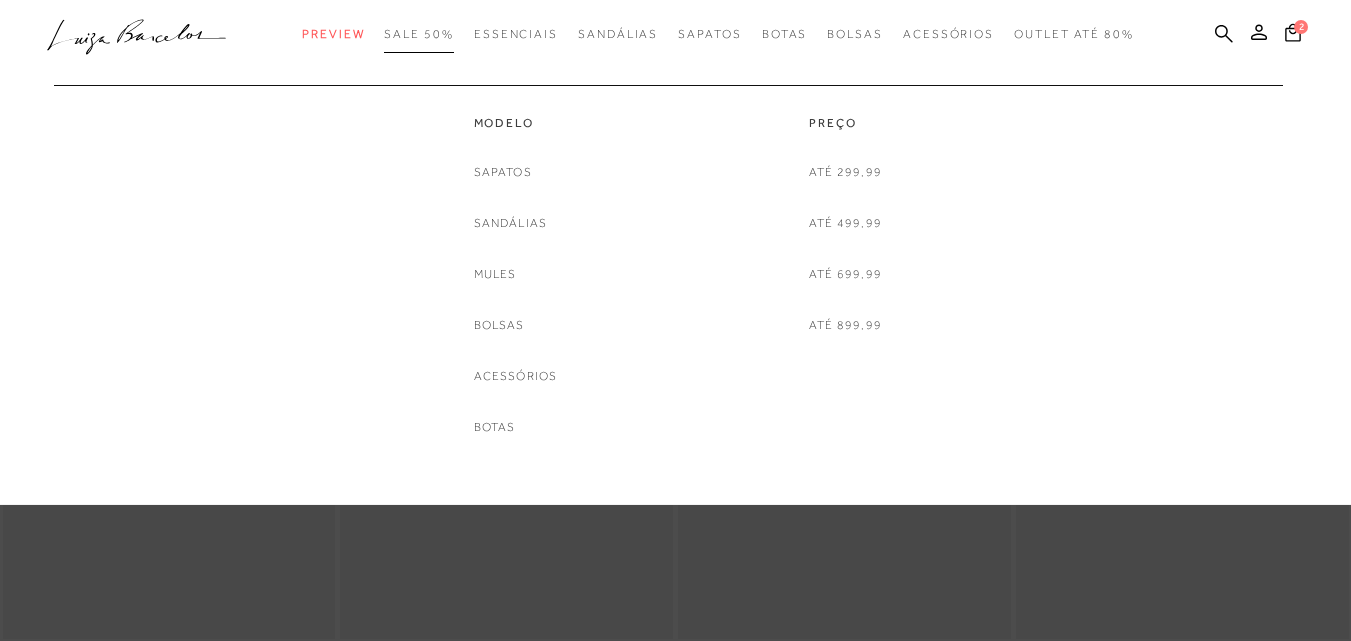 click on "SALE 50%" at bounding box center (418, 34) 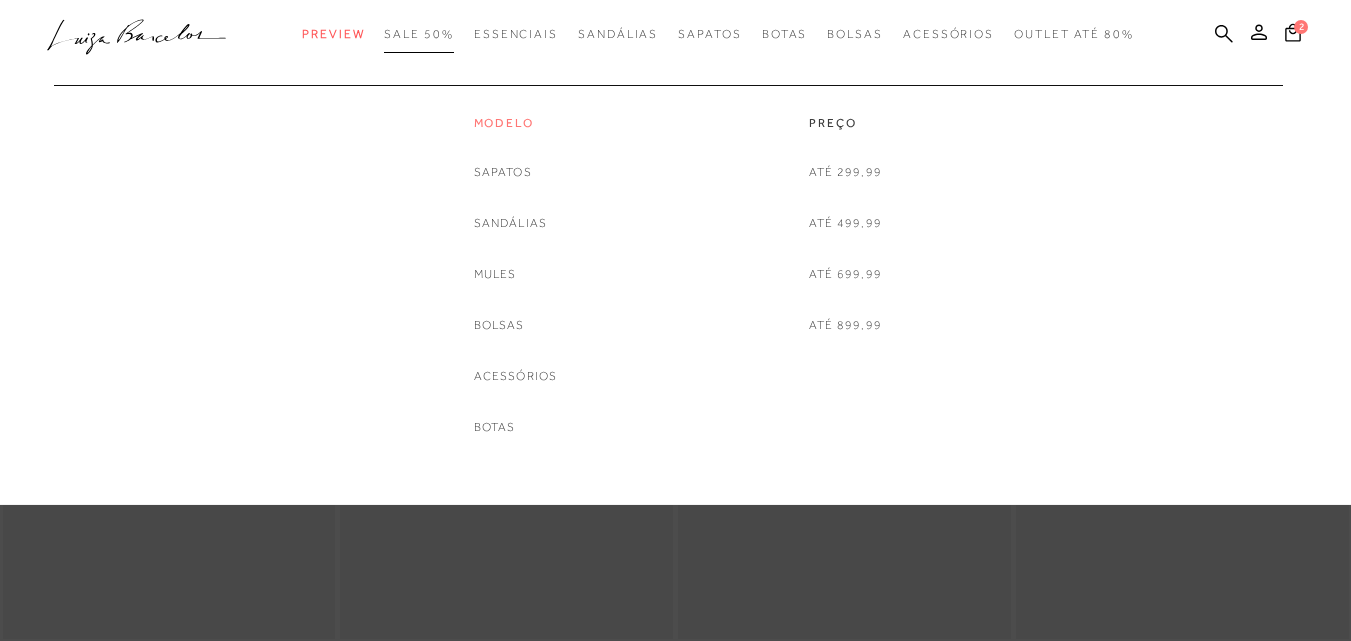 scroll, scrollTop: 0, scrollLeft: 0, axis: both 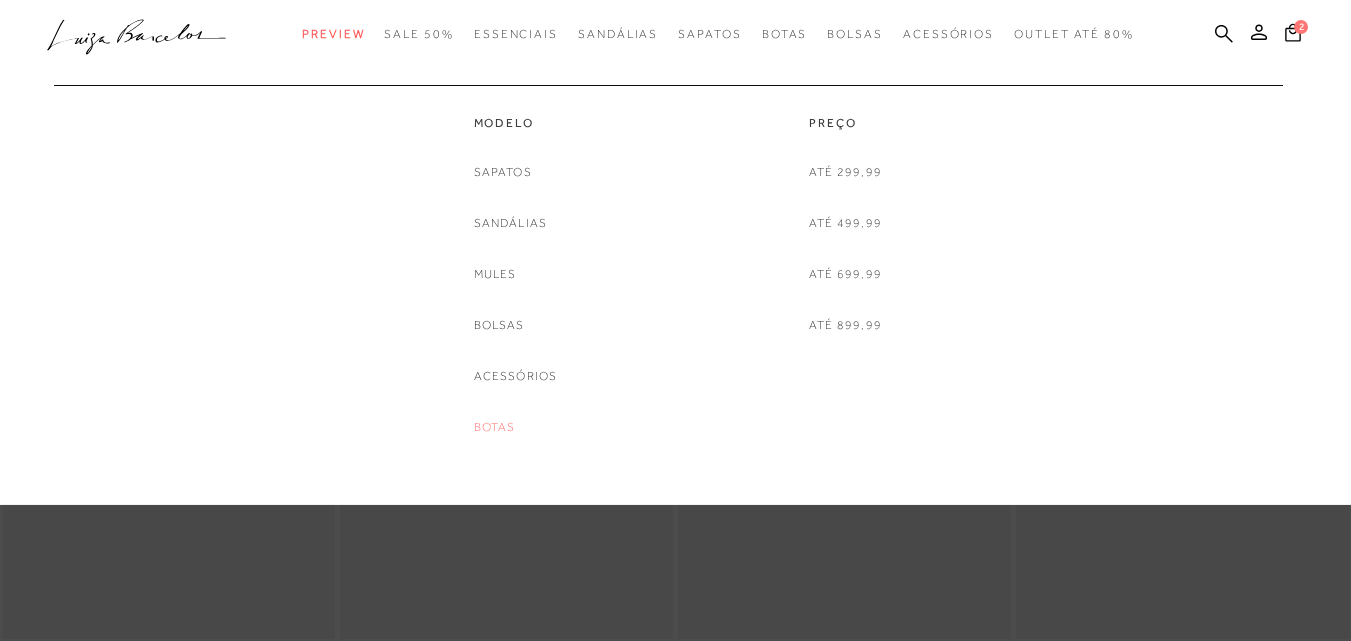 click on "Botas" at bounding box center [495, 427] 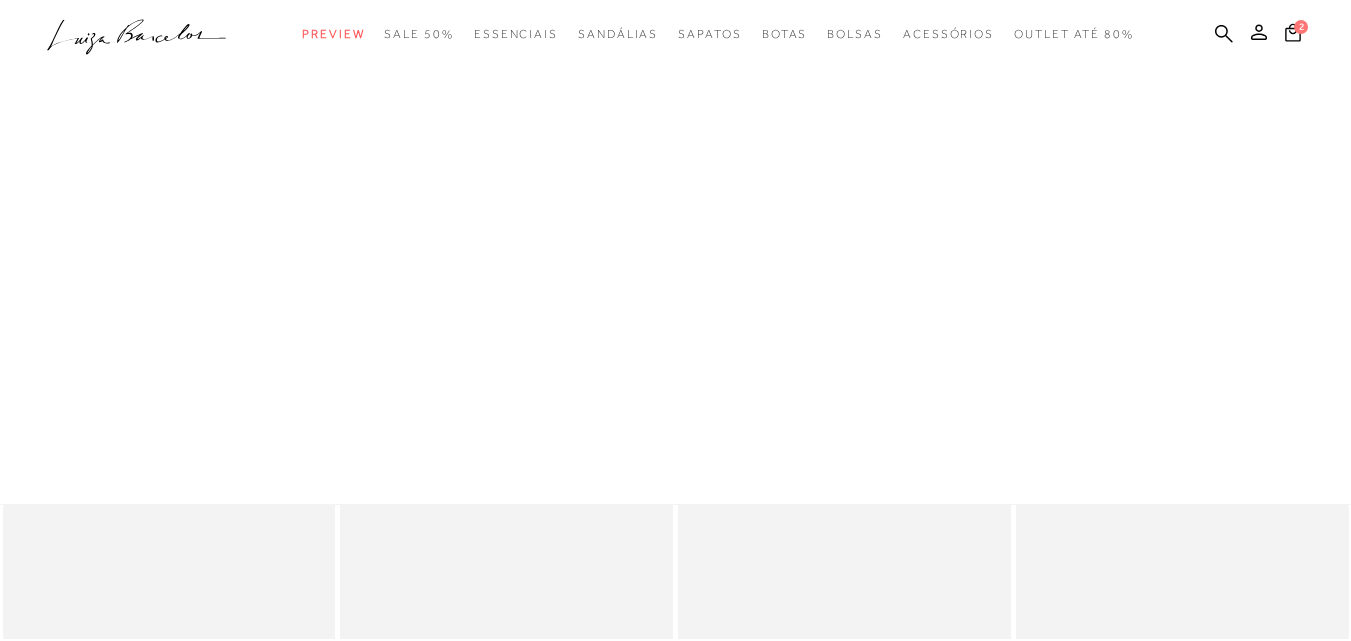 click at bounding box center [675, 252] 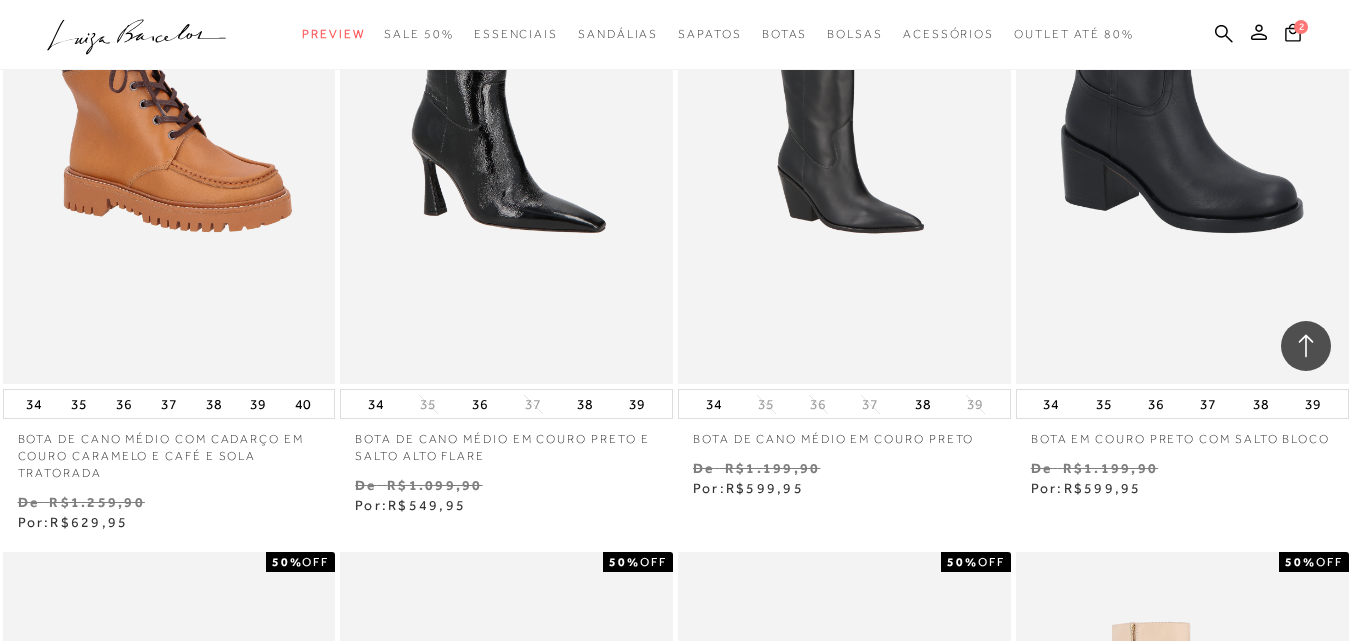 scroll, scrollTop: 1580, scrollLeft: 0, axis: vertical 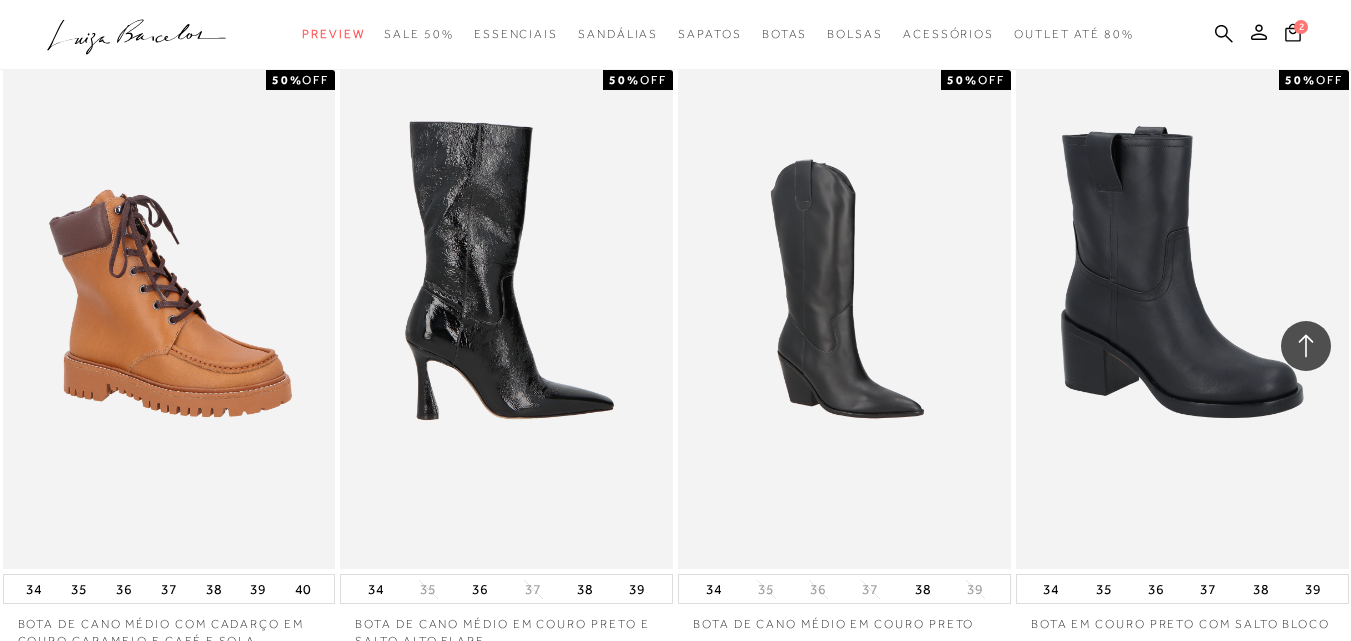 click at bounding box center (507, 319) 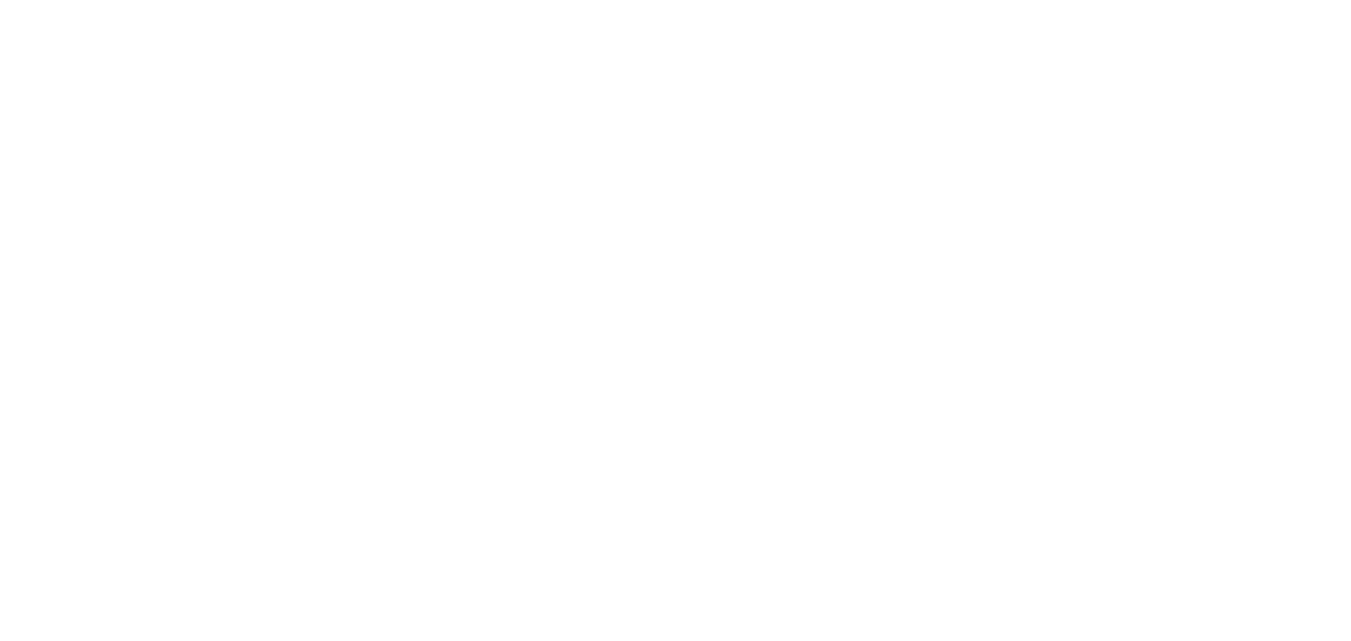 scroll, scrollTop: 0, scrollLeft: 0, axis: both 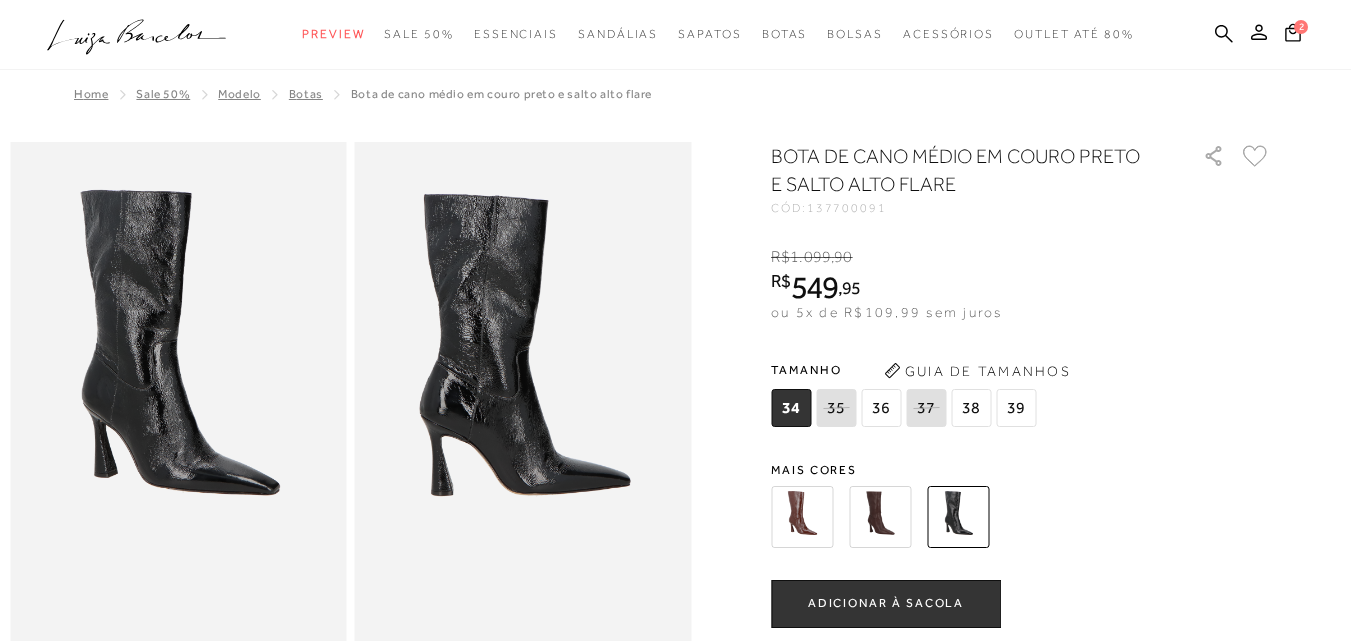 click at bounding box center [802, 517] 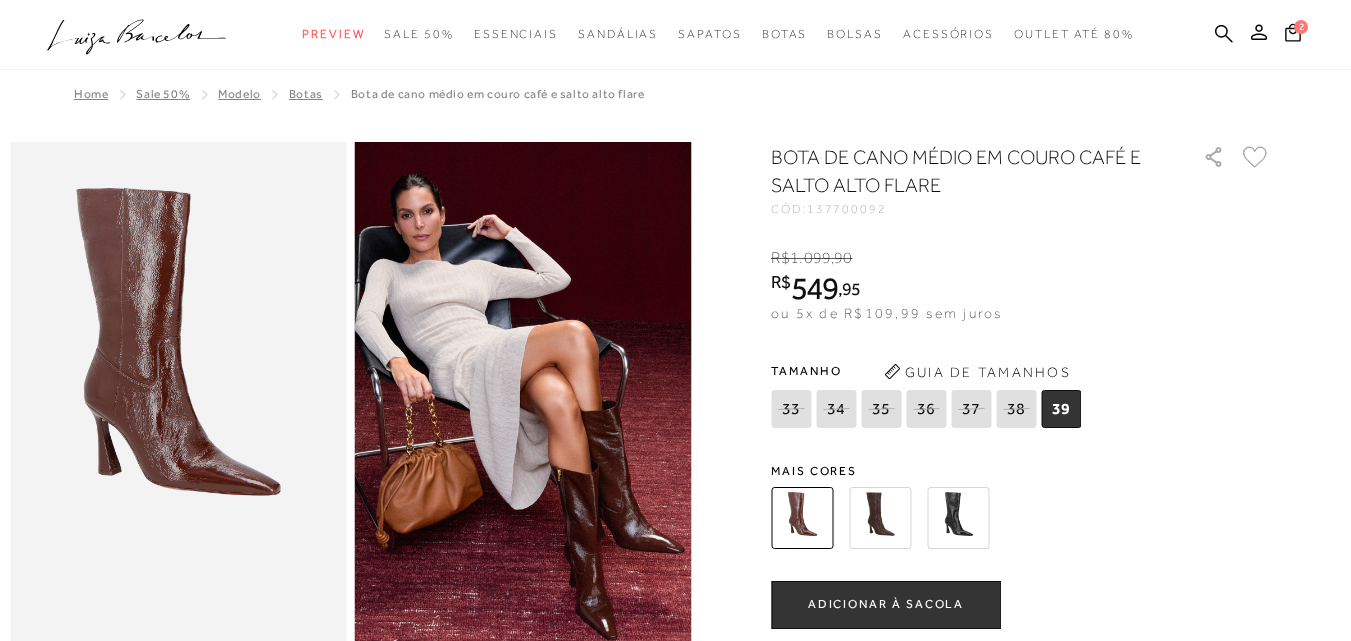 scroll, scrollTop: 0, scrollLeft: 0, axis: both 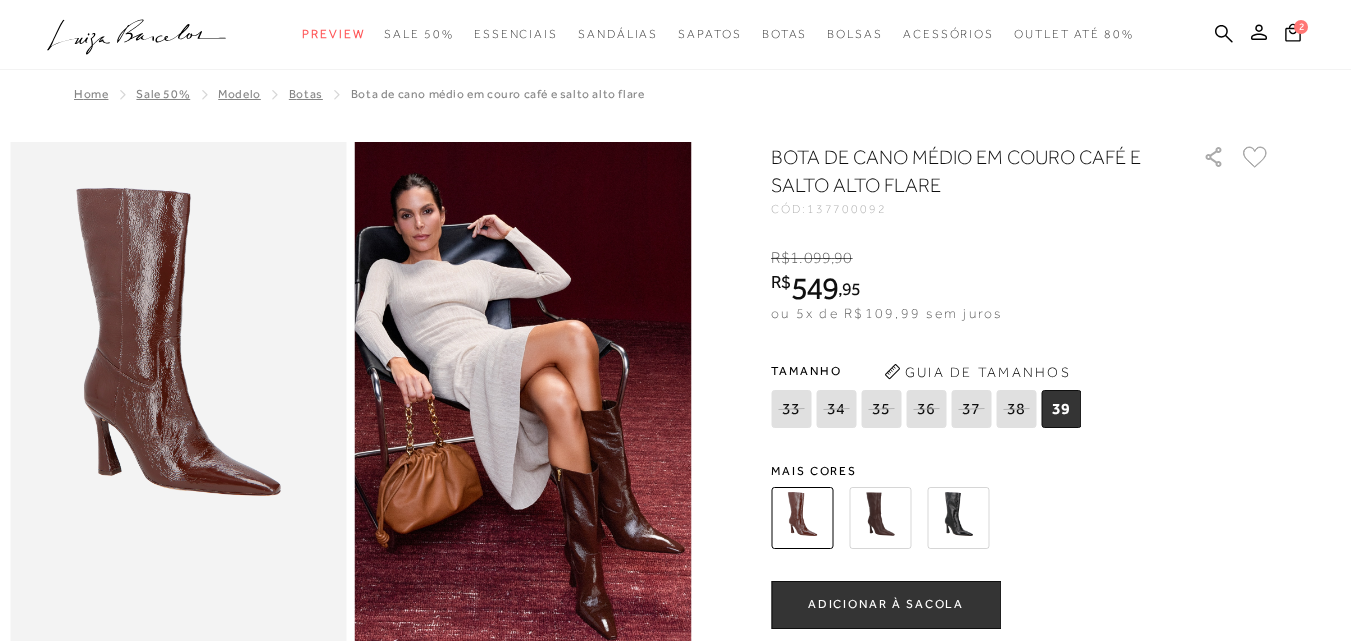 click on "ADICIONAR À SACOLA" at bounding box center [886, 605] 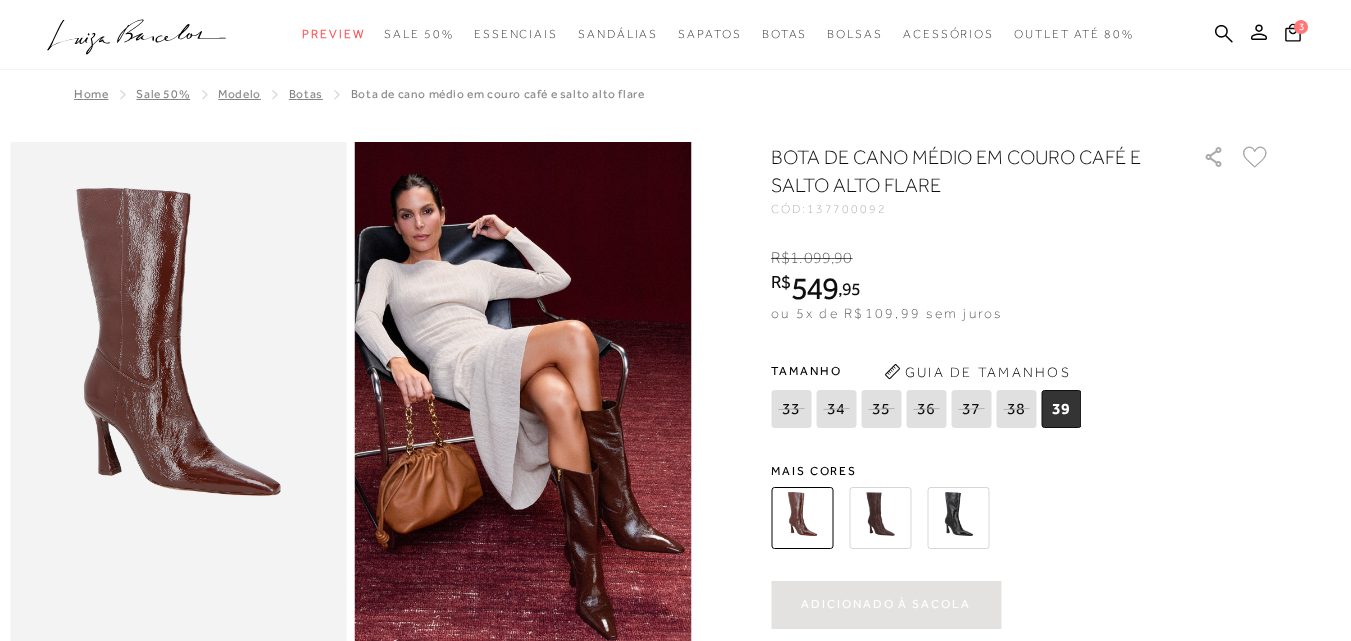 scroll, scrollTop: 0, scrollLeft: 0, axis: both 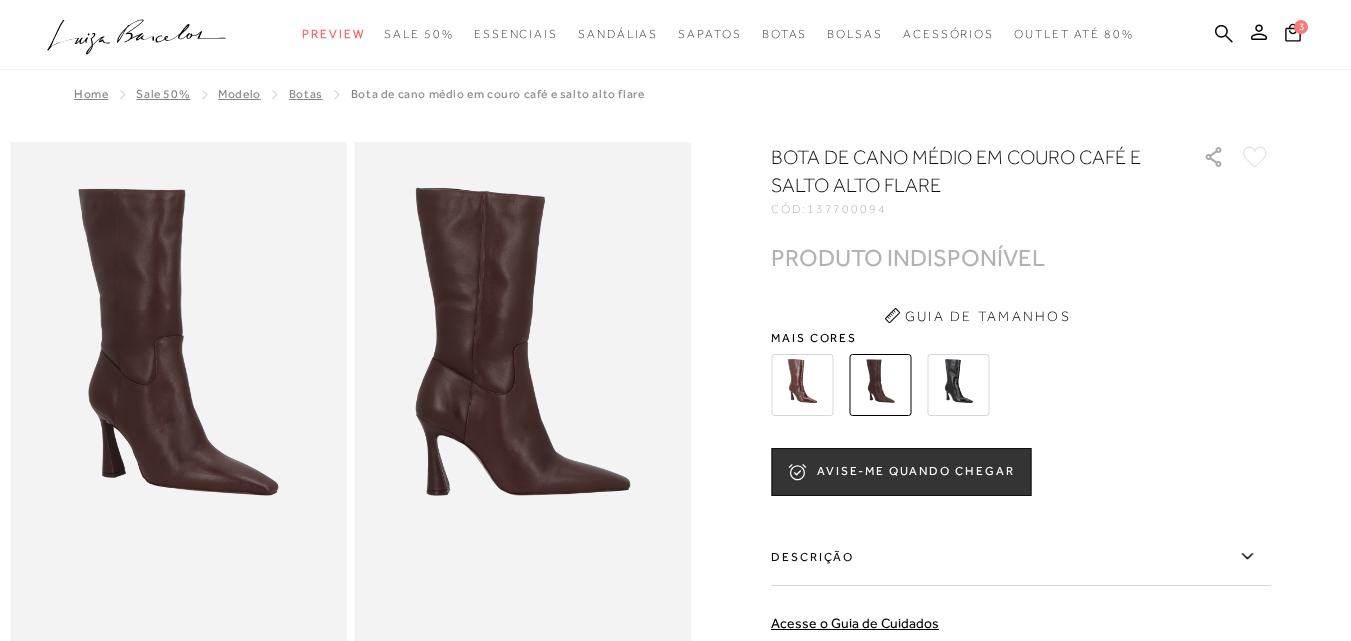 click at bounding box center (802, 385) 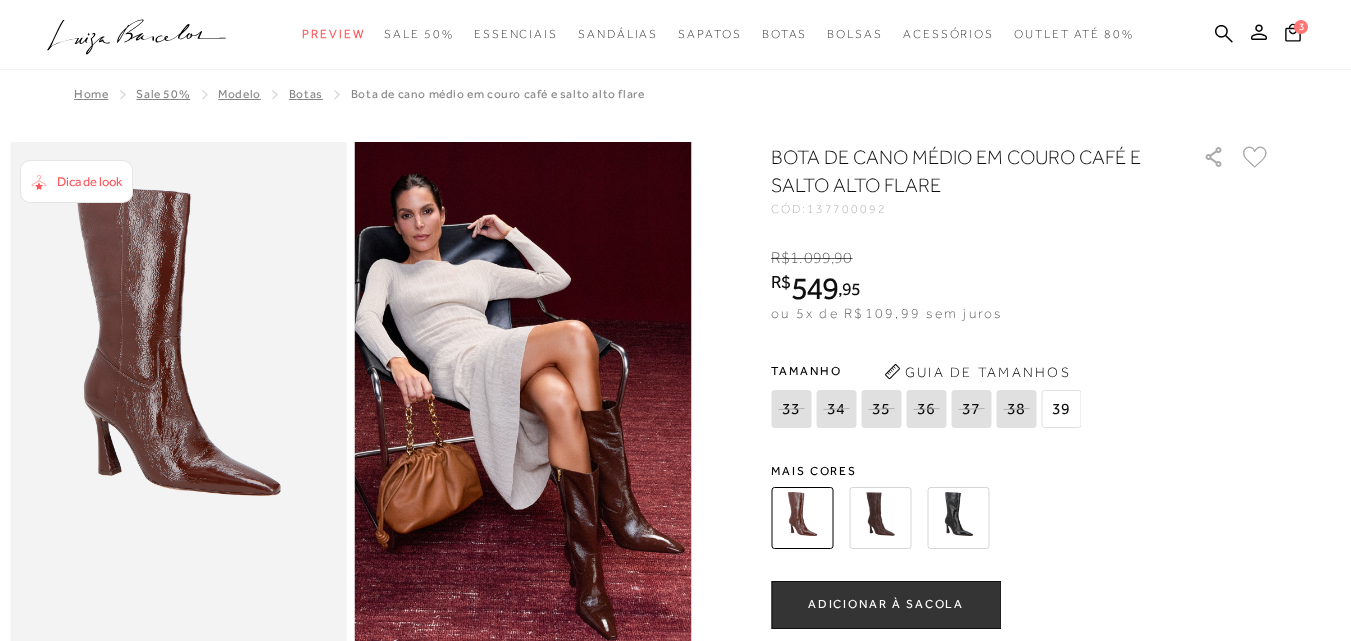 scroll, scrollTop: 0, scrollLeft: 0, axis: both 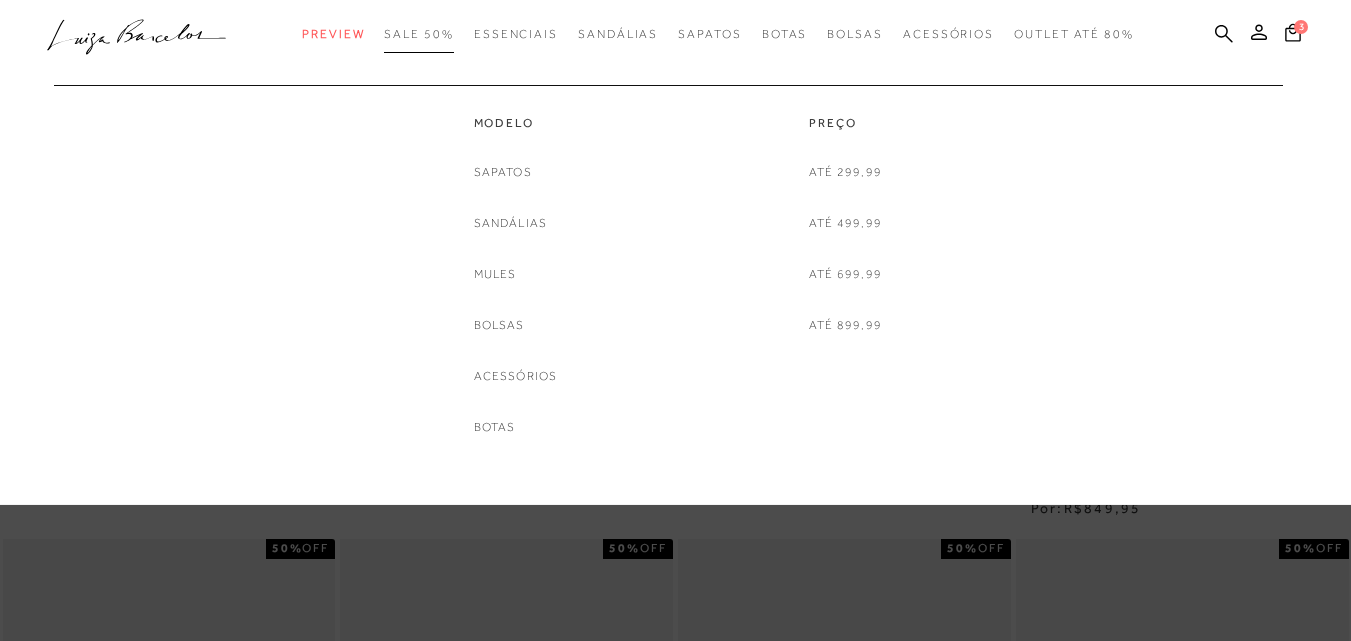 click on "SALE 50%" at bounding box center (418, 34) 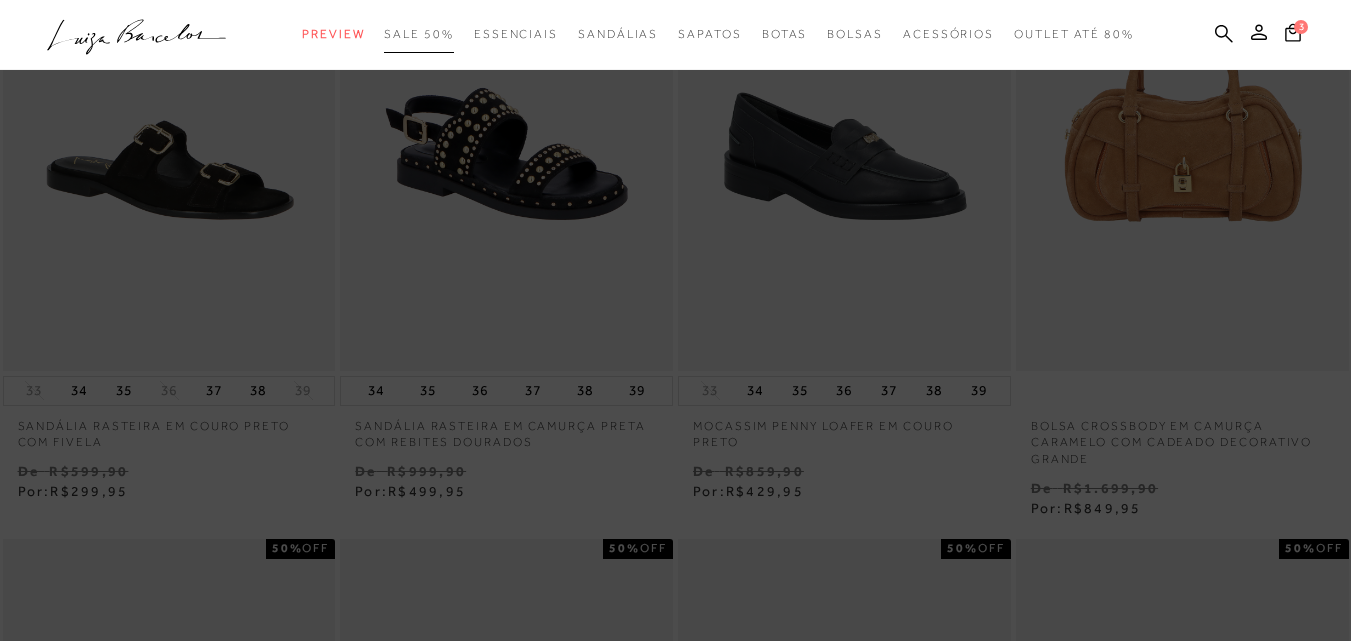 click on "SALE 50%" at bounding box center [418, 34] 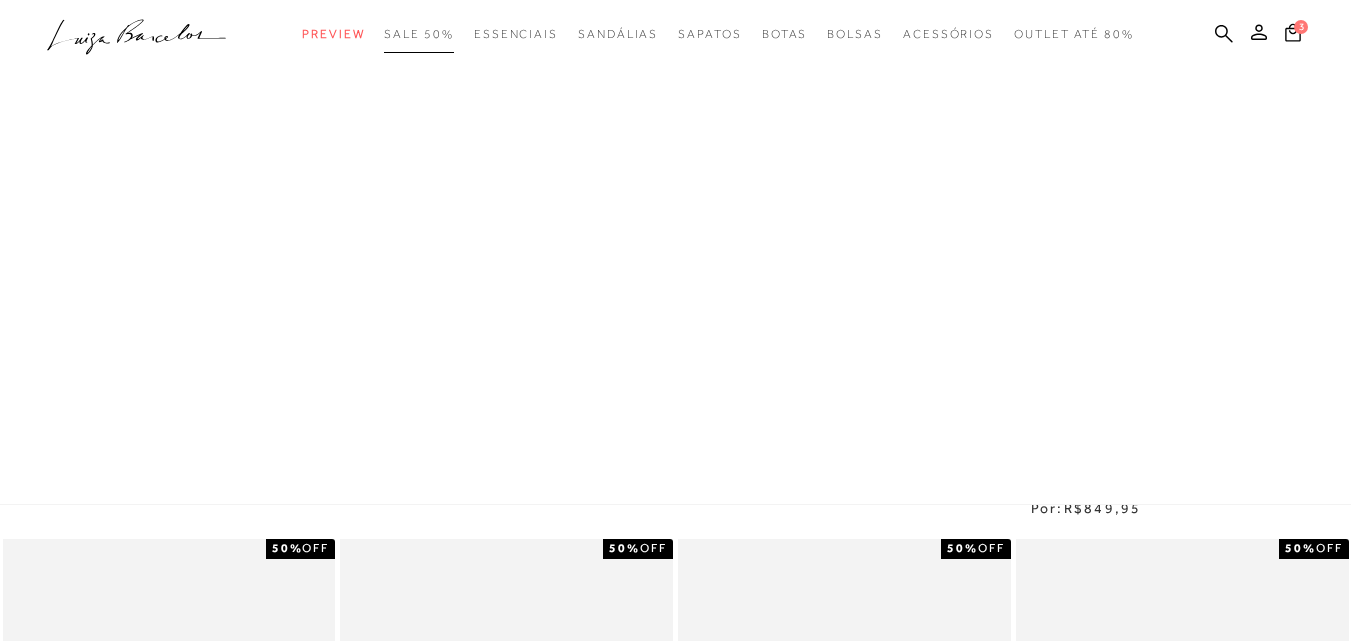 click on "SALE 50%" at bounding box center (418, 34) 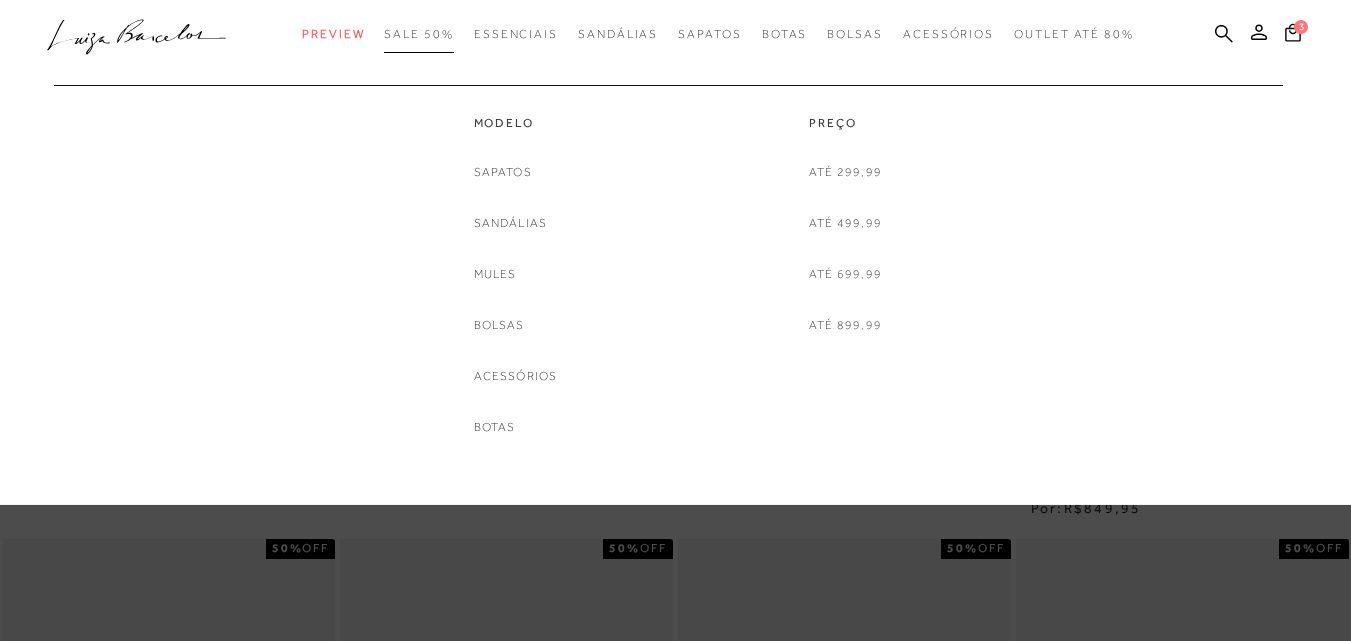 click on "SALE 50%" at bounding box center (418, 34) 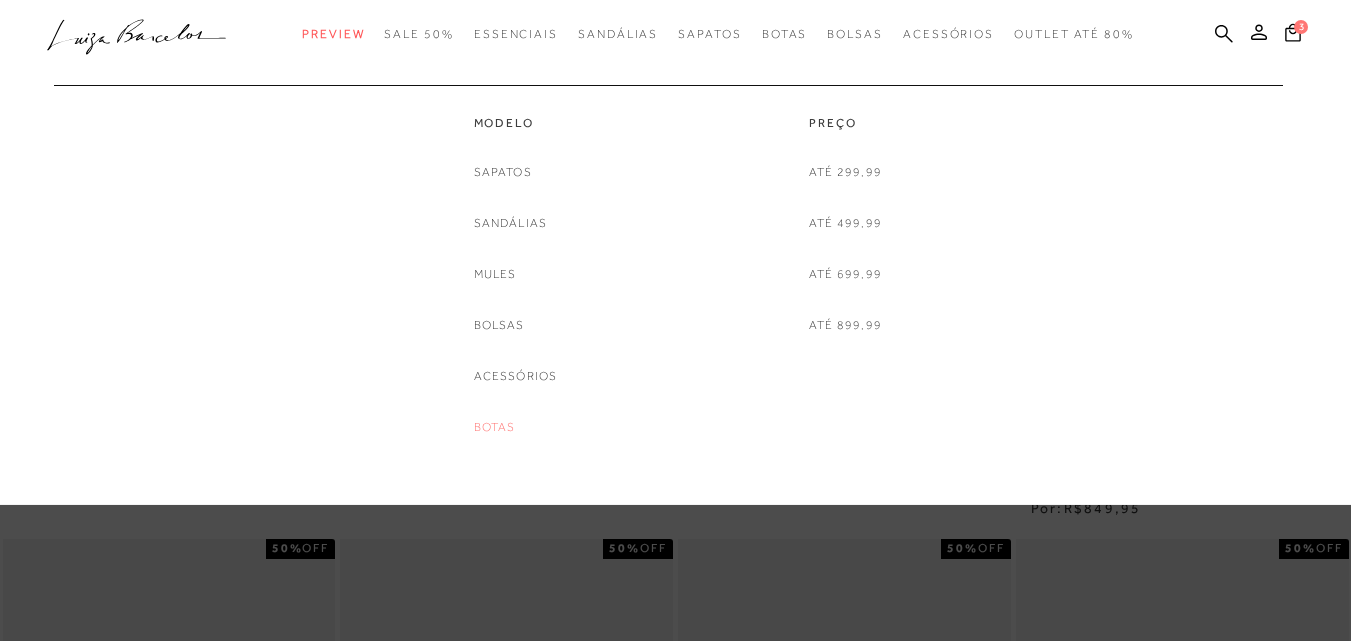 click on "Botas" at bounding box center (495, 427) 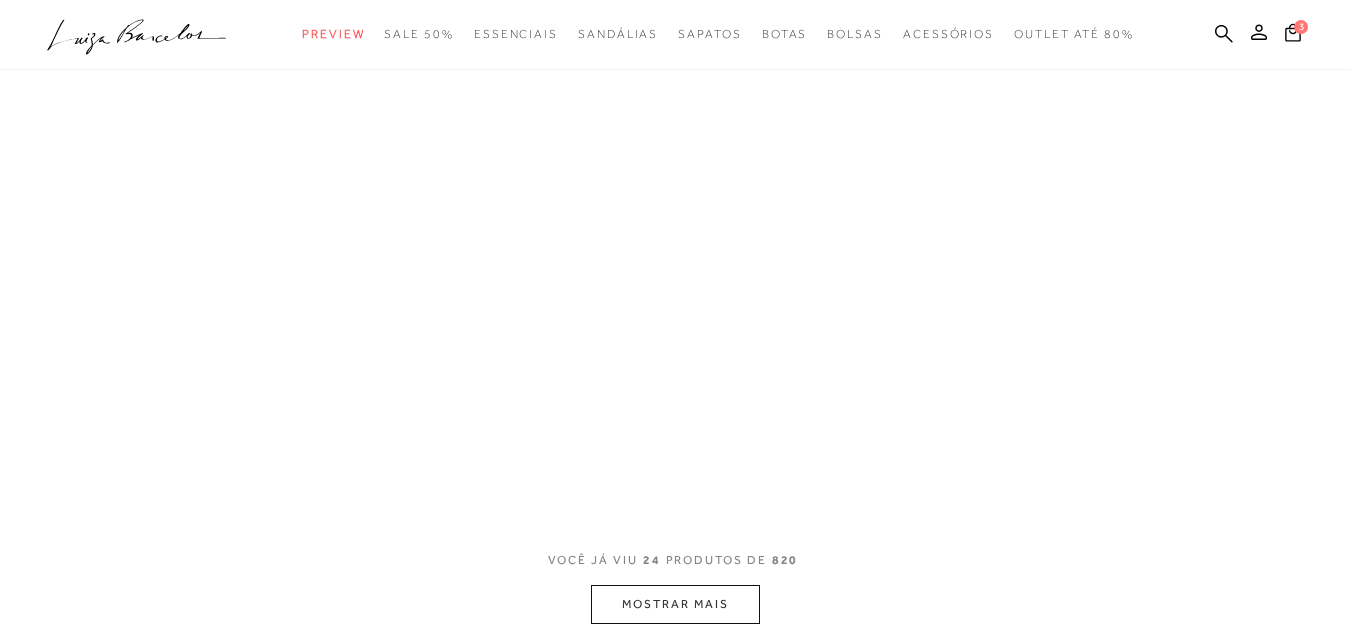scroll, scrollTop: 0, scrollLeft: 0, axis: both 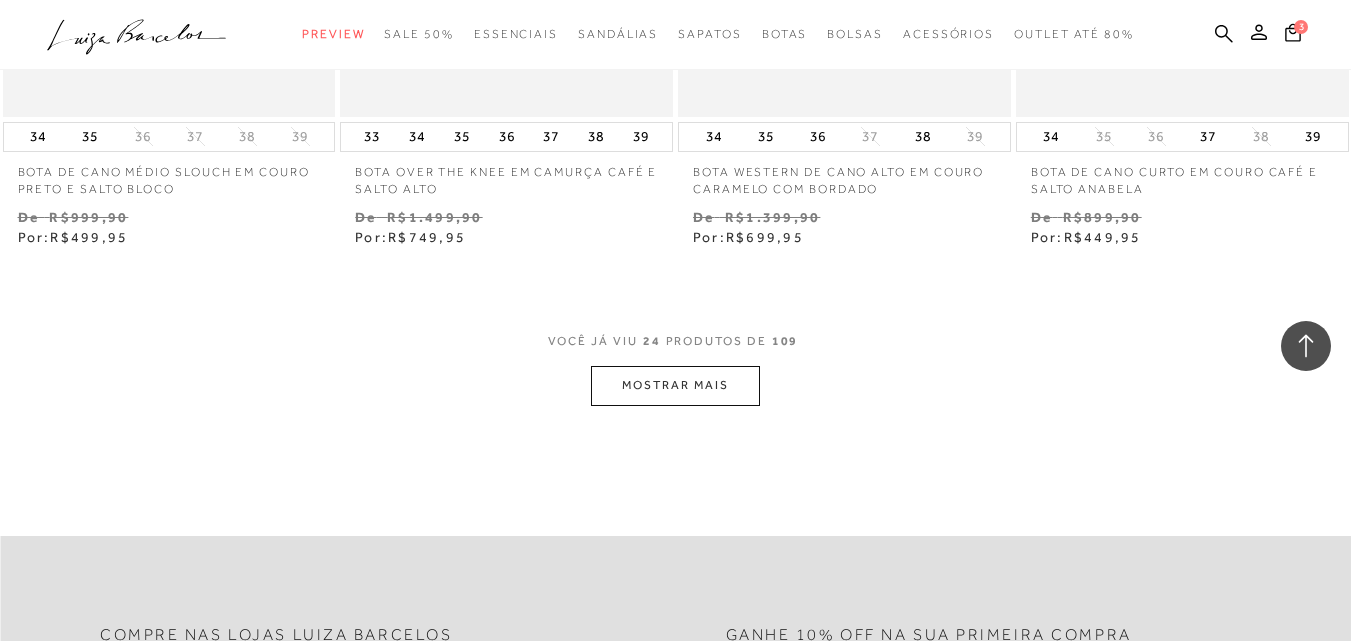 click on "MOSTRAR MAIS" at bounding box center [675, 385] 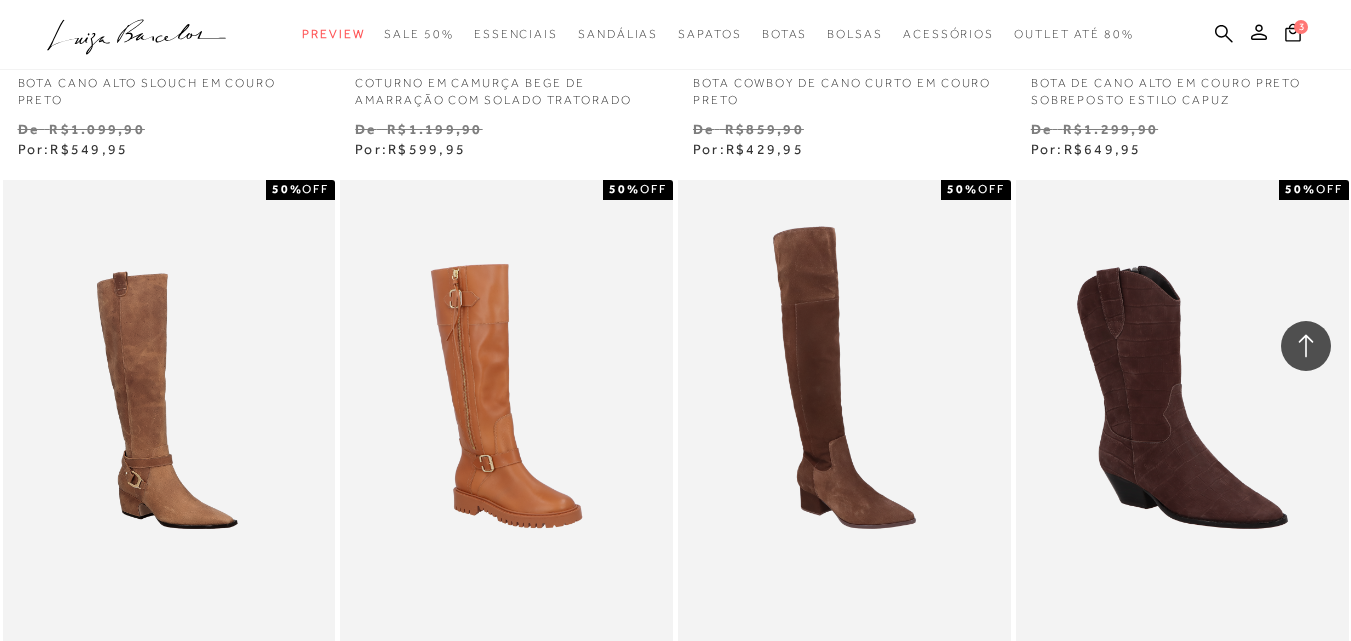 scroll, scrollTop: 7281, scrollLeft: 0, axis: vertical 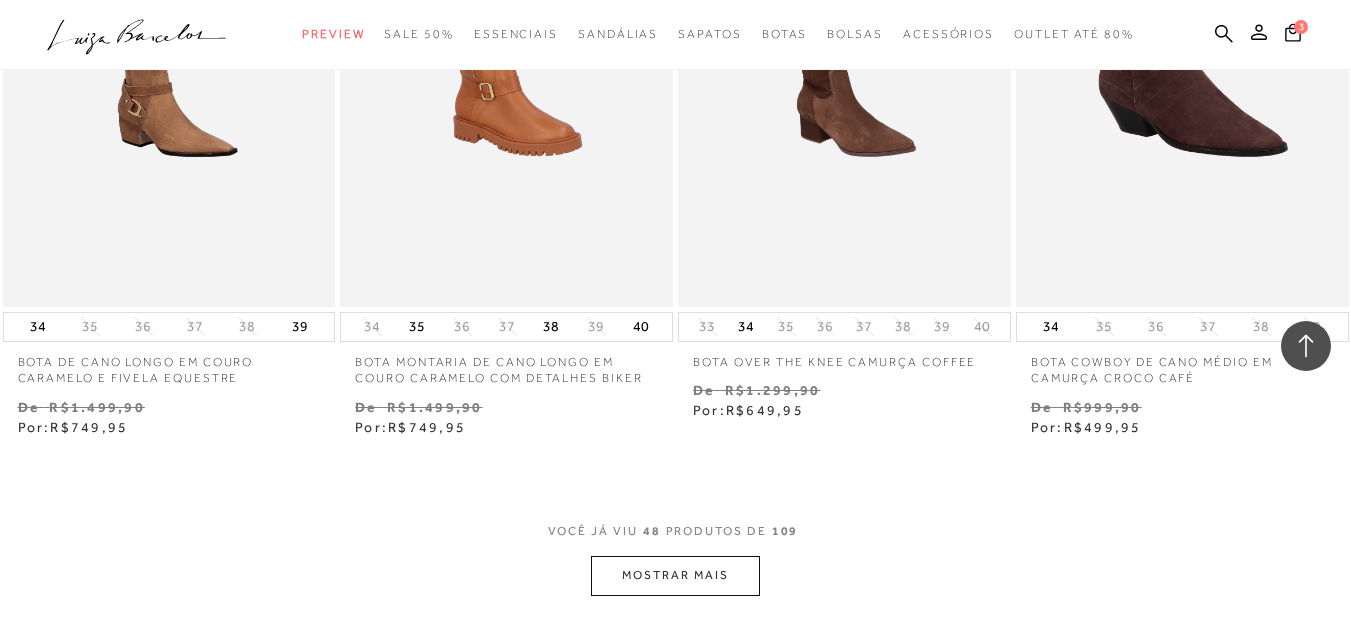 click on "MOSTRAR MAIS" at bounding box center [675, 575] 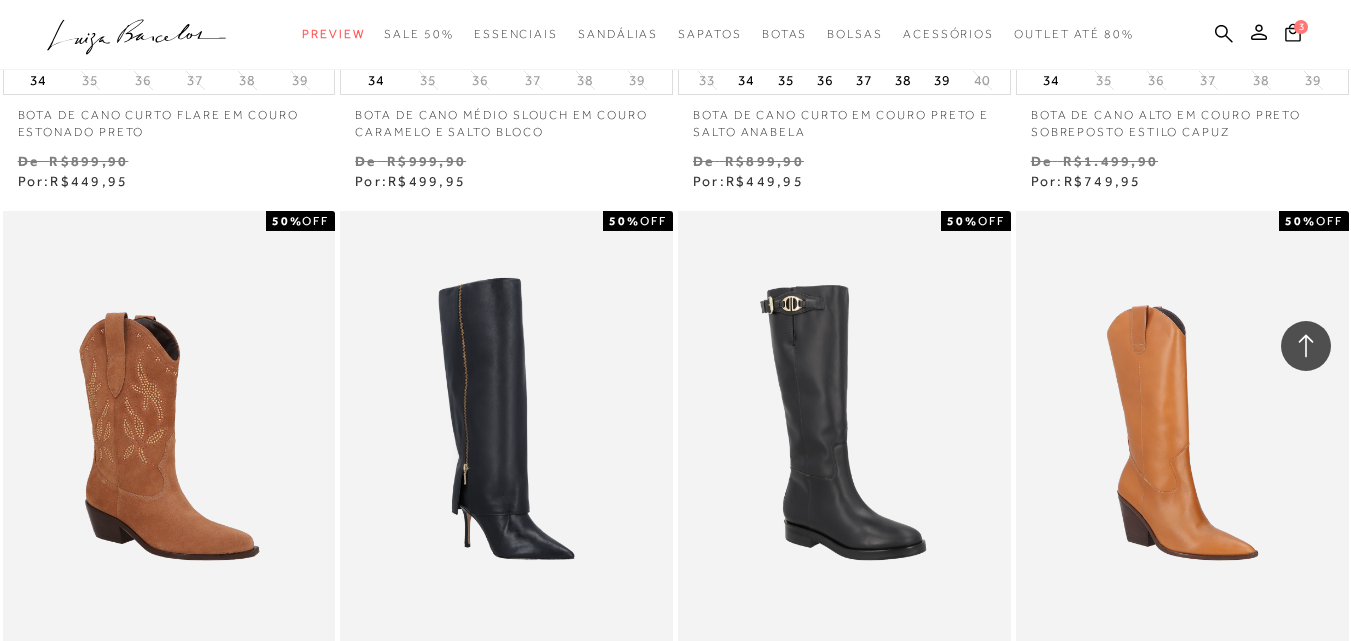 scroll, scrollTop: 11145, scrollLeft: 0, axis: vertical 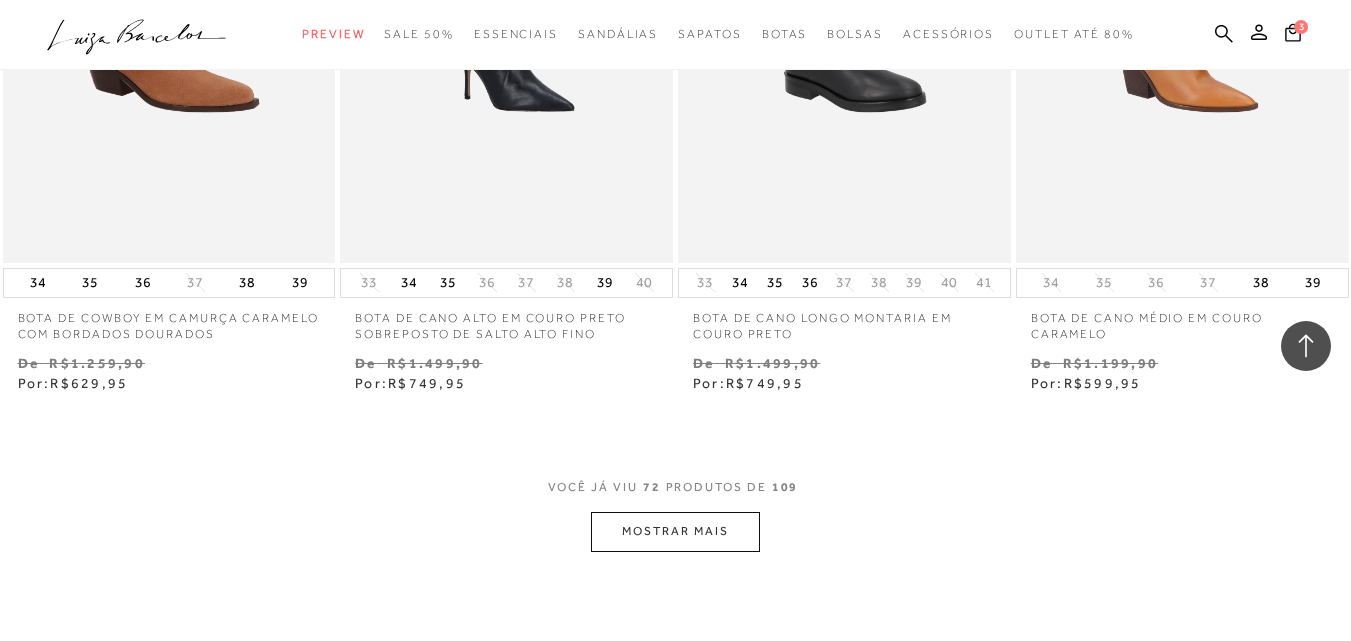 click on "MOSTRAR MAIS" at bounding box center [675, 531] 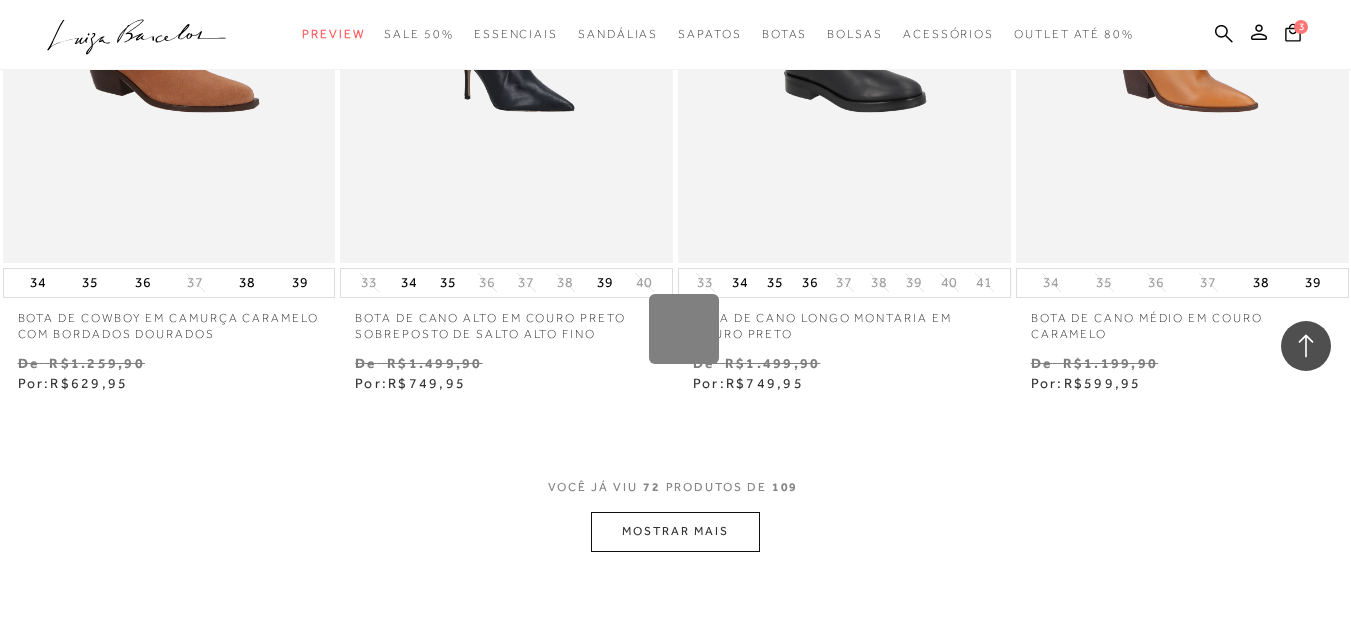 click on "MOSTRAR MAIS" at bounding box center (675, 531) 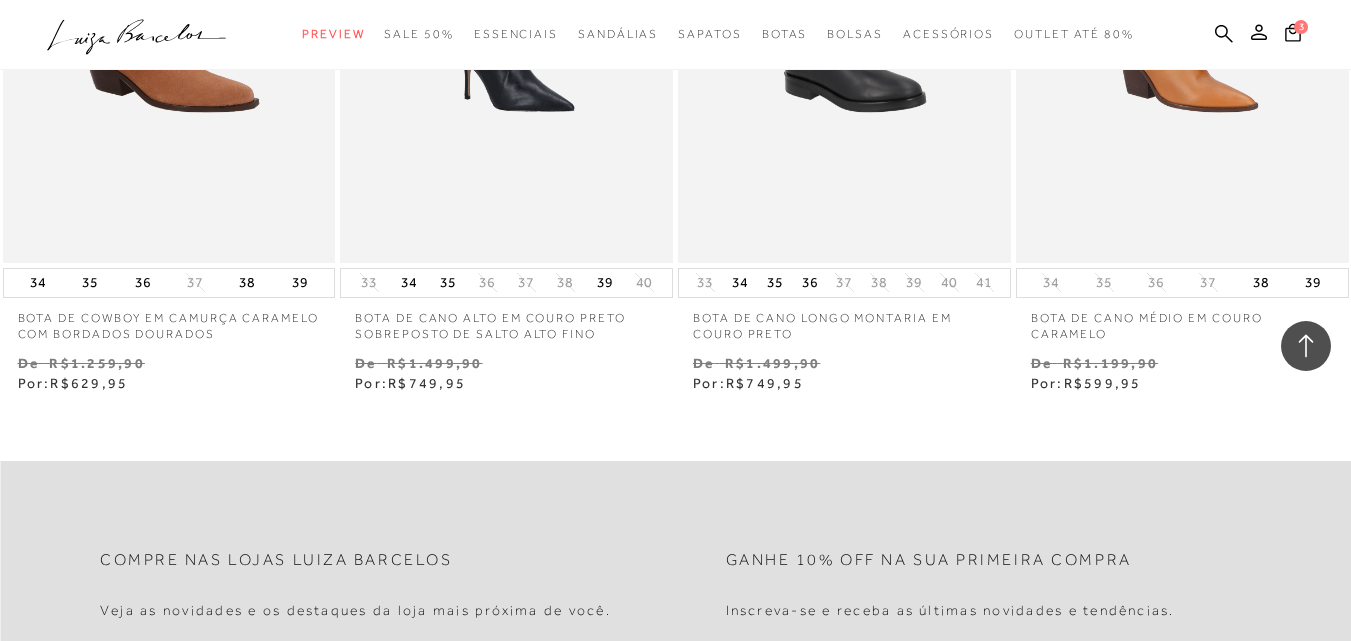 scroll, scrollTop: 10564, scrollLeft: 0, axis: vertical 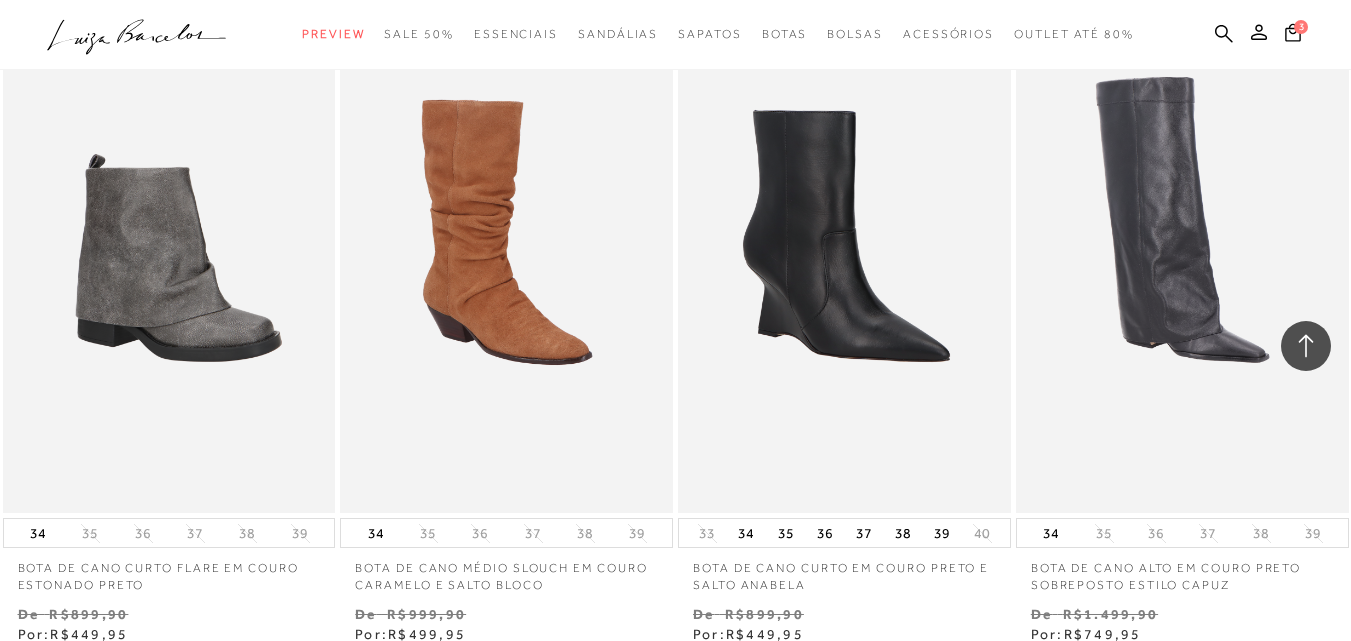click at bounding box center (1183, -2338) 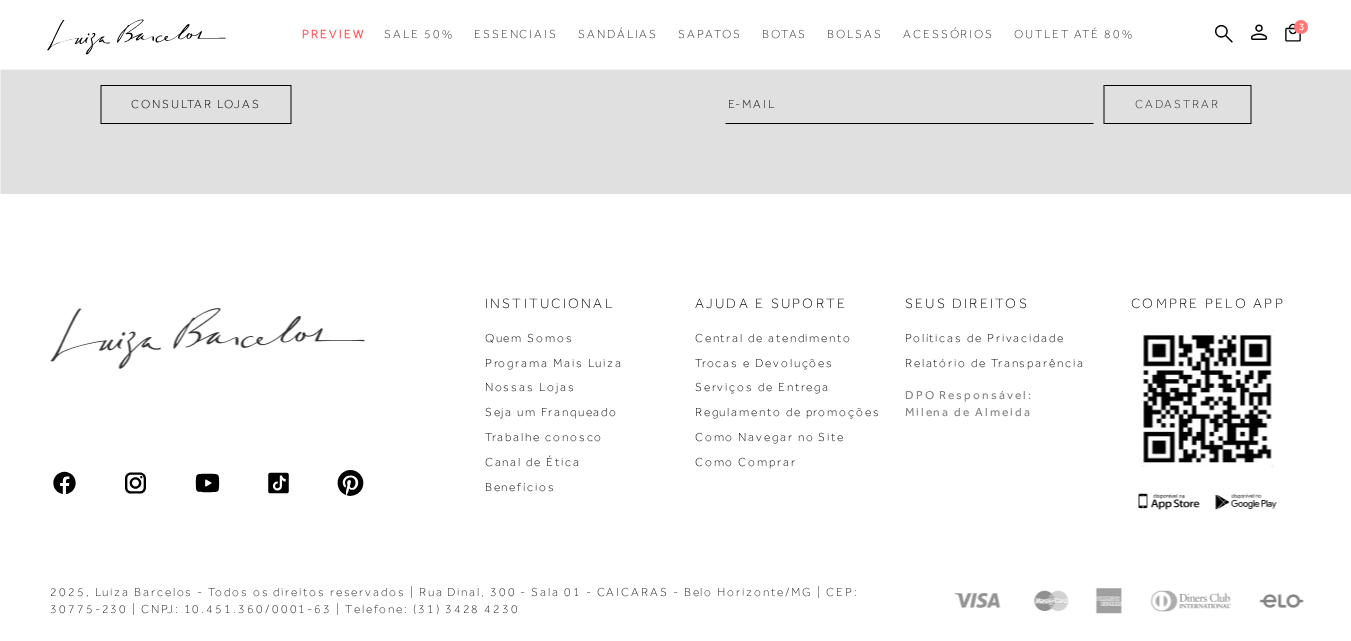 scroll, scrollTop: 378, scrollLeft: 0, axis: vertical 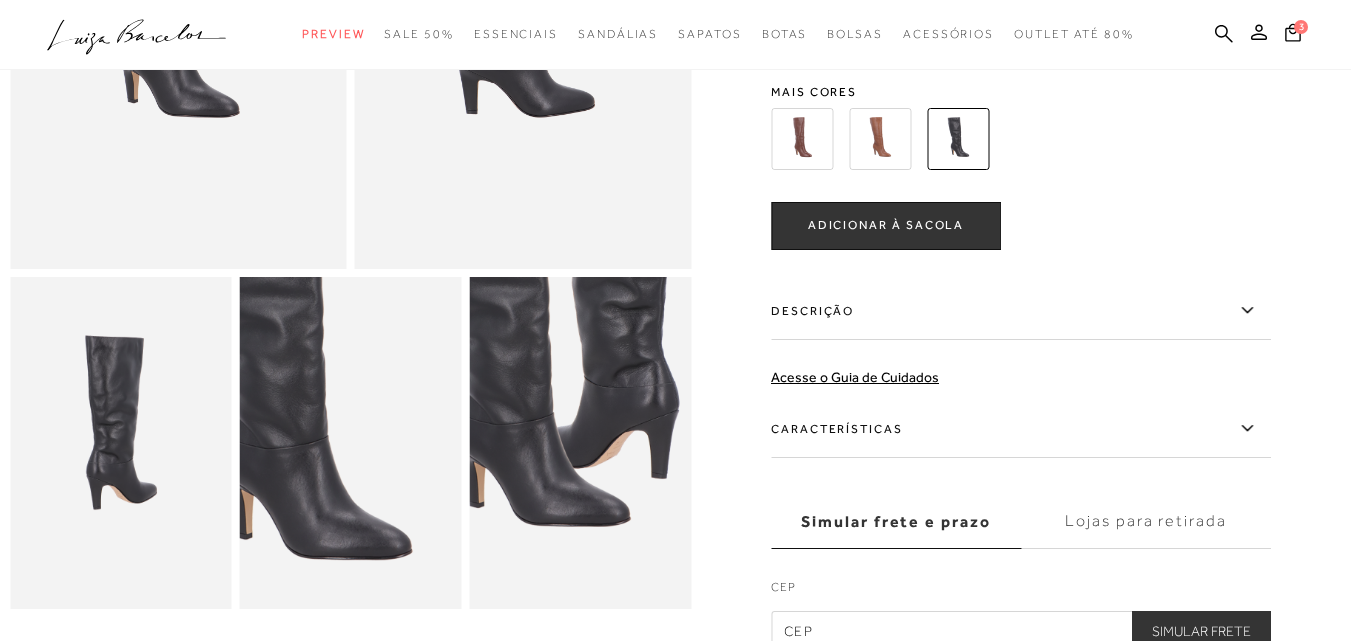 click on "Características" at bounding box center [1021, 429] 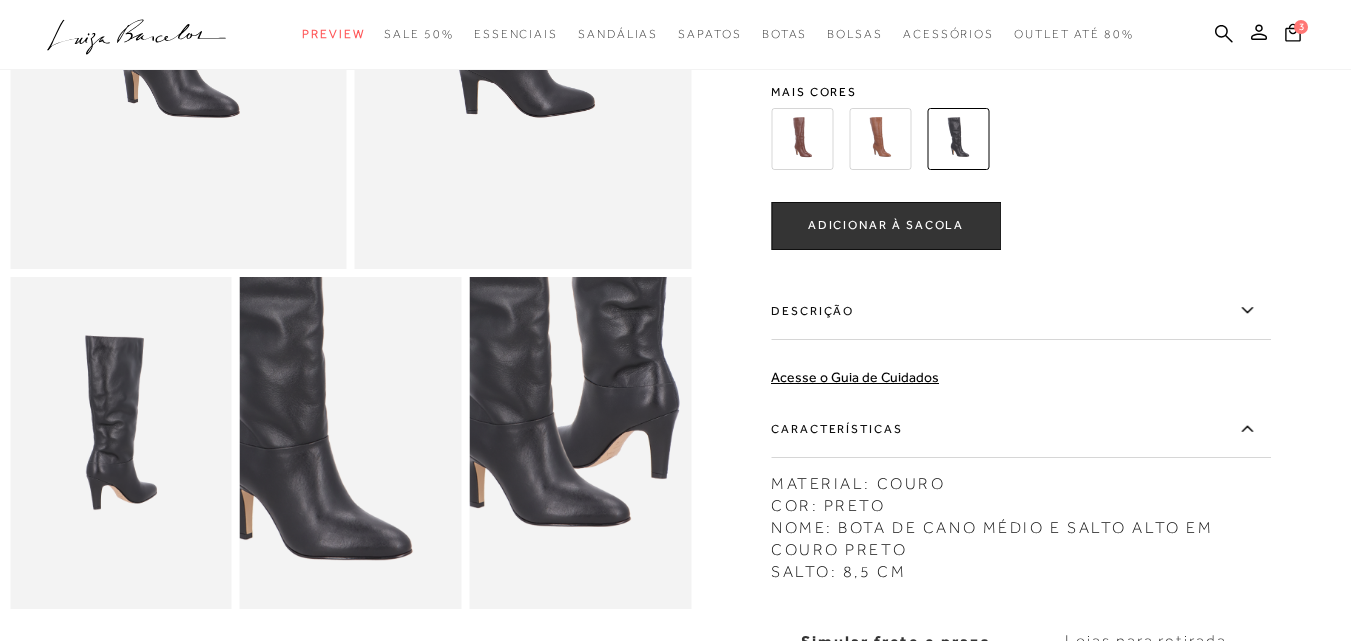 scroll, scrollTop: 420, scrollLeft: 0, axis: vertical 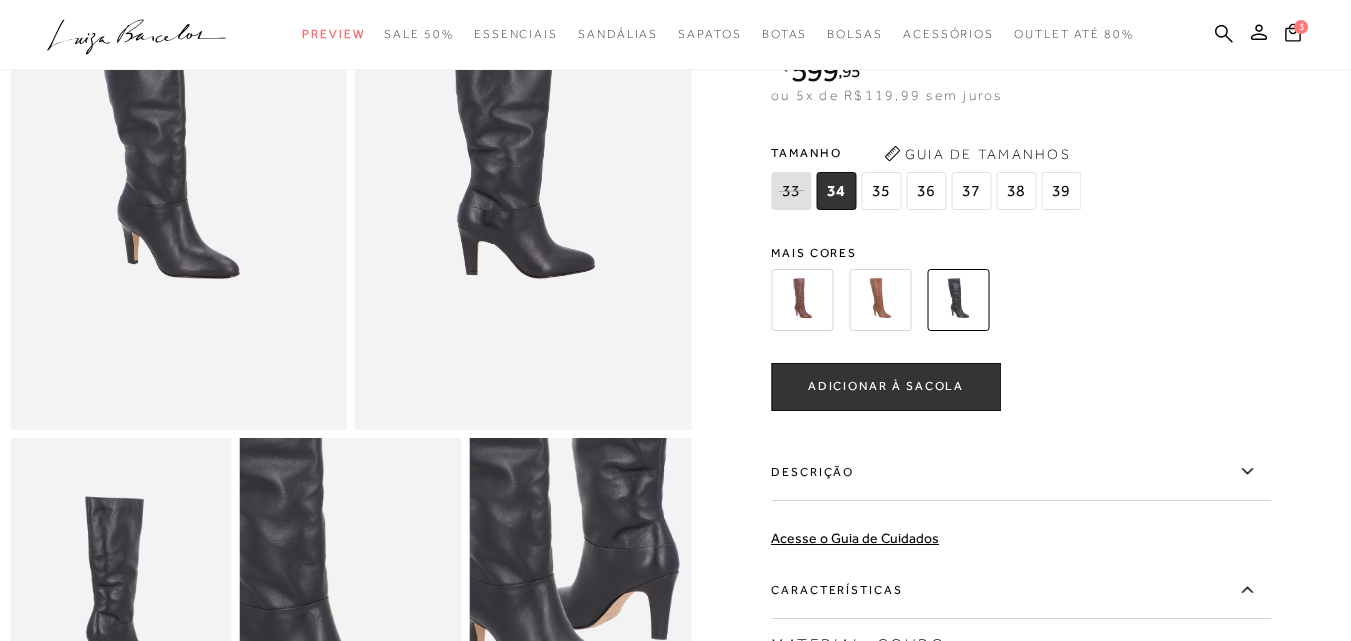 click at bounding box center [880, 300] 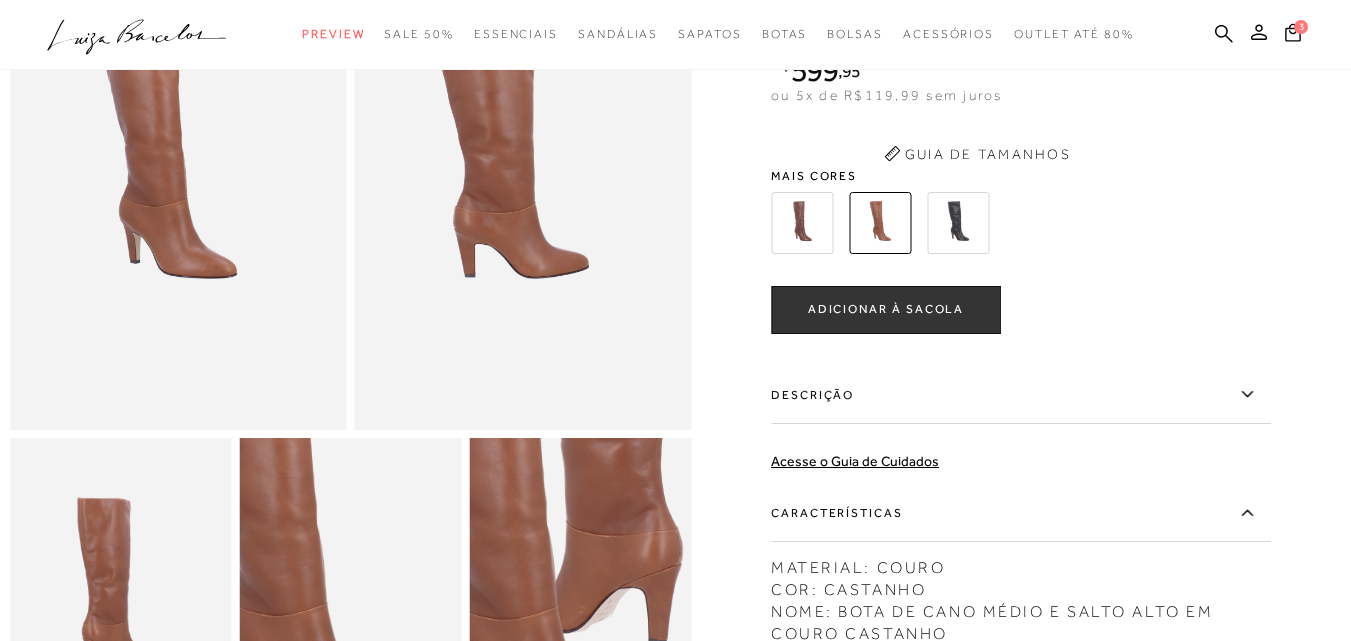 scroll, scrollTop: 0, scrollLeft: 0, axis: both 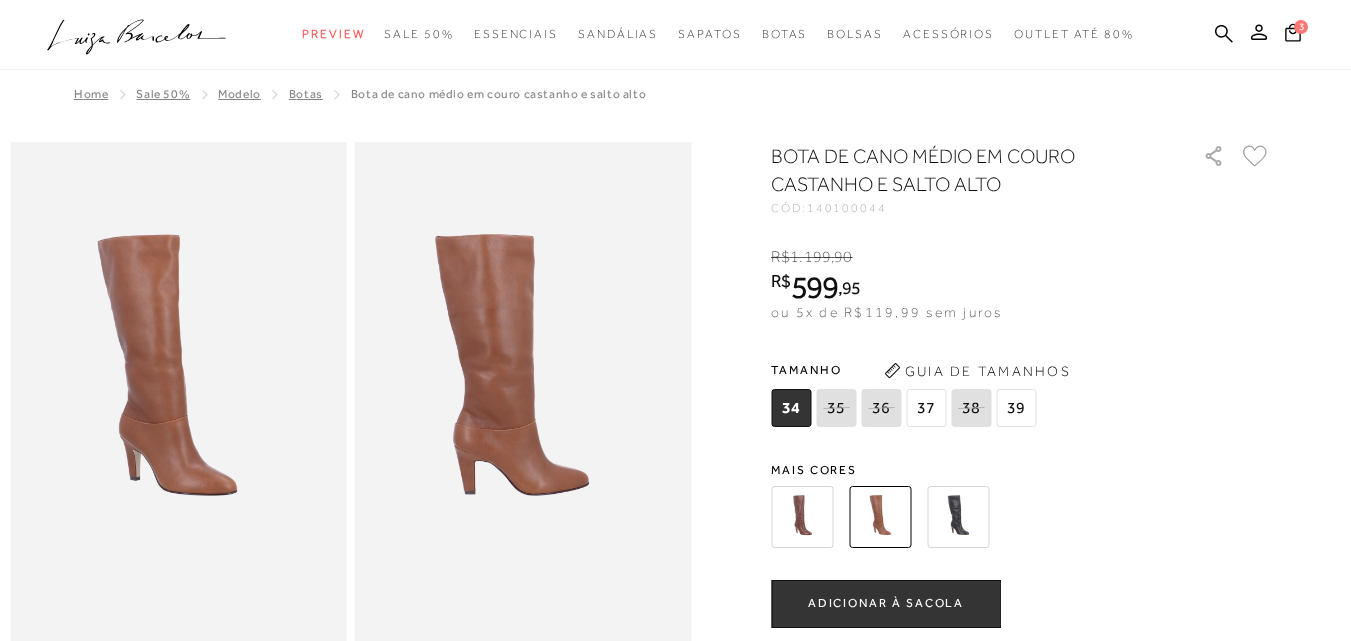 click at bounding box center [802, 517] 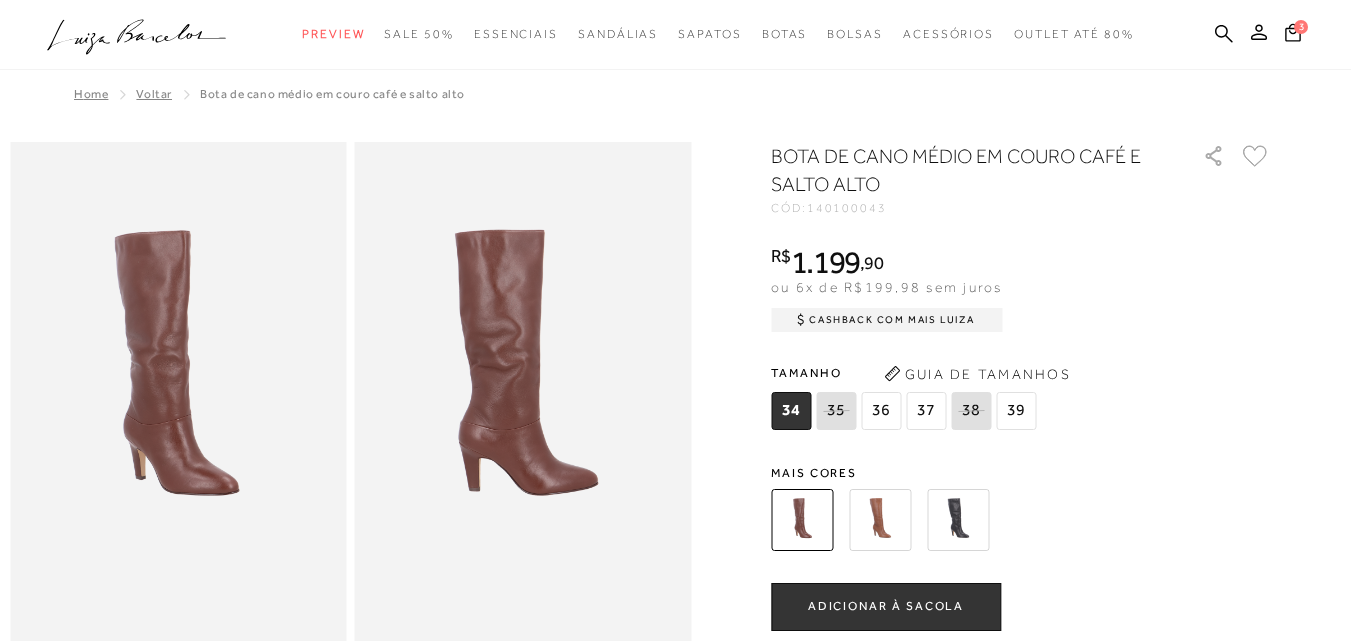 click at bounding box center [880, 520] 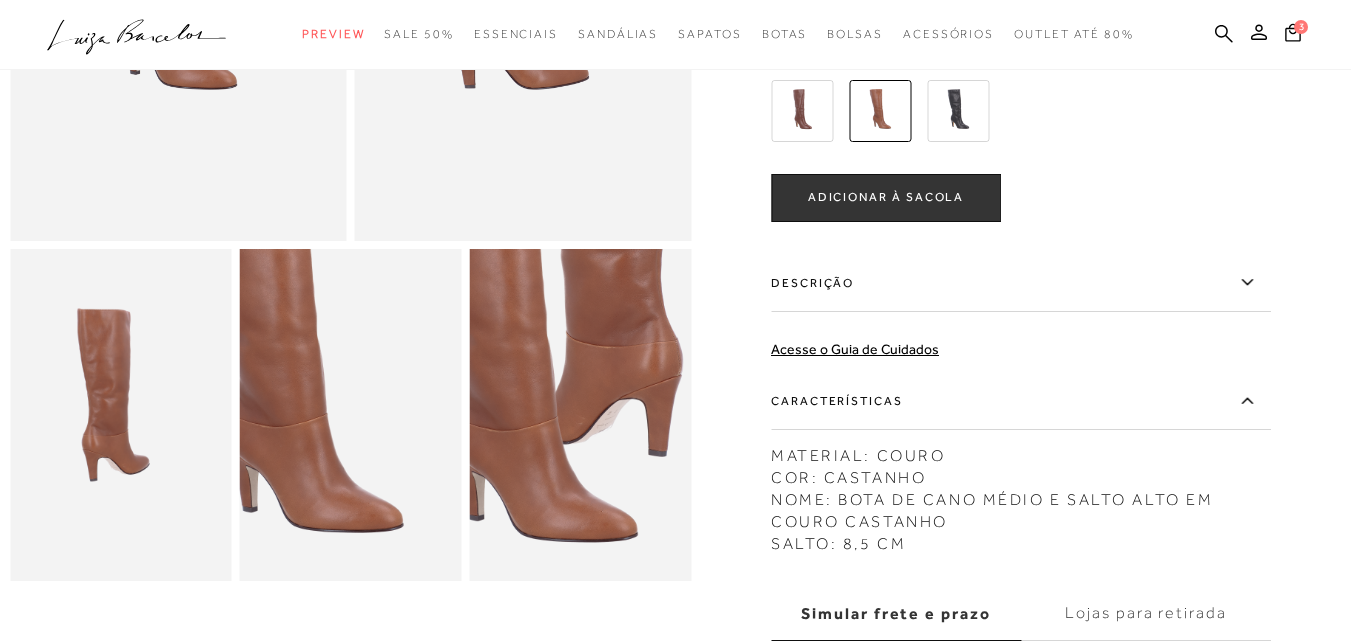 scroll, scrollTop: 0, scrollLeft: 0, axis: both 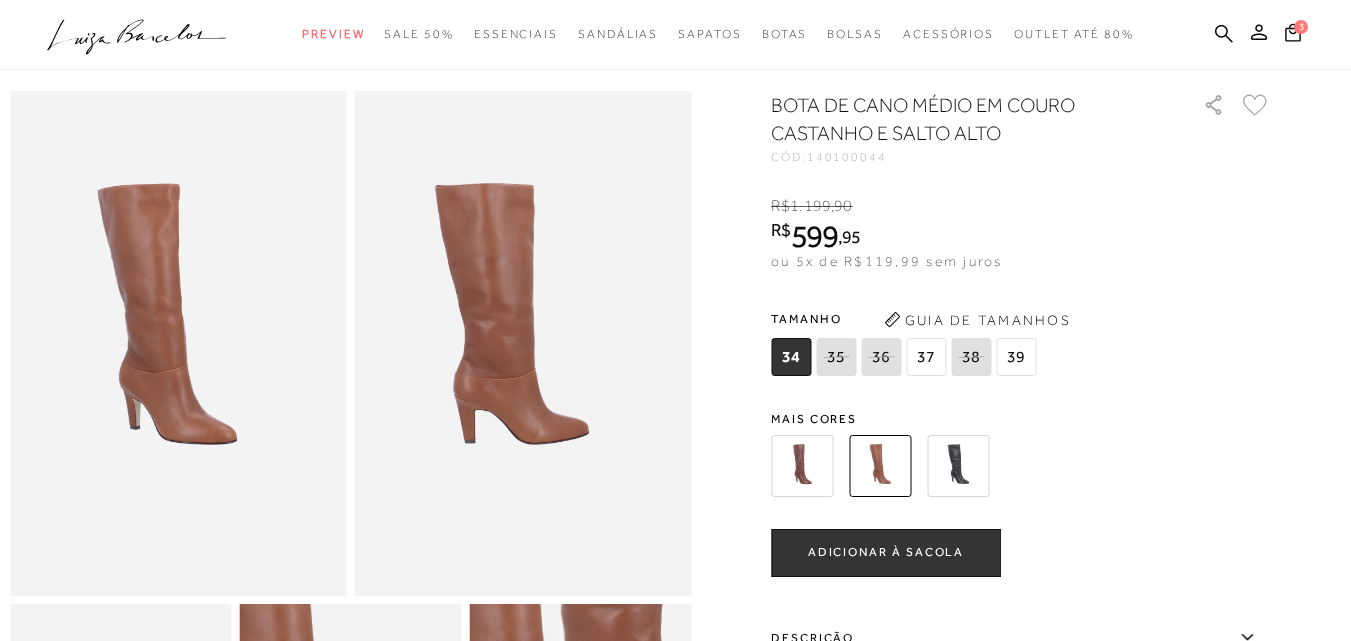 click on "39" at bounding box center [1016, 357] 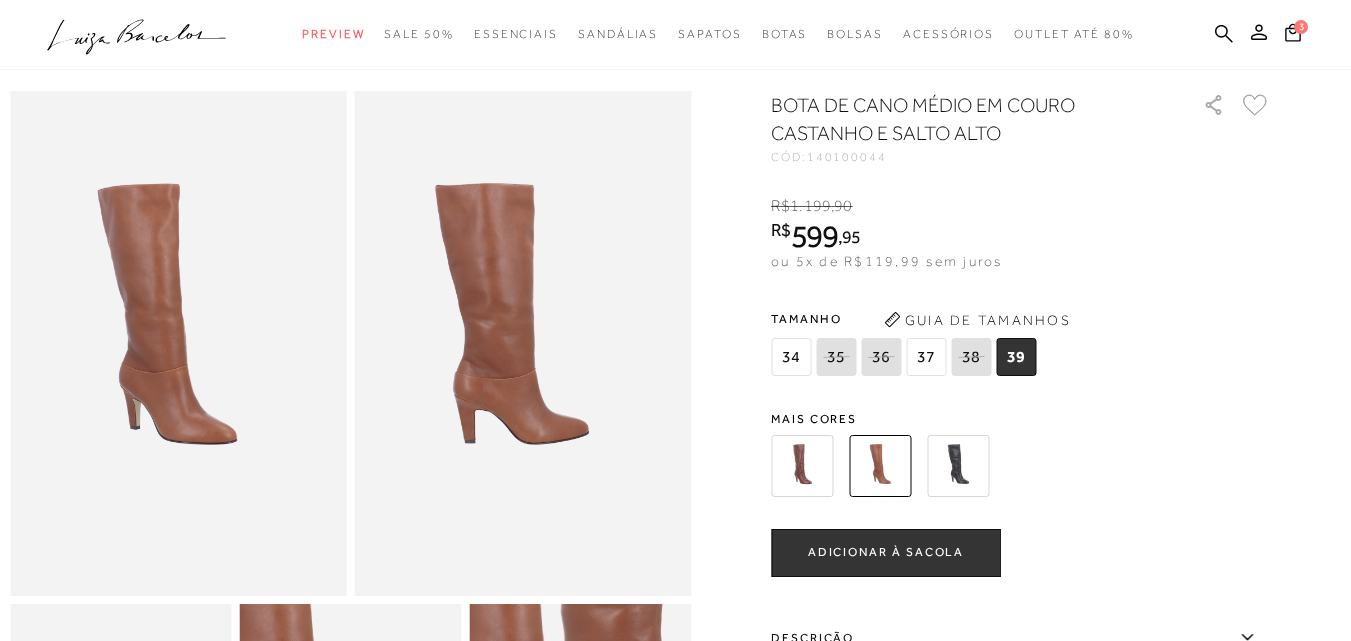 scroll, scrollTop: 0, scrollLeft: 0, axis: both 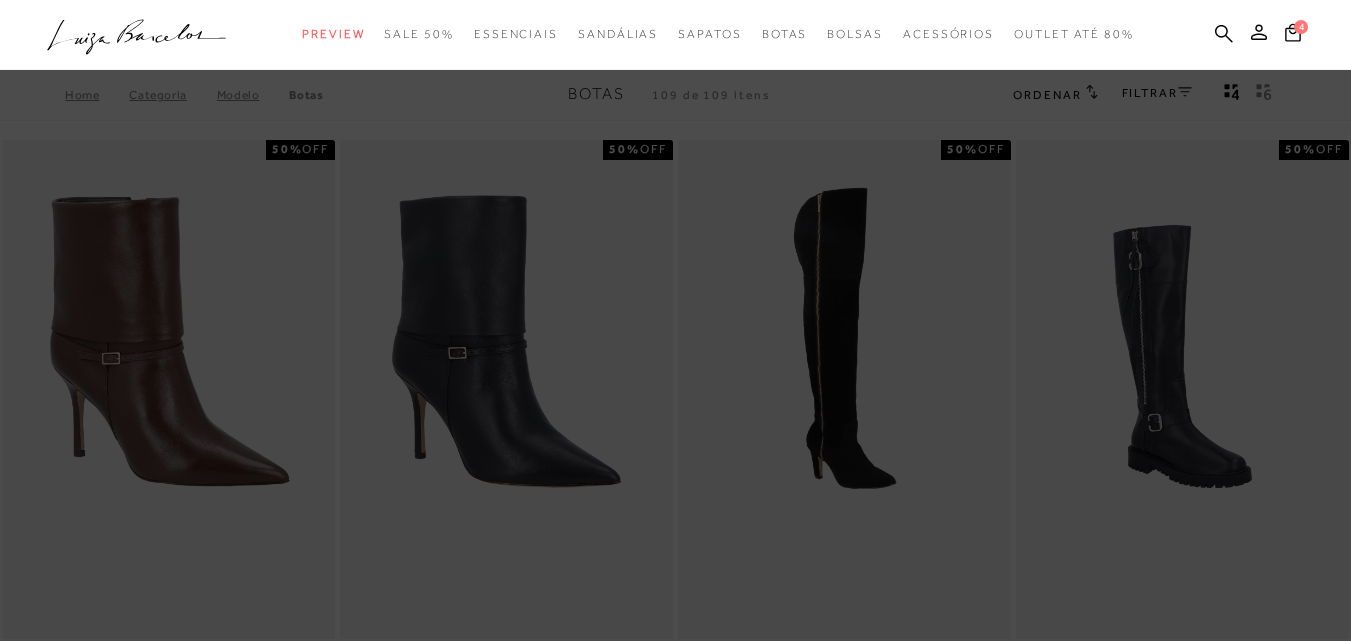click at bounding box center (675, 320) 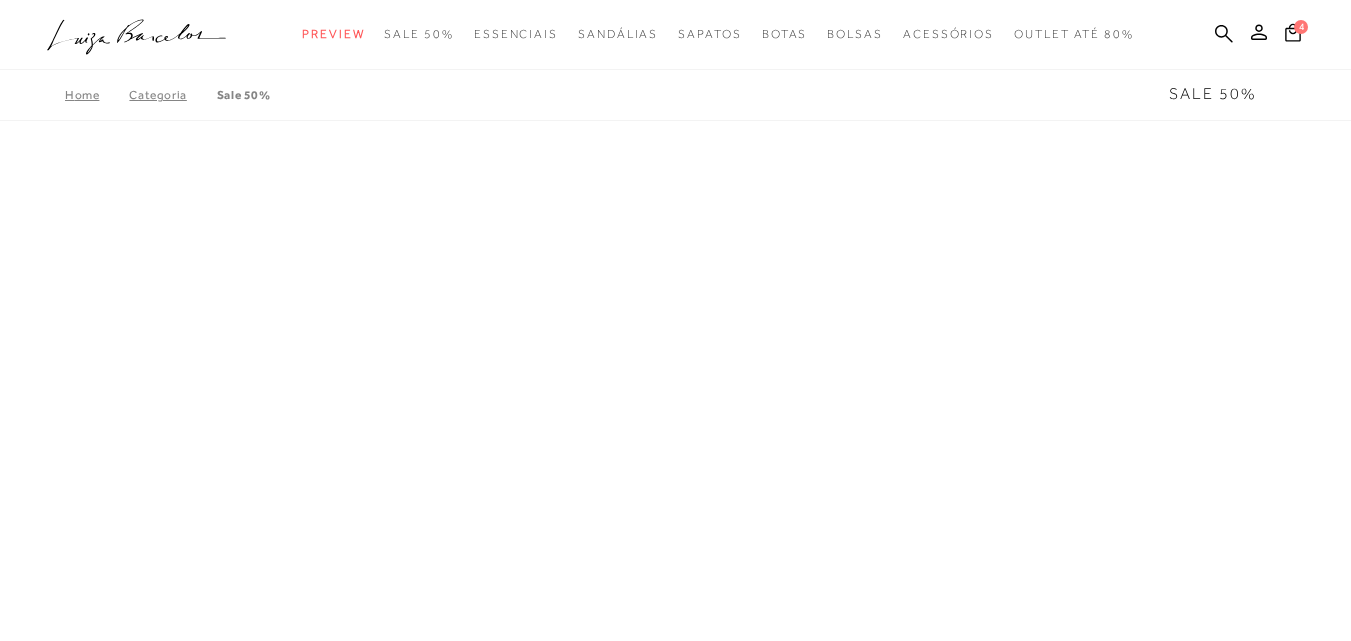 scroll, scrollTop: 406, scrollLeft: 0, axis: vertical 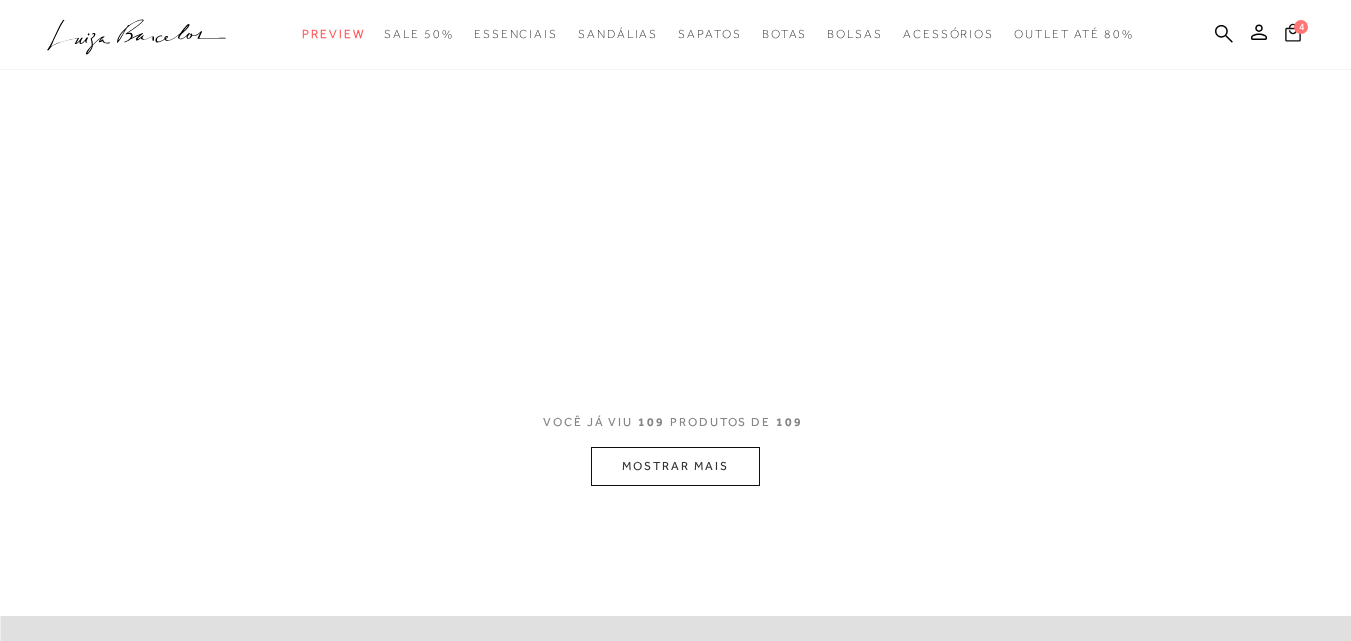click on "4" at bounding box center (1301, 27) 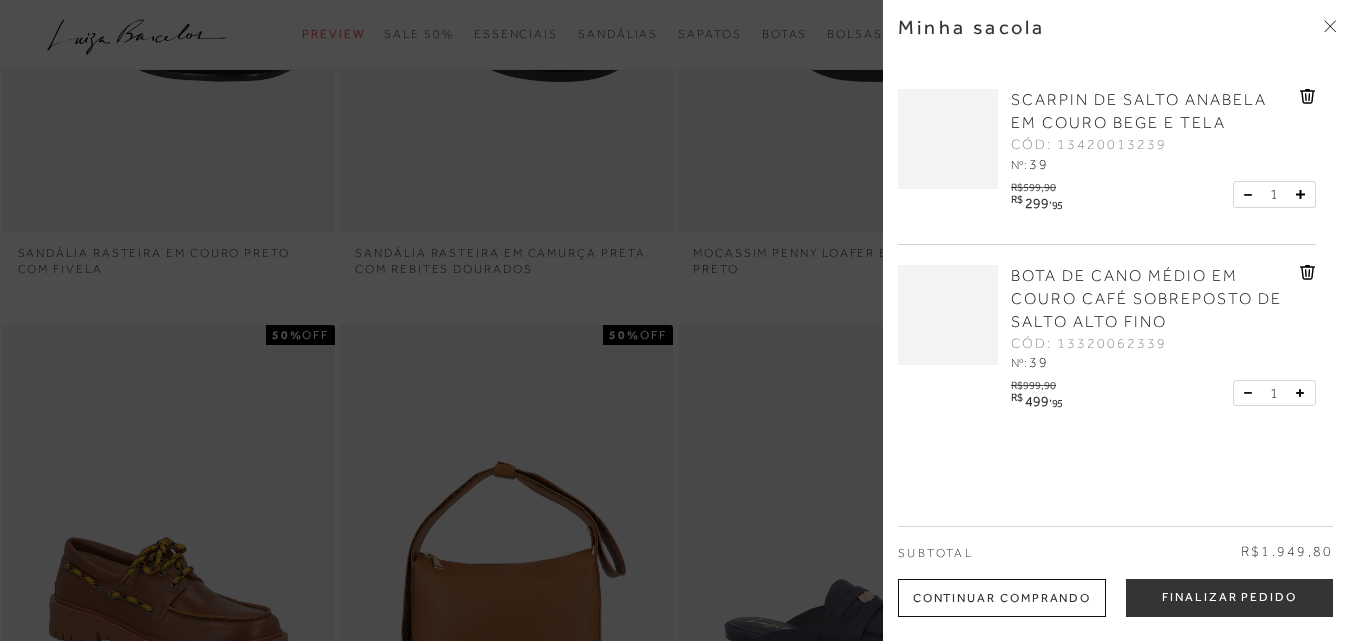click on "Minha sacola" at bounding box center [1117, 42] 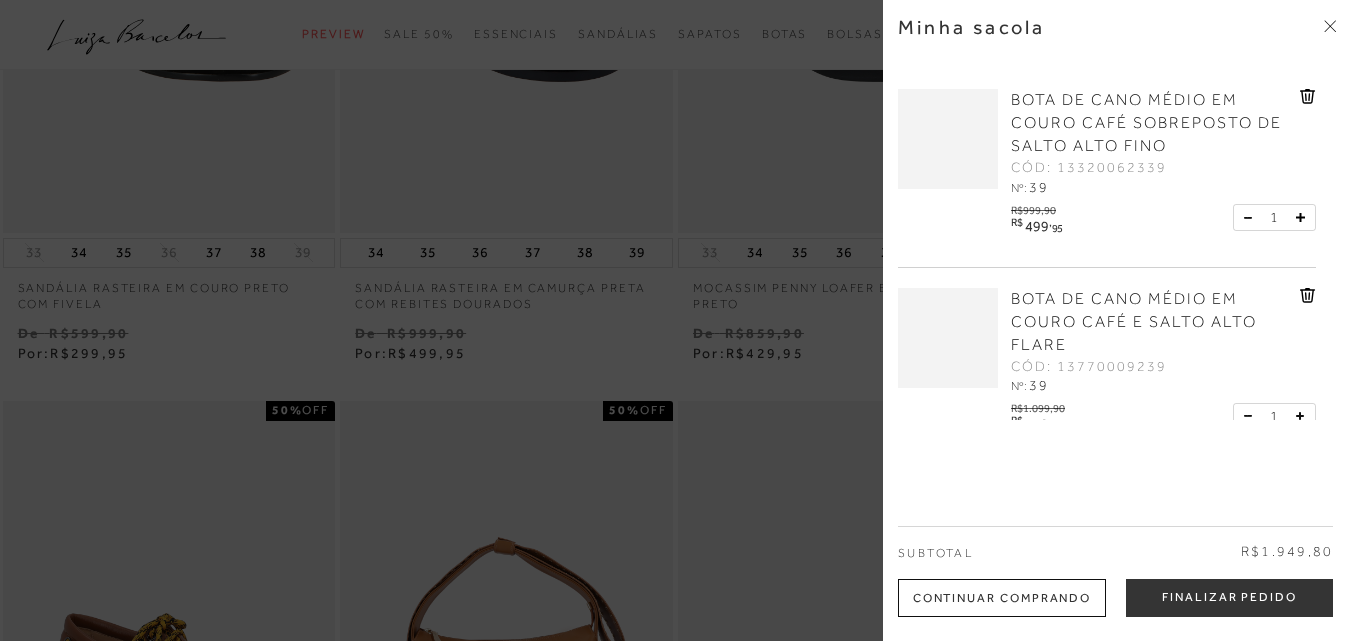scroll, scrollTop: 0, scrollLeft: 0, axis: both 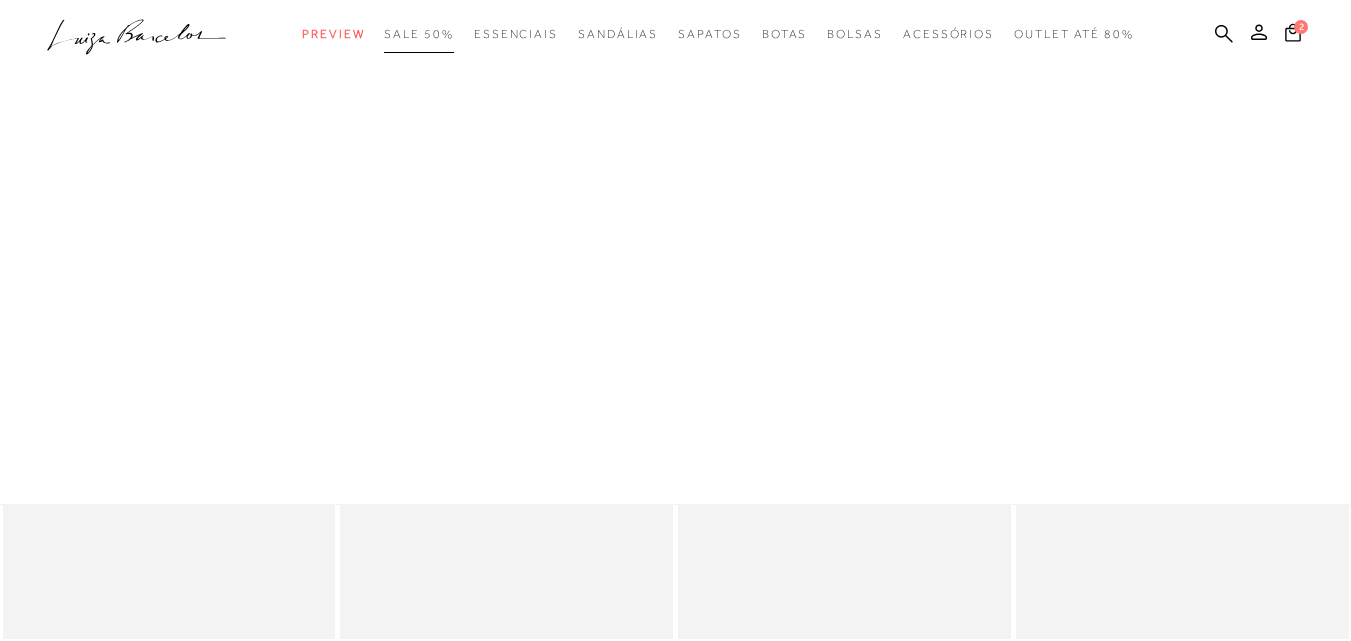 click on "SALE 50%" at bounding box center [418, 34] 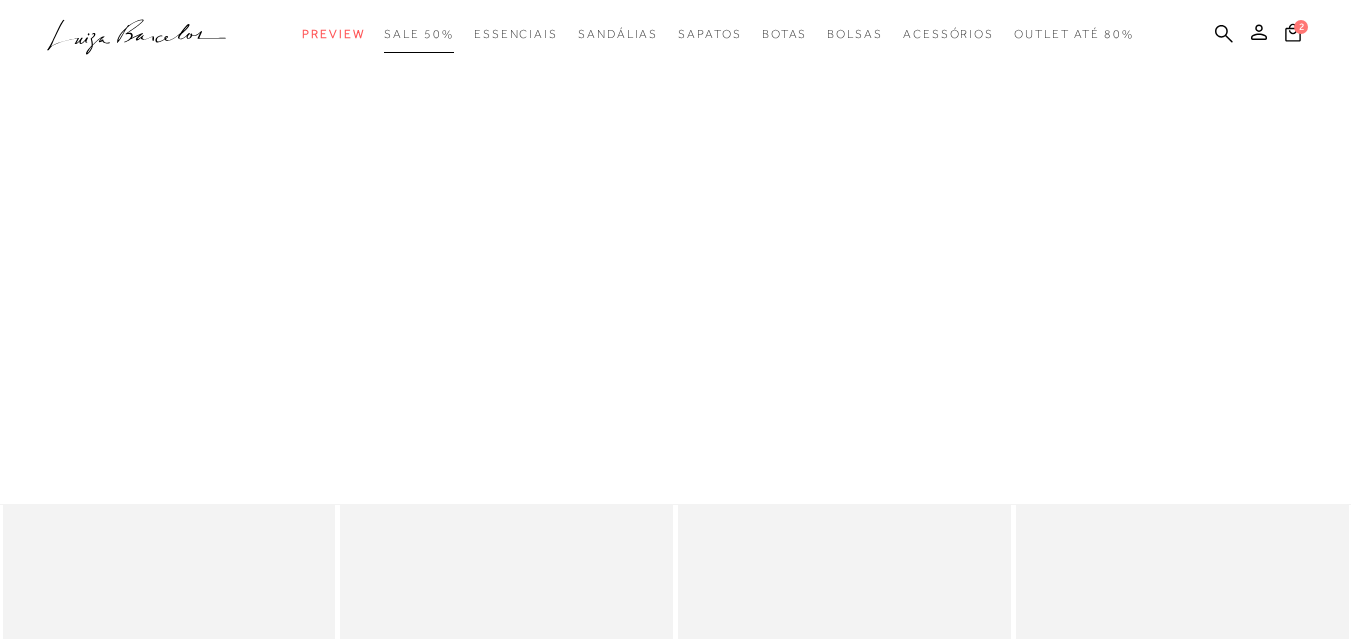 scroll, scrollTop: 0, scrollLeft: 0, axis: both 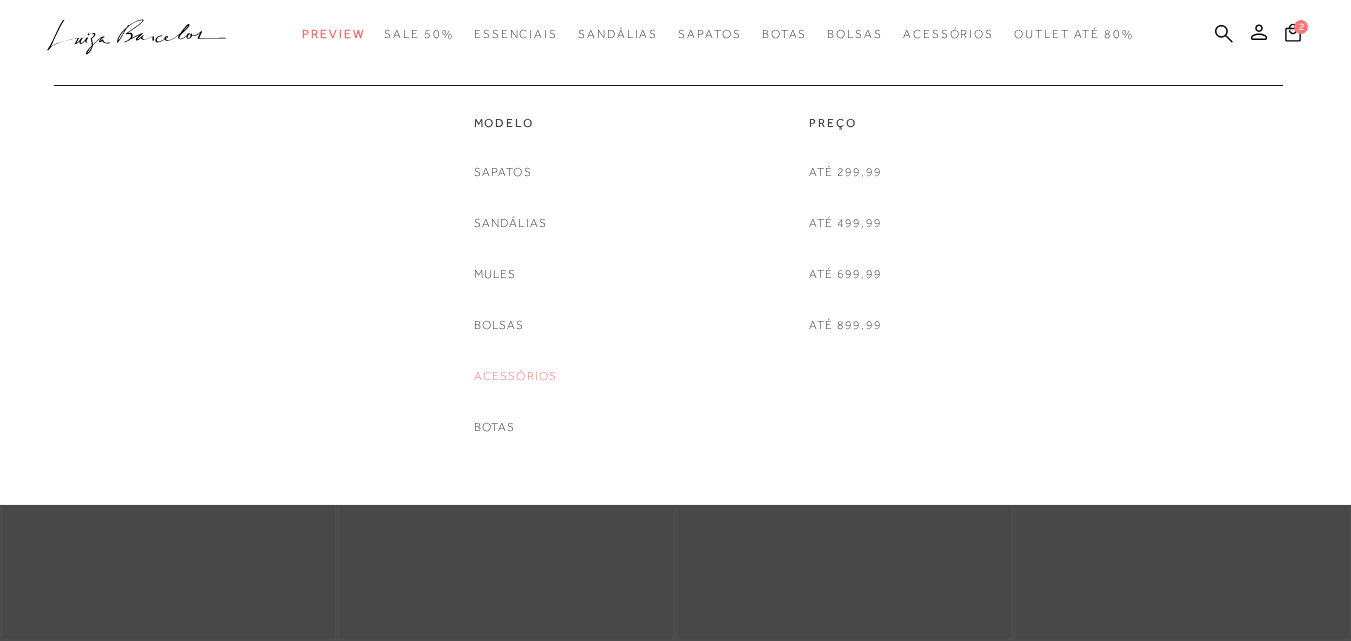 click on "Acessórios" at bounding box center (516, 376) 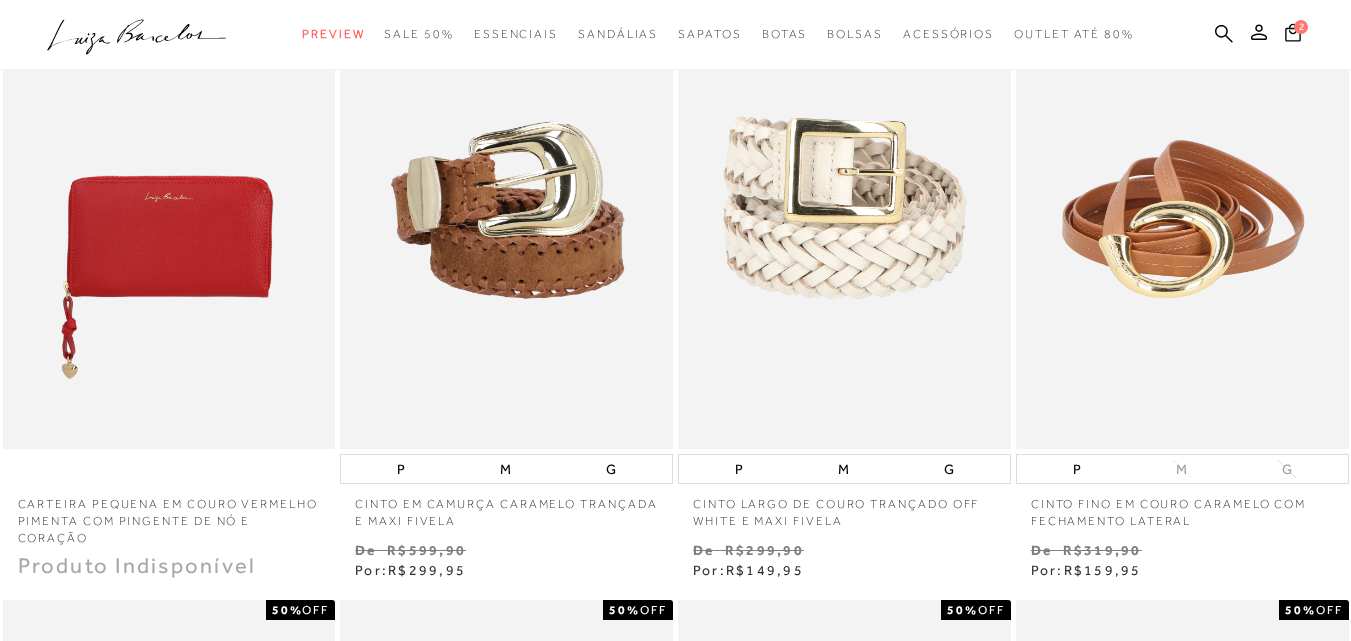 scroll, scrollTop: 933, scrollLeft: 0, axis: vertical 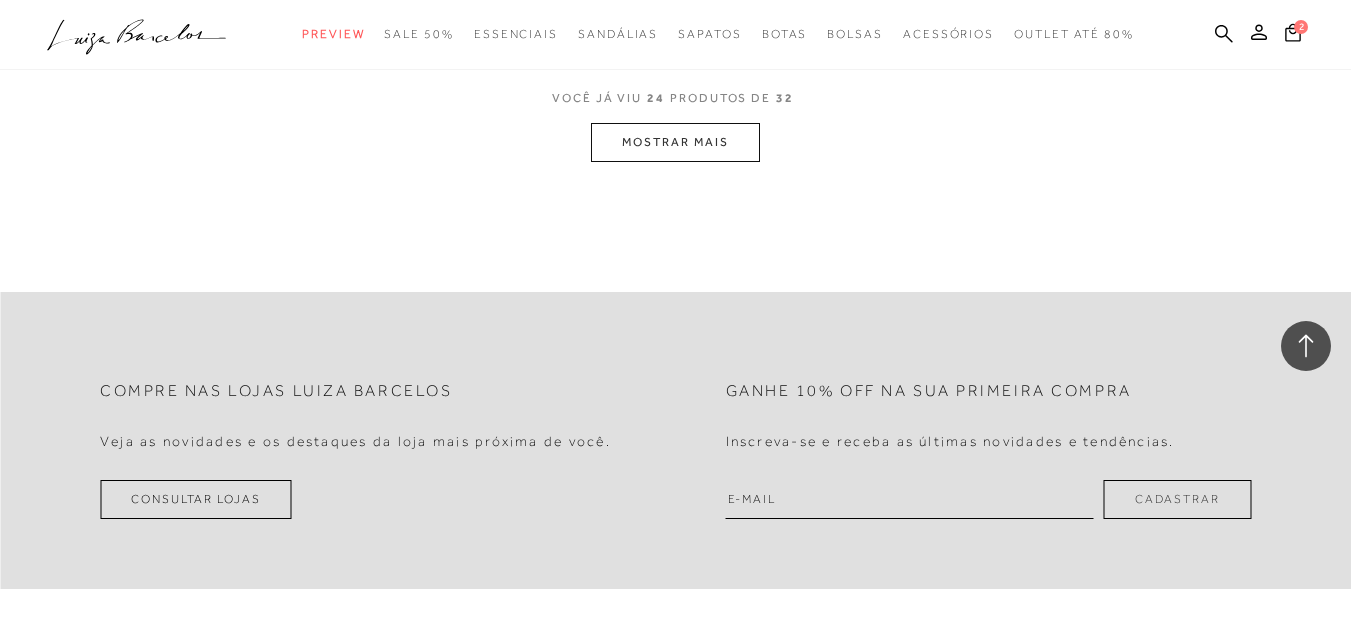 click on "MOSTRAR MAIS" at bounding box center [675, 142] 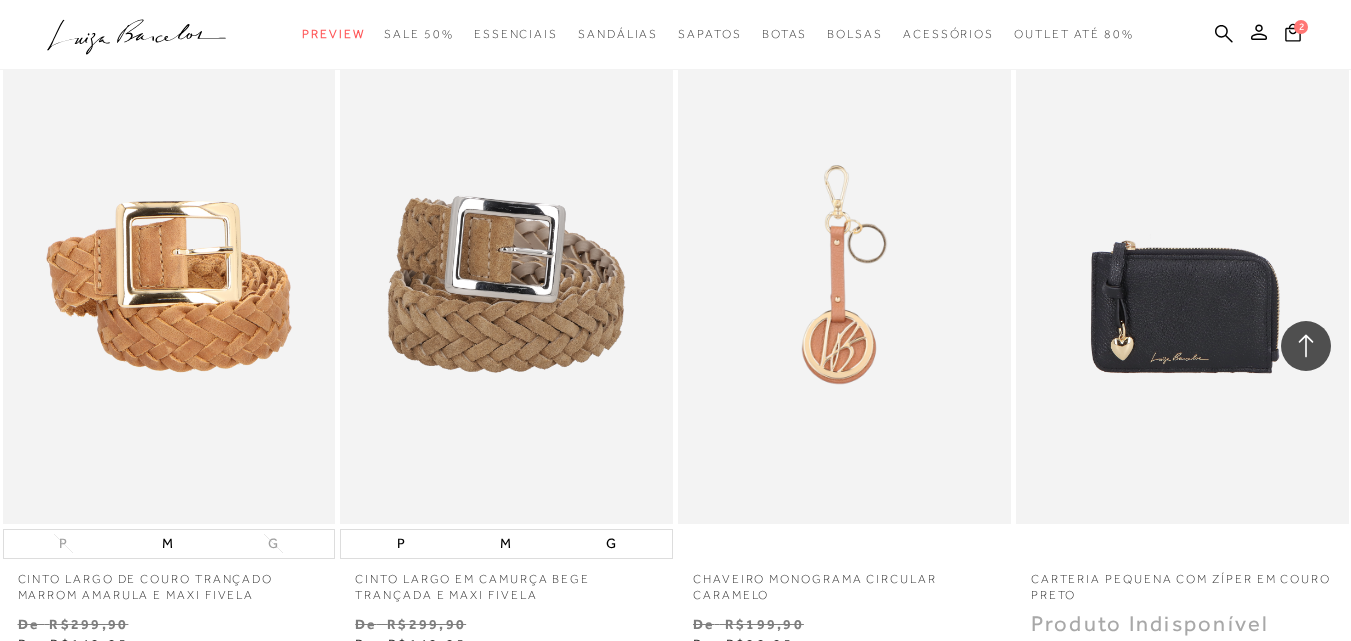 scroll, scrollTop: 4282, scrollLeft: 0, axis: vertical 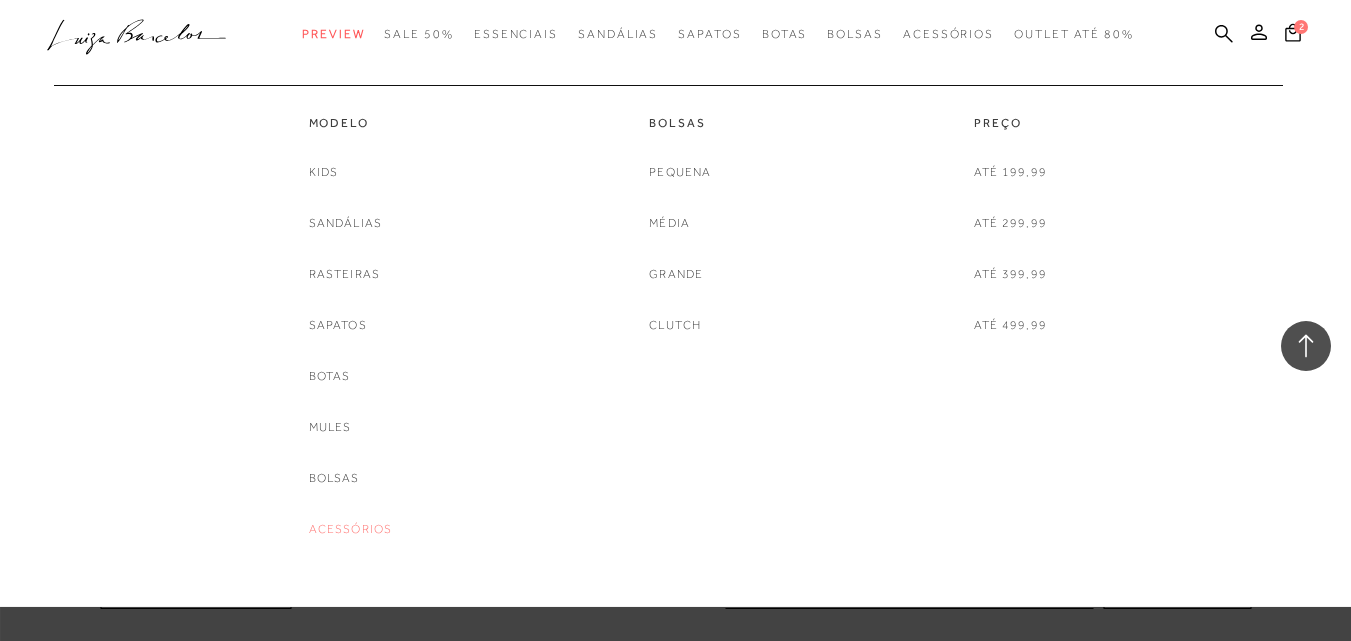 click on "Acessórios" at bounding box center (351, 529) 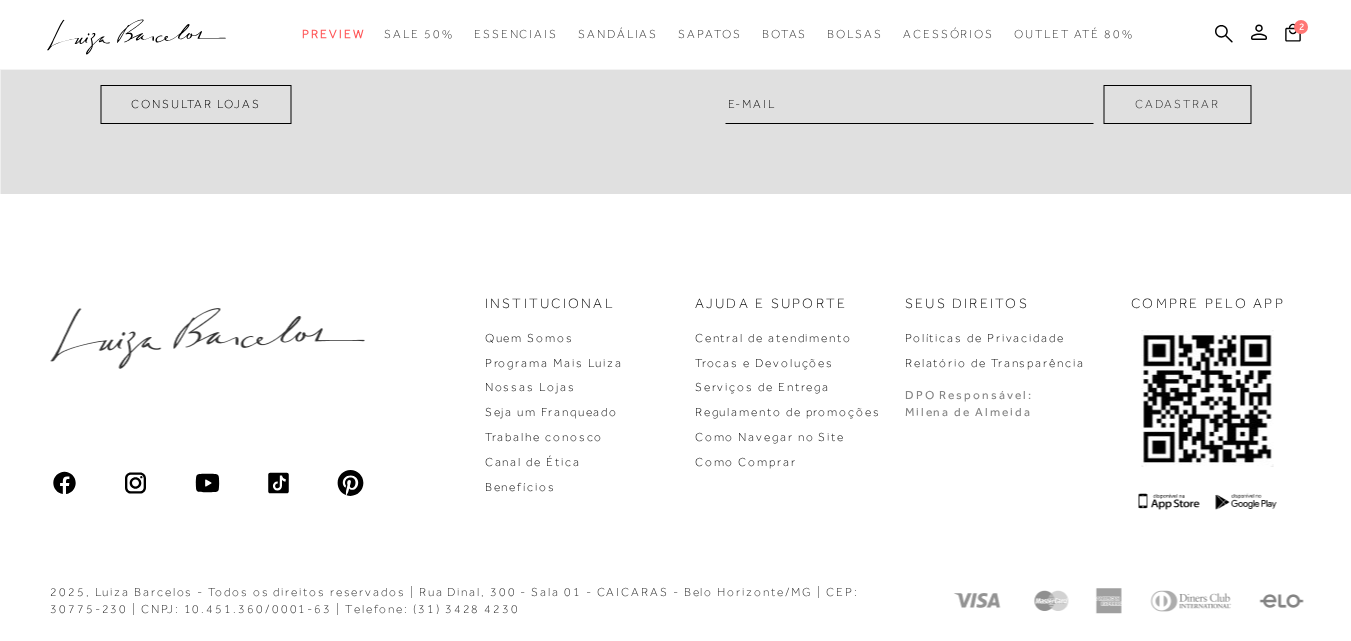 scroll, scrollTop: 0, scrollLeft: 0, axis: both 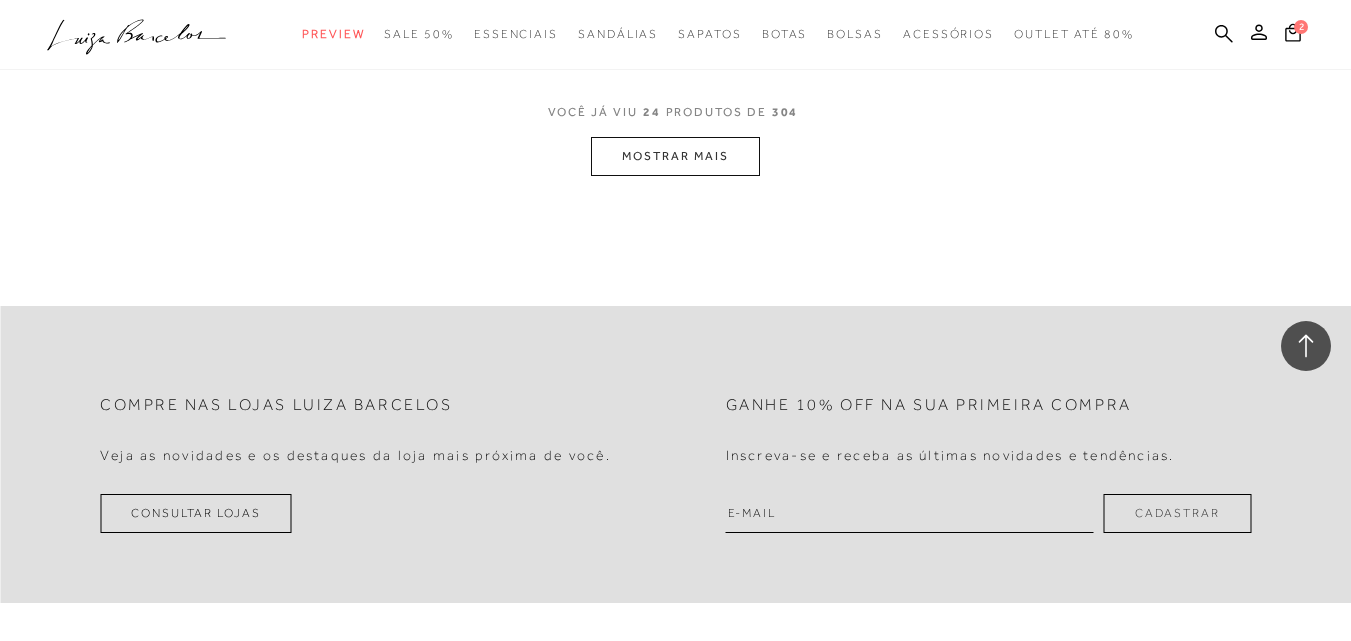 click on "MOSTRAR MAIS" at bounding box center [675, 156] 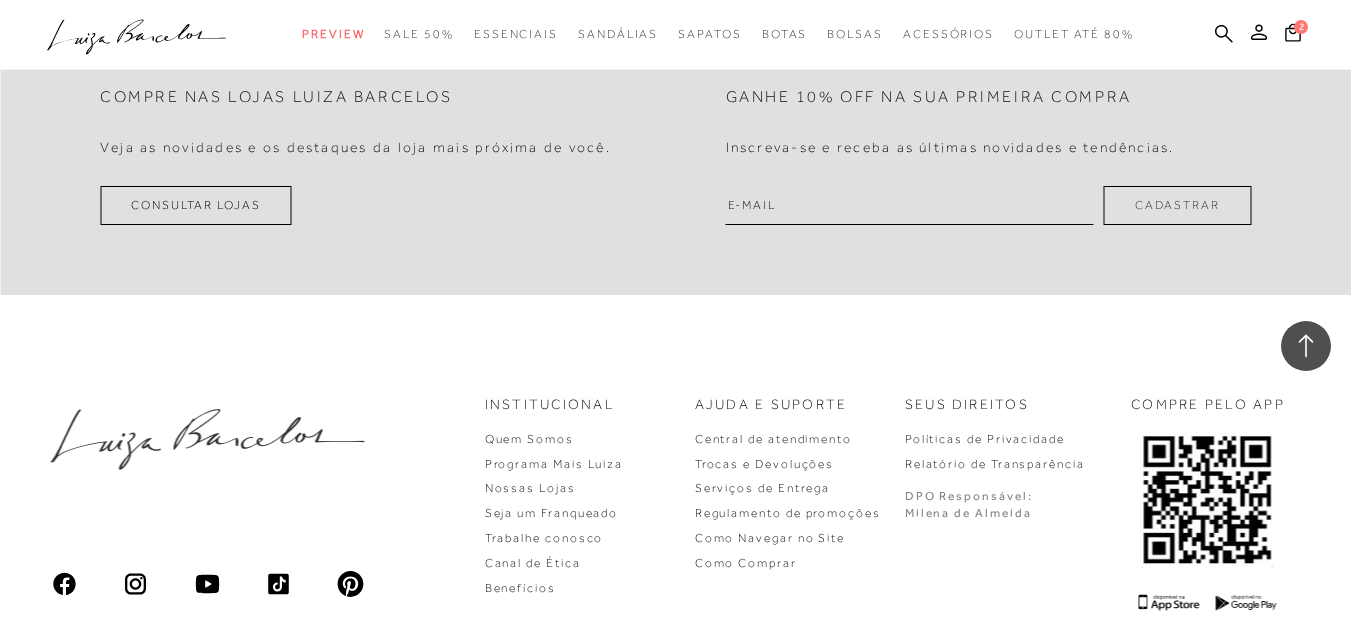 scroll, scrollTop: 7649, scrollLeft: 0, axis: vertical 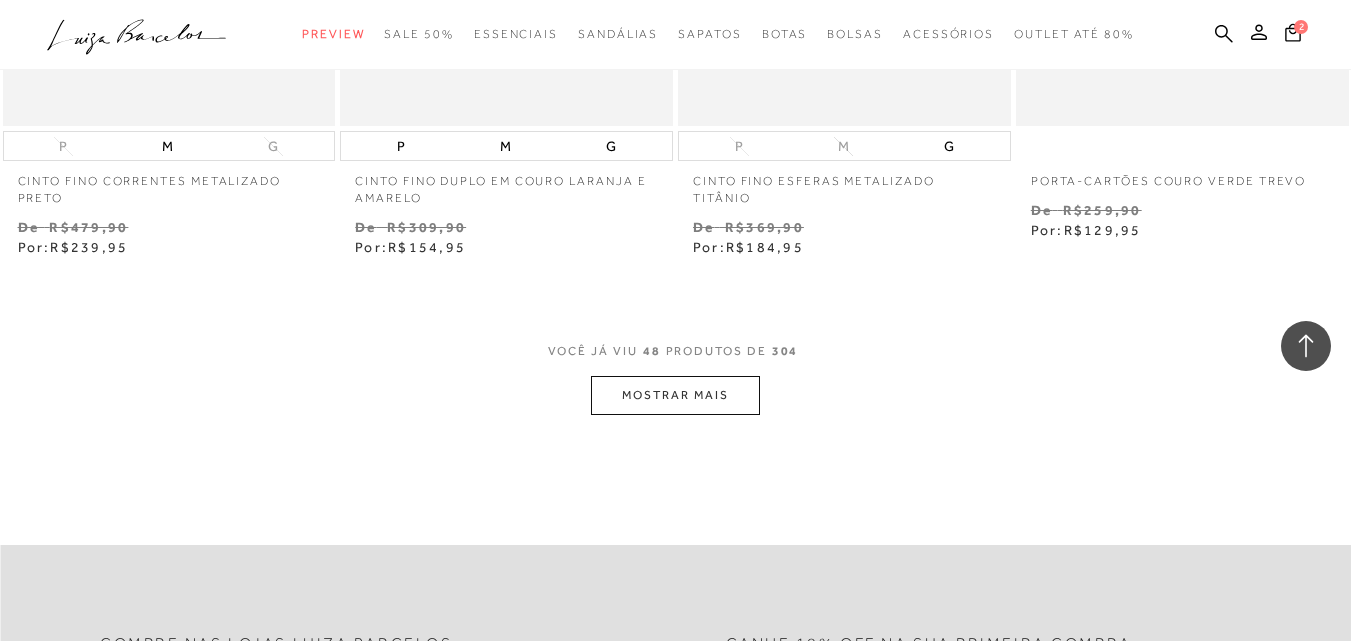 click on "MOSTRAR MAIS" at bounding box center (675, 395) 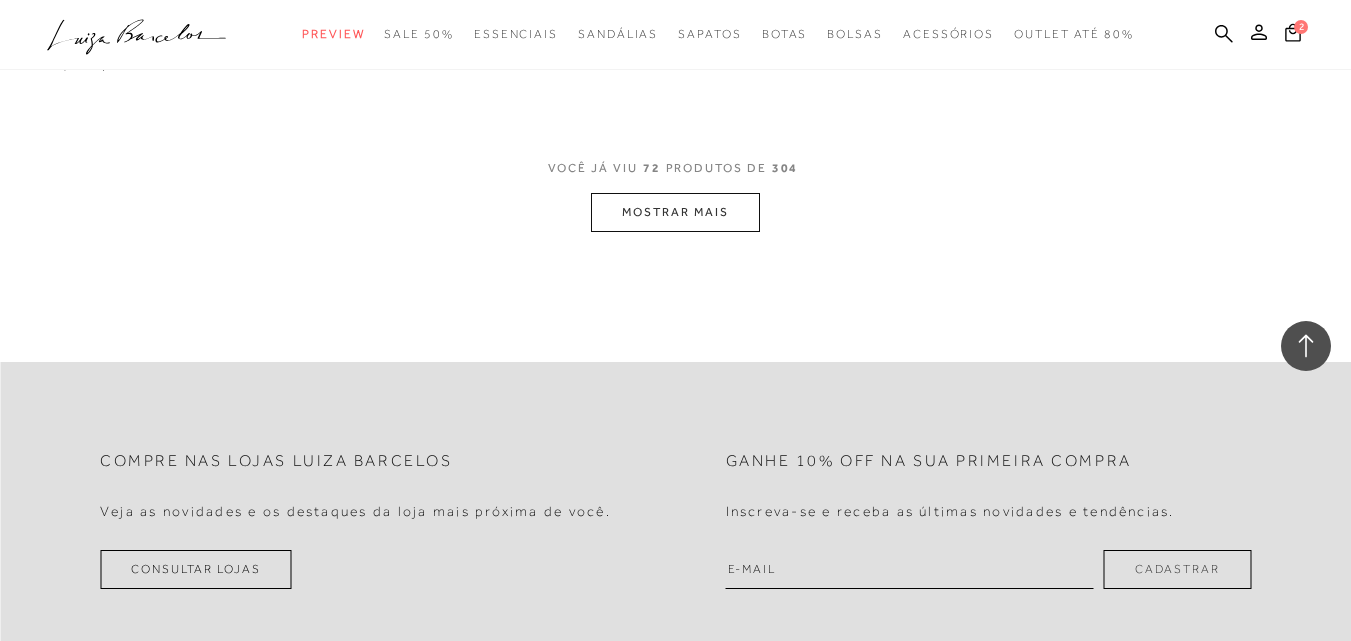 scroll, scrollTop: 11479, scrollLeft: 0, axis: vertical 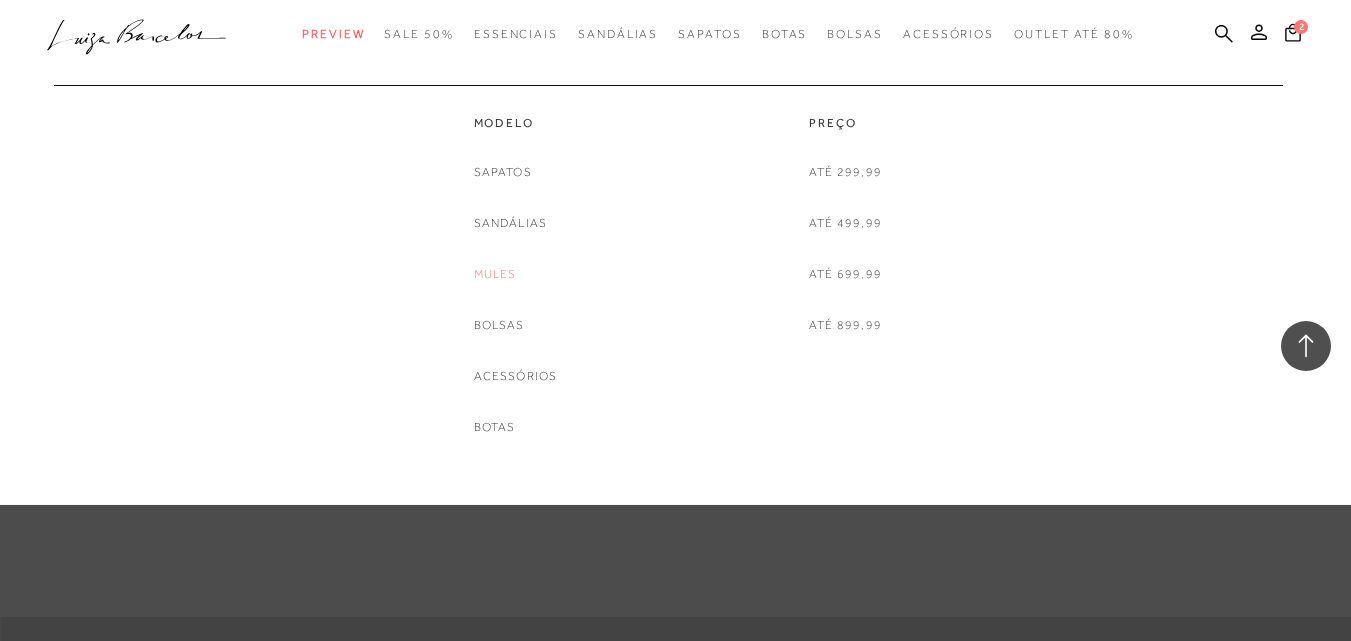 click on "Mules" at bounding box center [495, 274] 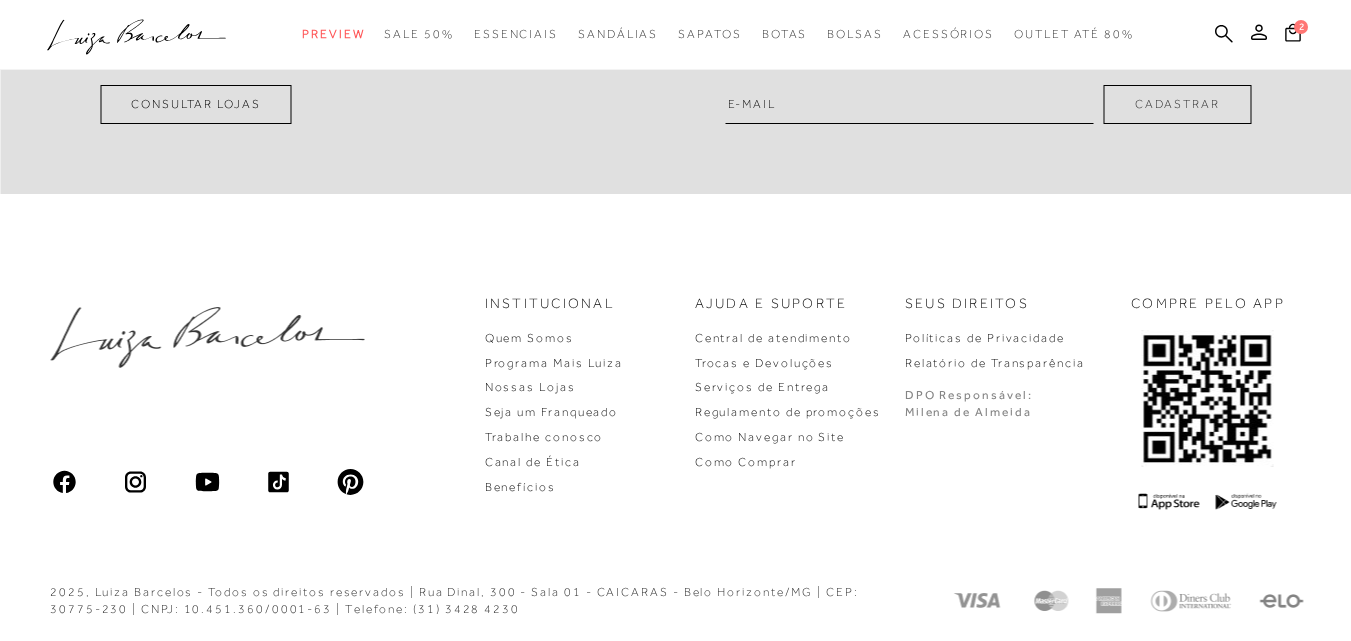scroll, scrollTop: 0, scrollLeft: 0, axis: both 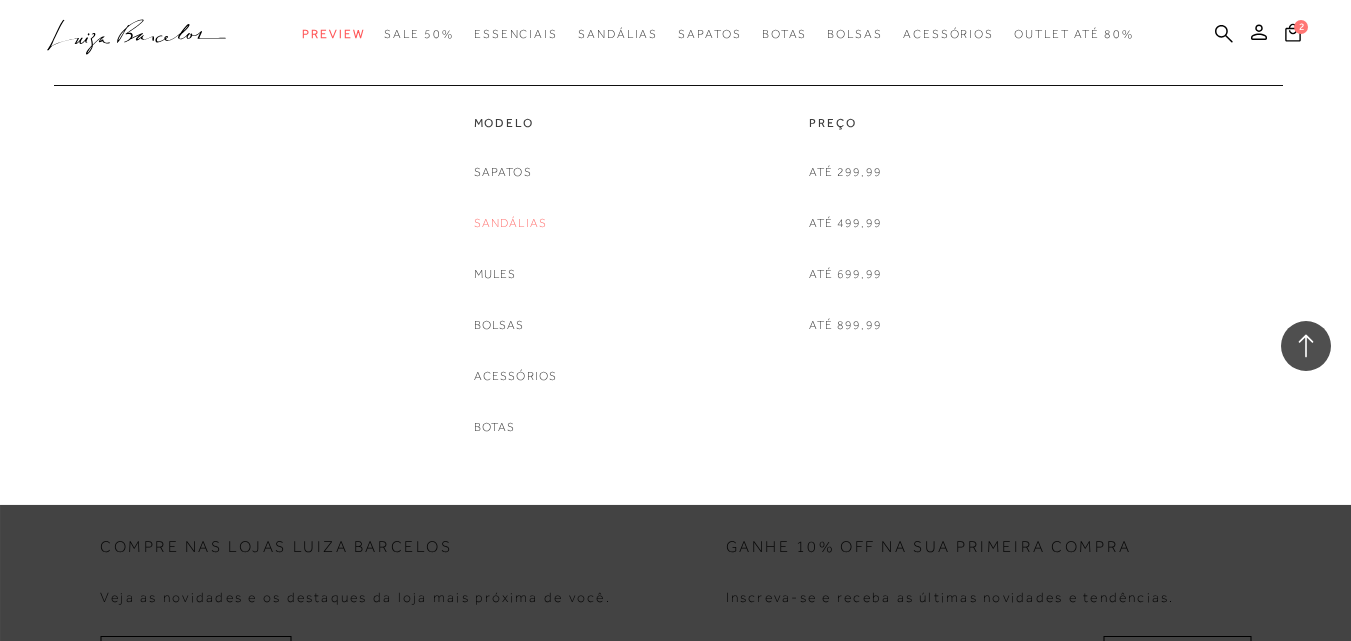 click on "Sandálias" at bounding box center (511, 223) 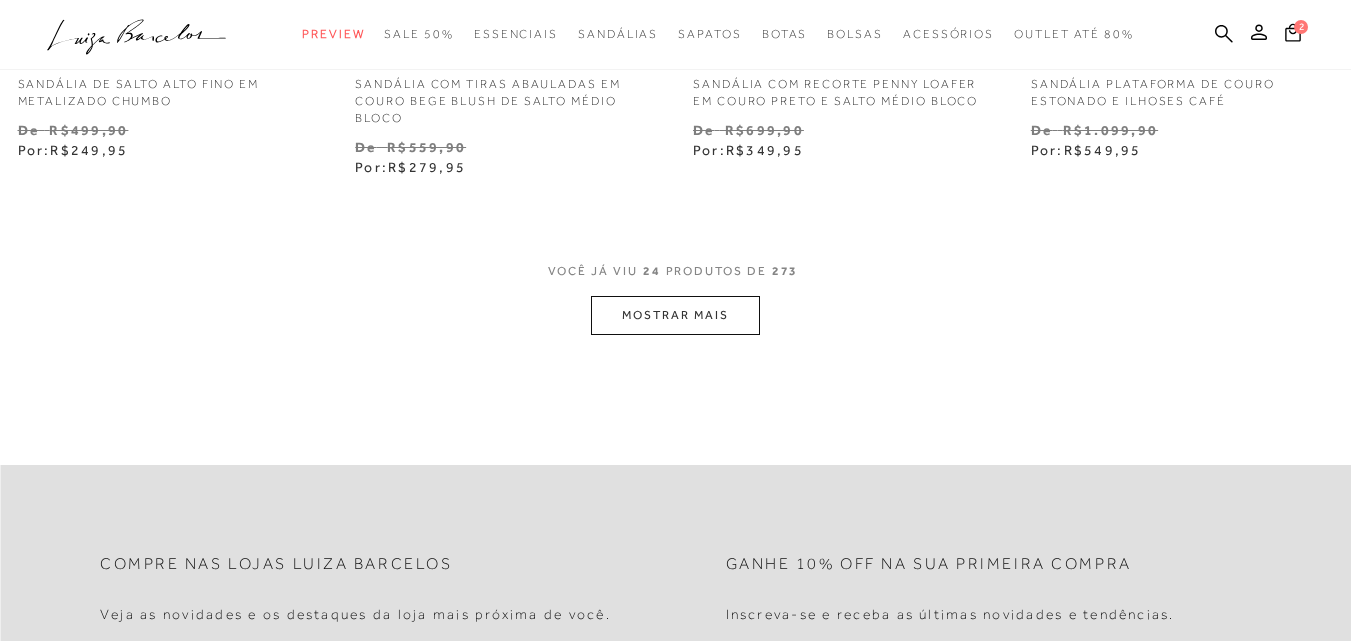 scroll, scrollTop: 0, scrollLeft: 0, axis: both 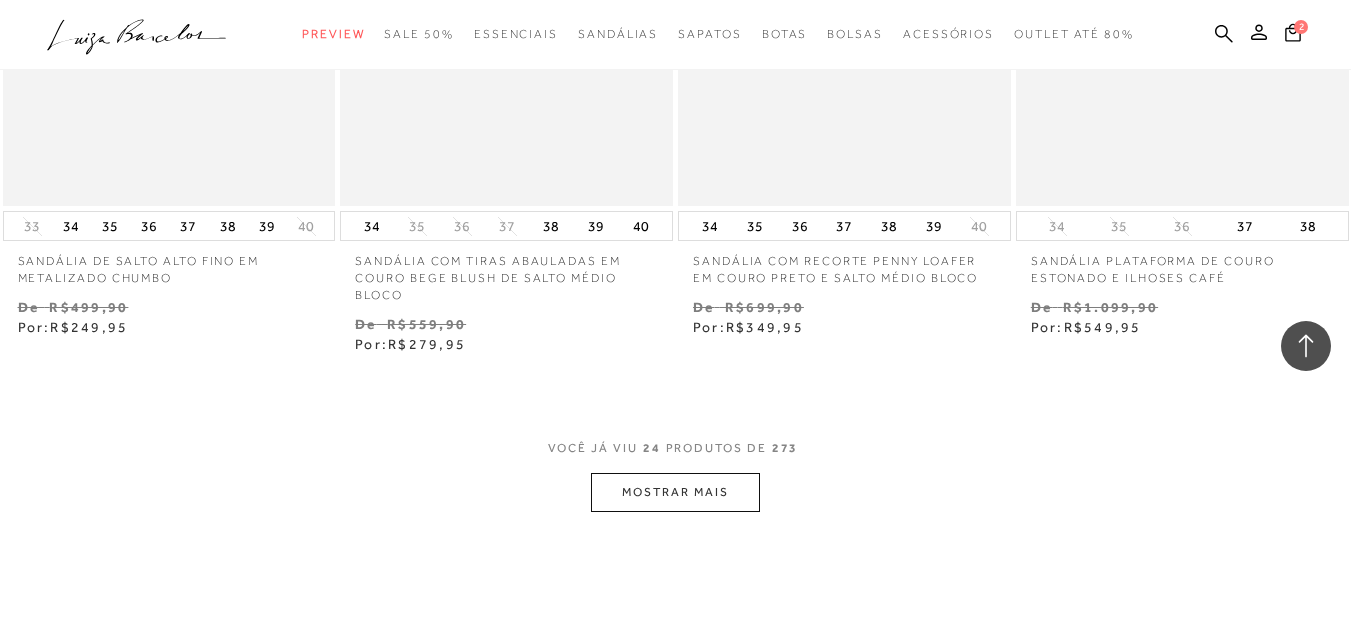 click on "MOSTRAR MAIS" at bounding box center [675, 492] 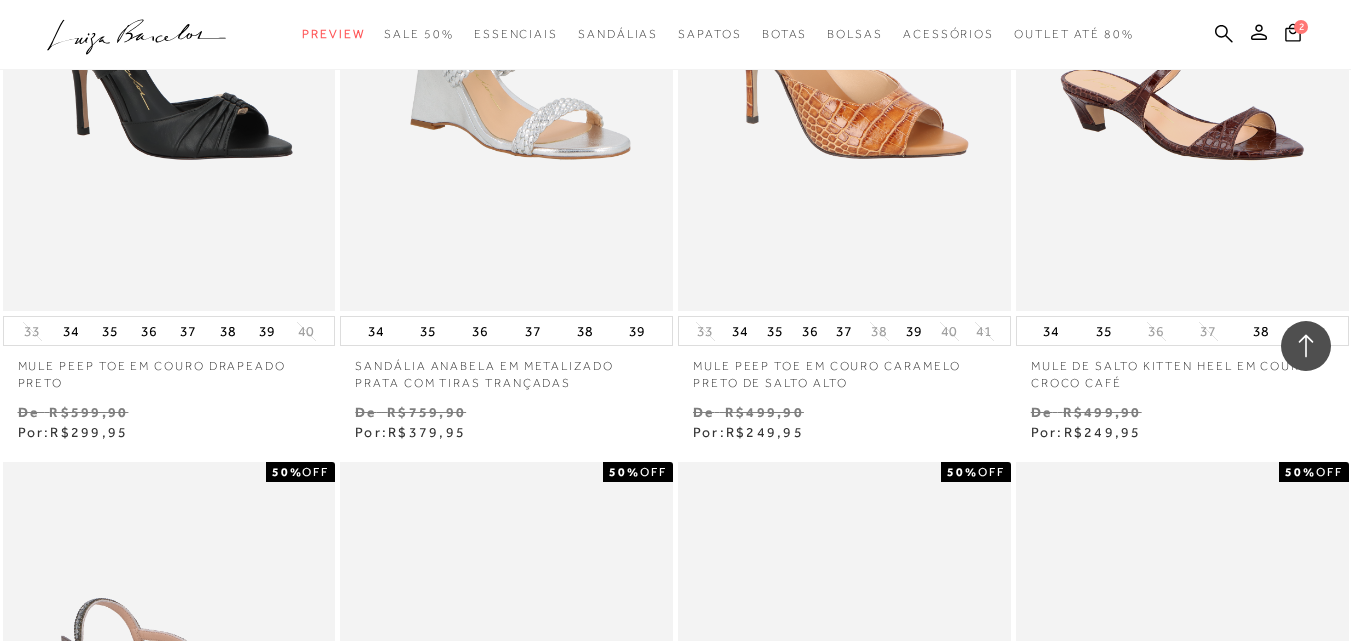scroll, scrollTop: 6183, scrollLeft: 0, axis: vertical 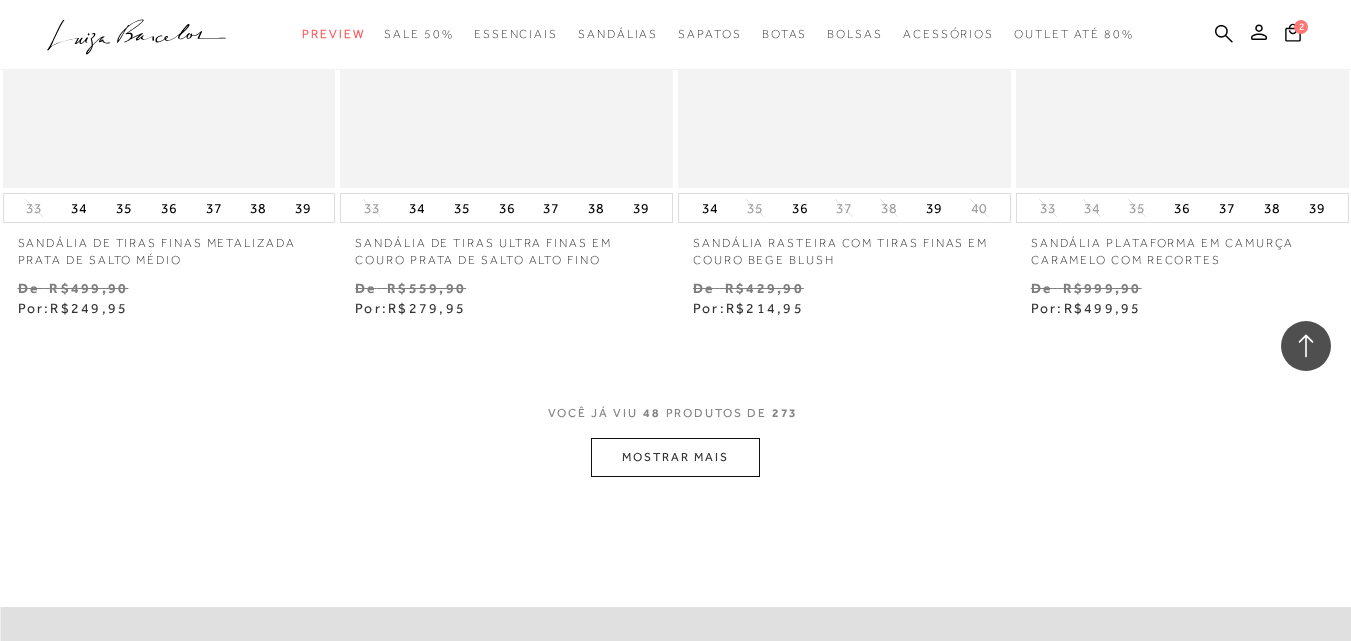 click on "MOSTRAR MAIS" at bounding box center (675, 457) 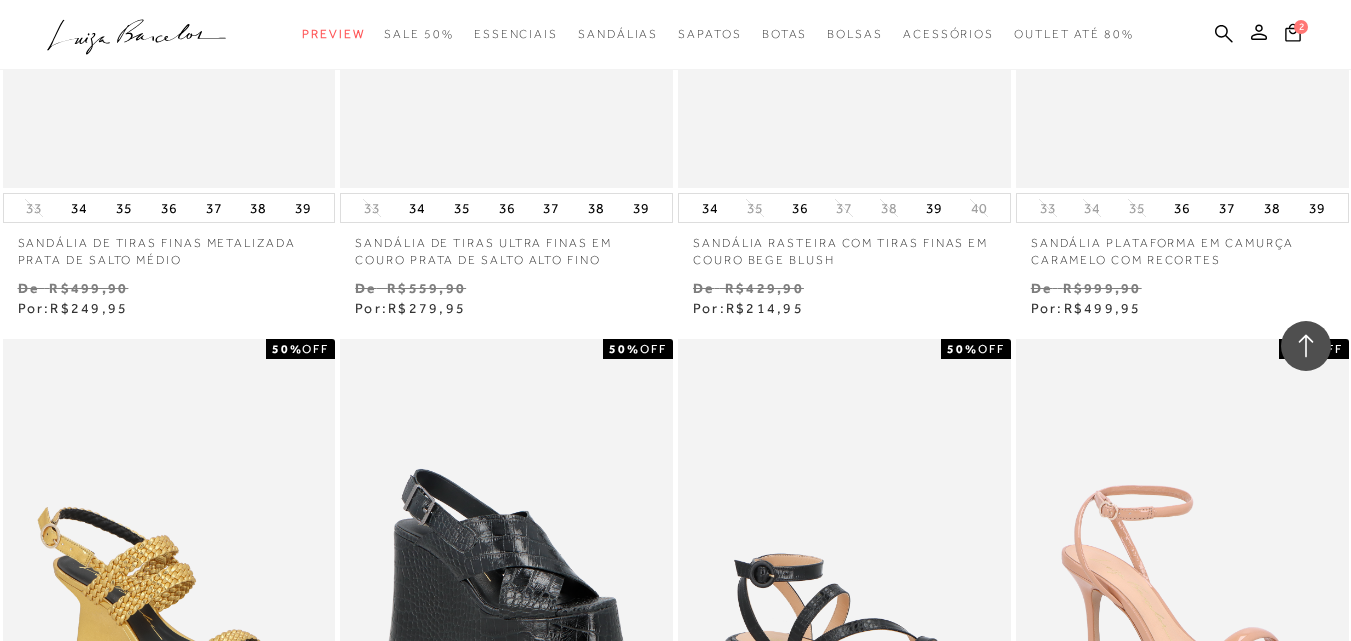 scroll, scrollTop: 8837, scrollLeft: 0, axis: vertical 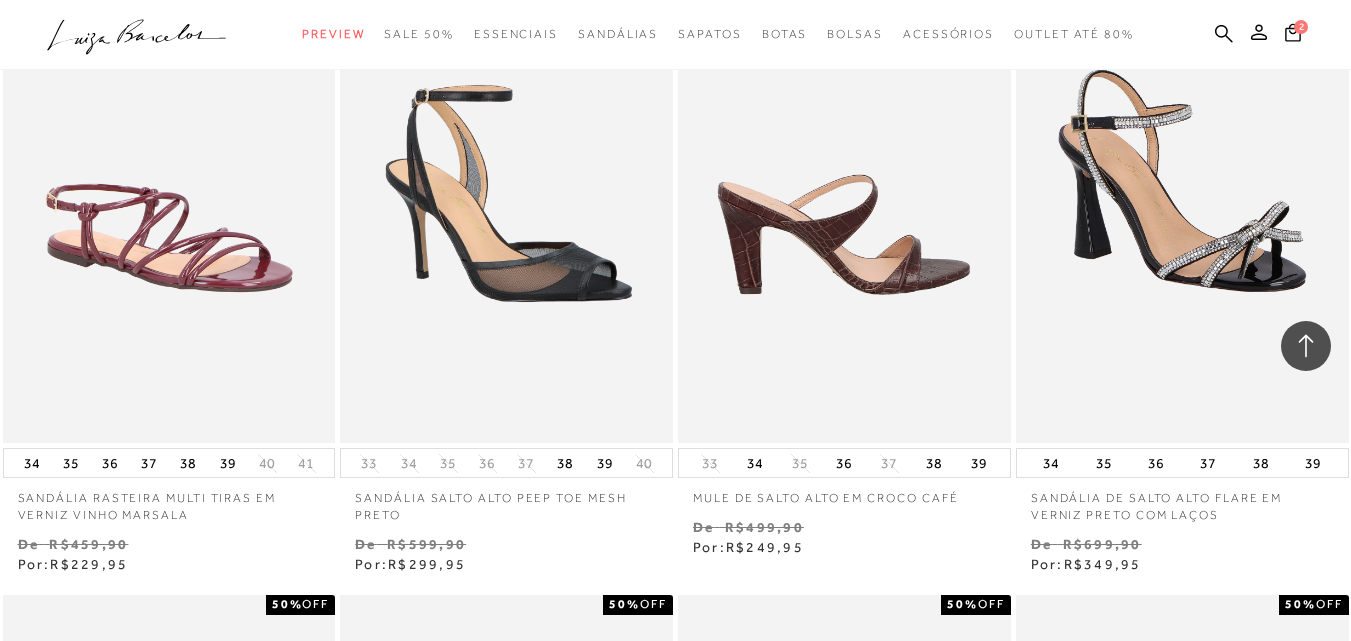 click at bounding box center (845, 193) 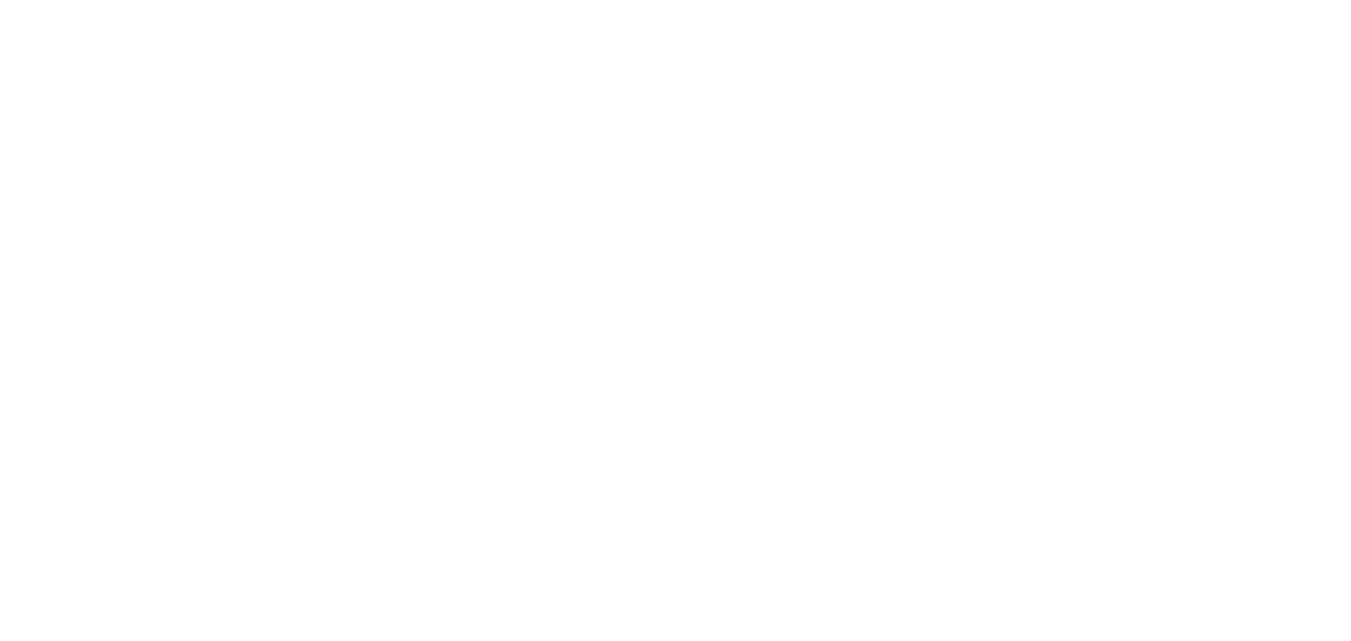 click at bounding box center [675, 256] 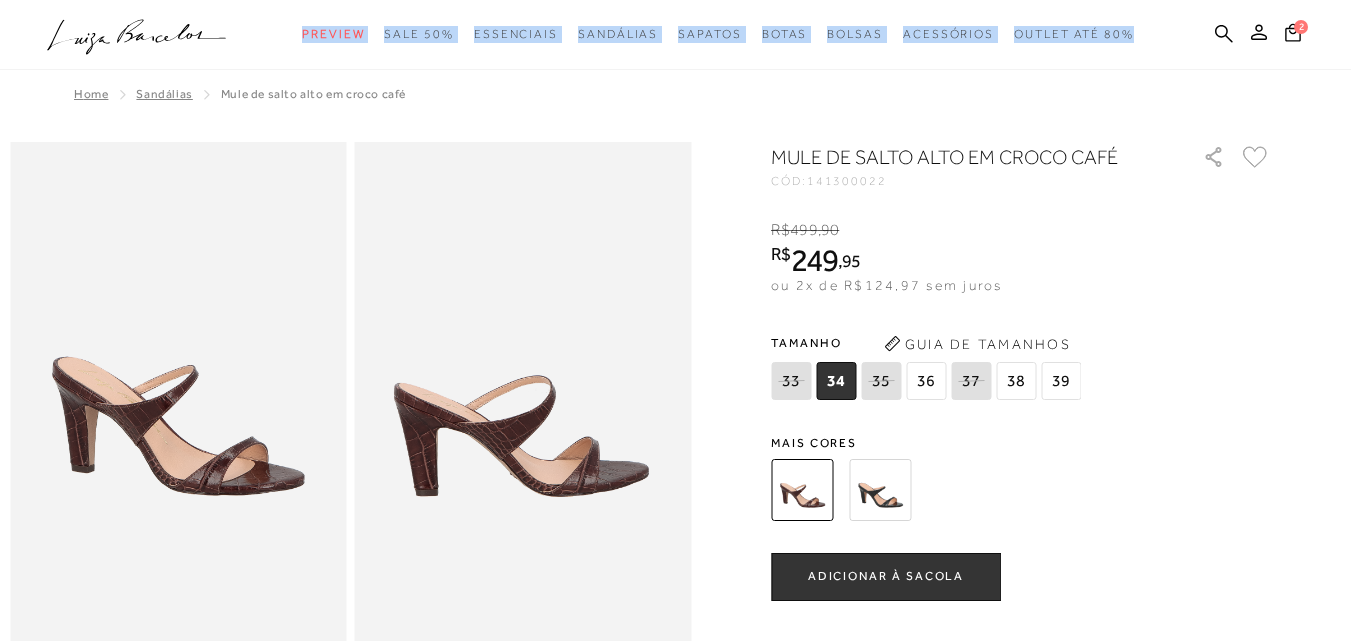drag, startPoint x: 1187, startPoint y: 16, endPoint x: 1186, endPoint y: 0, distance: 16.03122 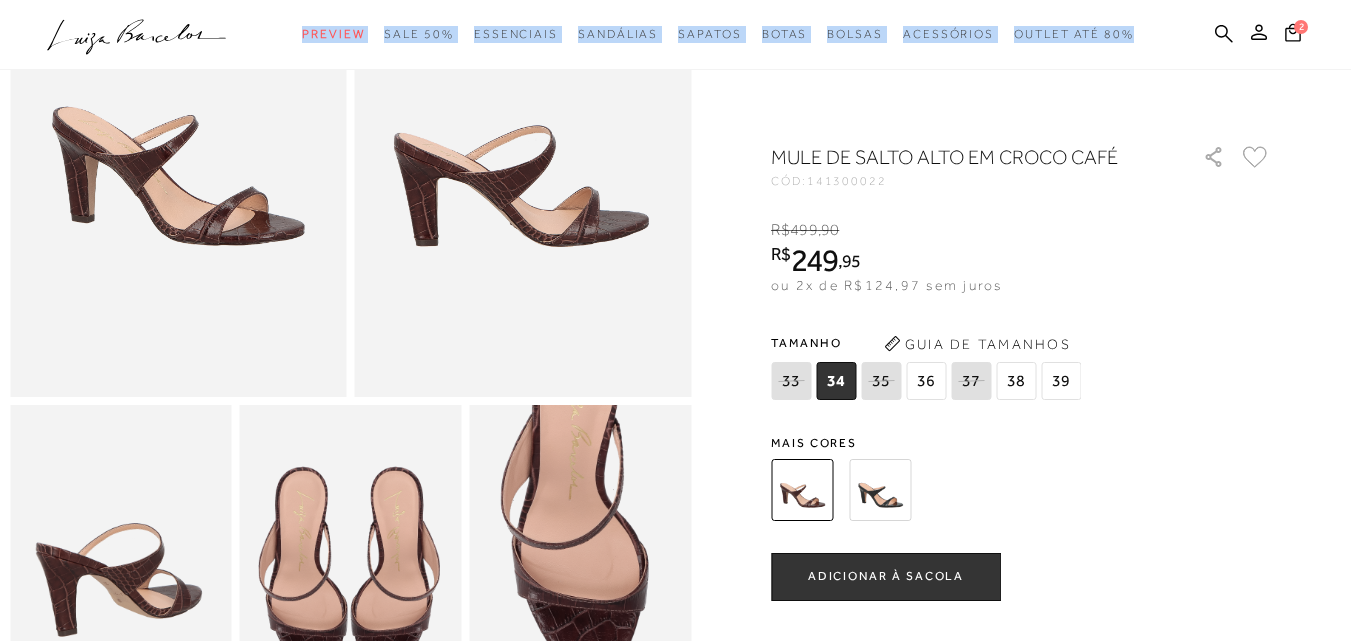 scroll, scrollTop: 697, scrollLeft: 0, axis: vertical 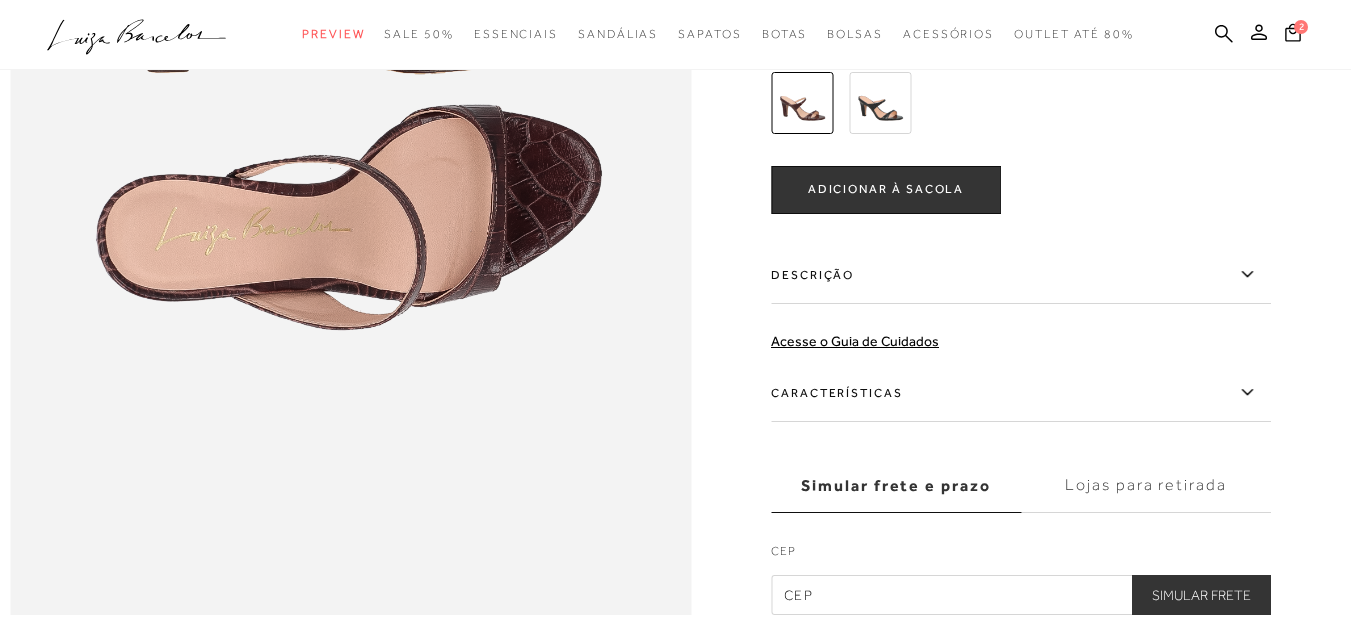 click 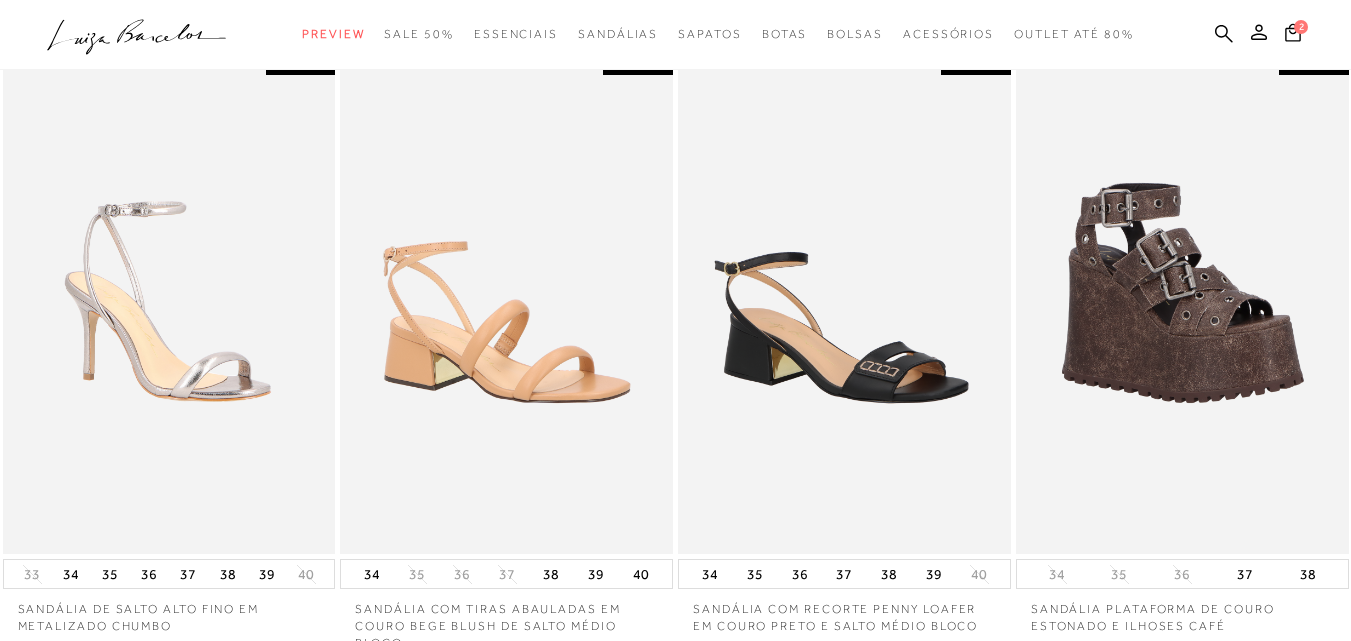 scroll, scrollTop: 0, scrollLeft: 0, axis: both 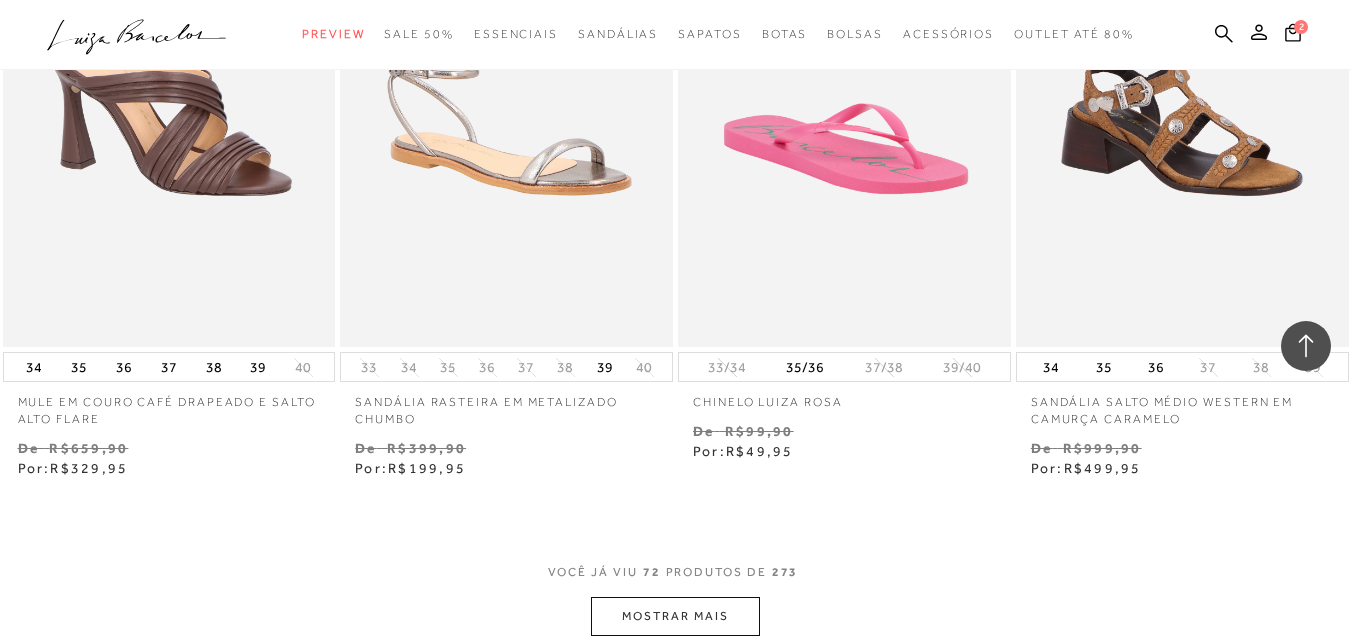 click on "MOSTRAR MAIS" at bounding box center [675, 616] 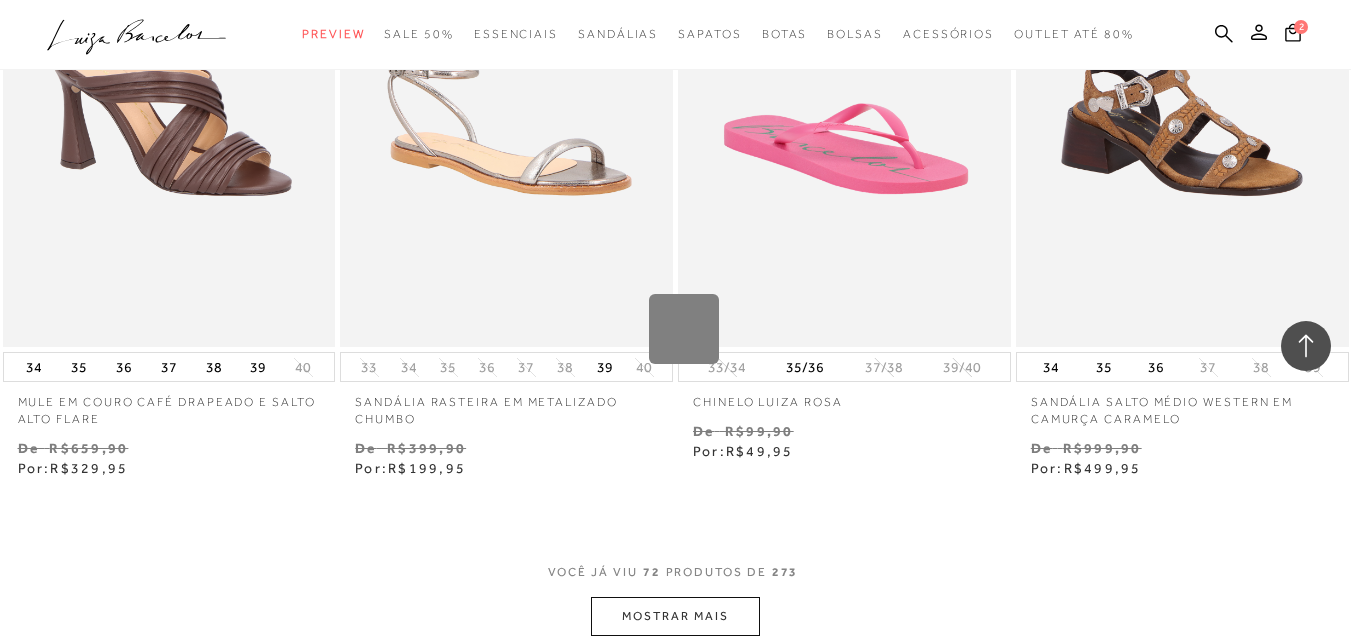 scroll, scrollTop: 11503, scrollLeft: 0, axis: vertical 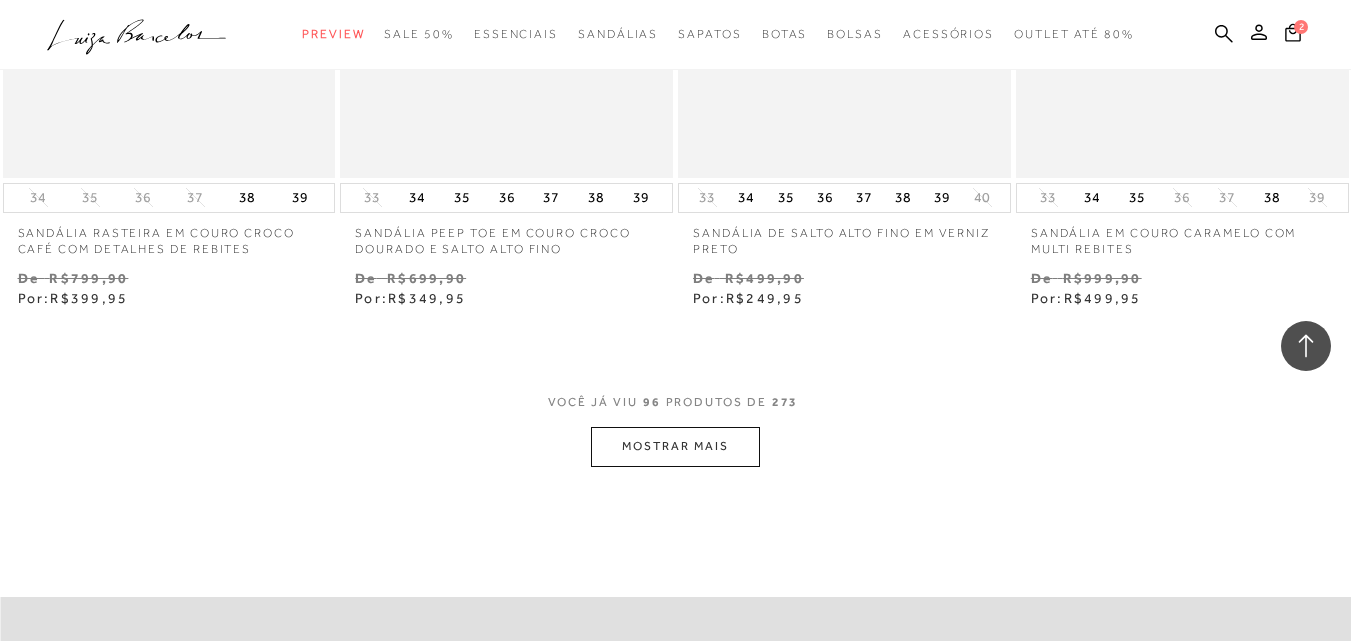 click on "MOSTRAR MAIS" at bounding box center [675, 446] 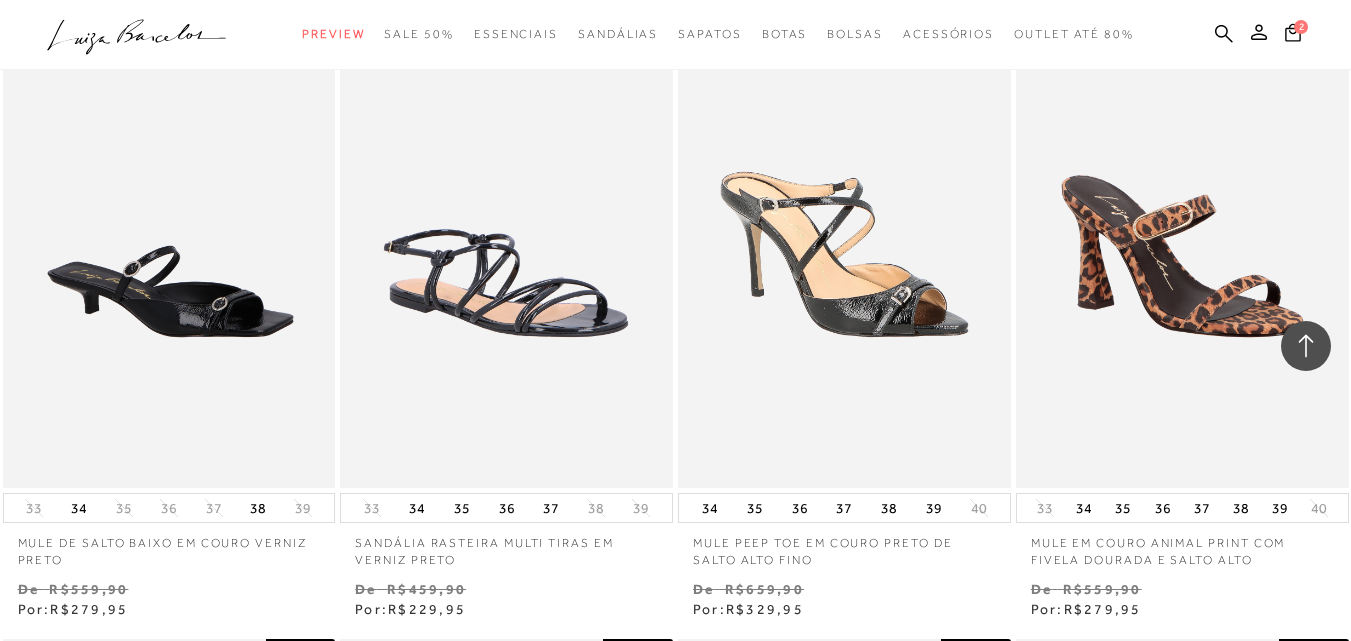 scroll, scrollTop: 19158, scrollLeft: 0, axis: vertical 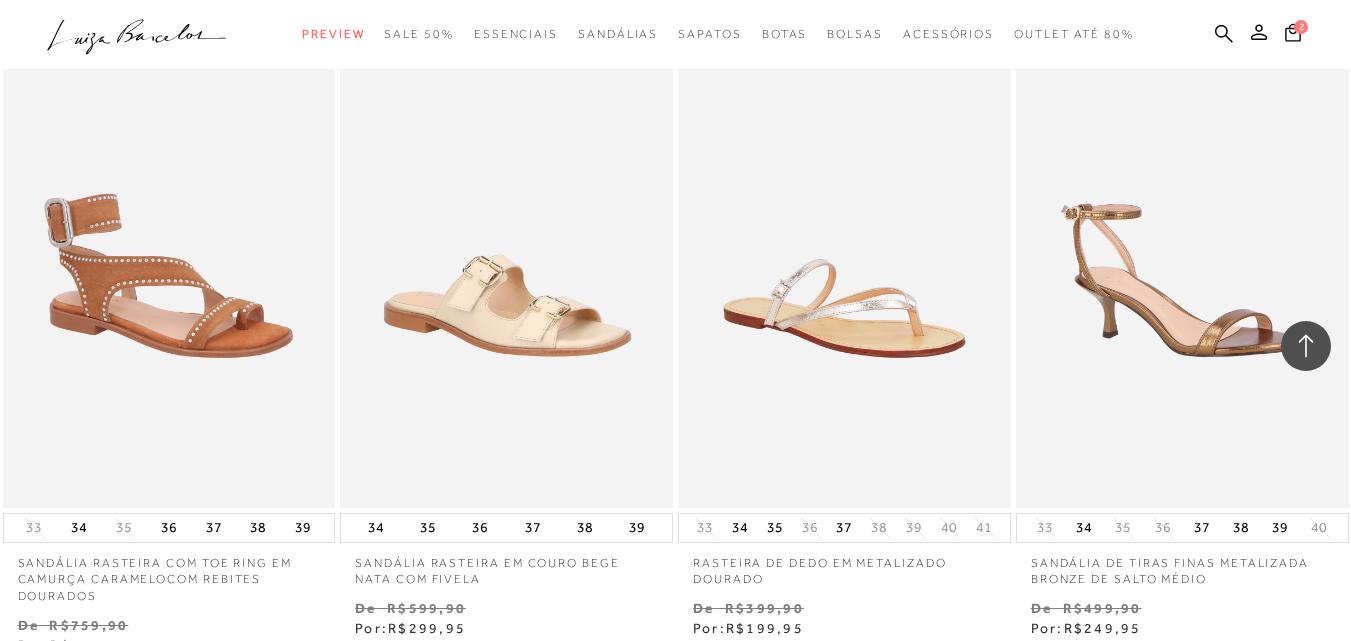 click on "MOSTRAR MAIS" at bounding box center [675, 793] 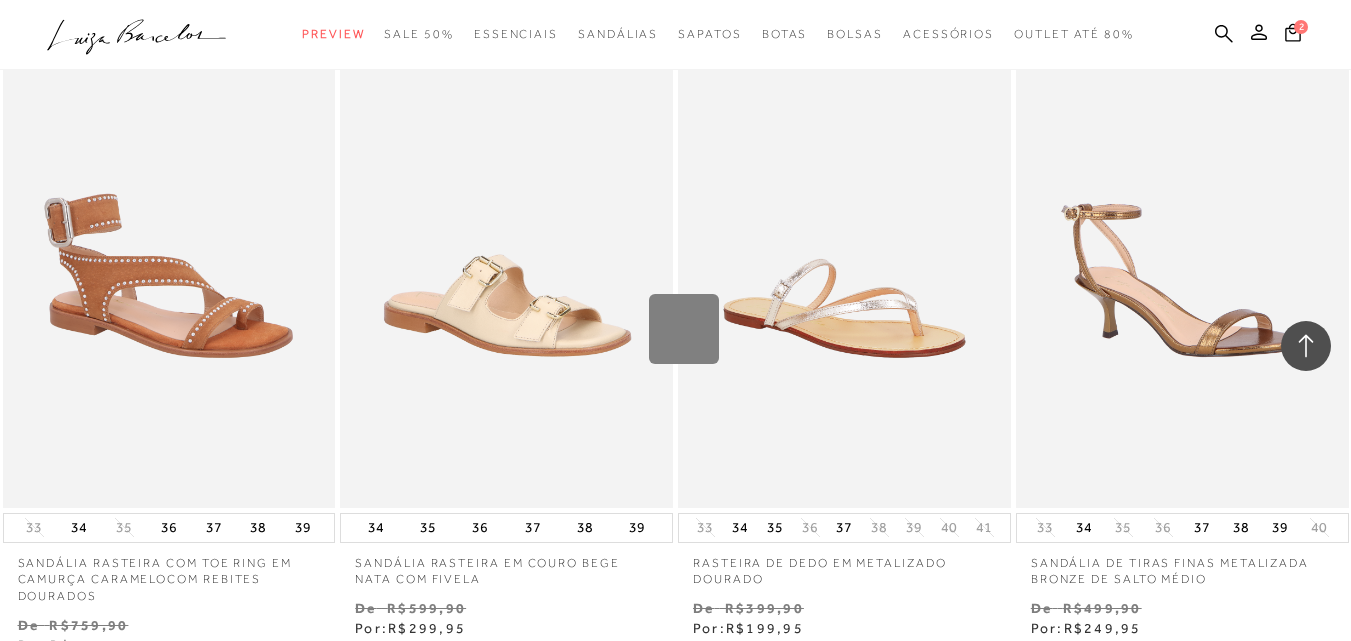 click on "Loading..." at bounding box center [675, 320] 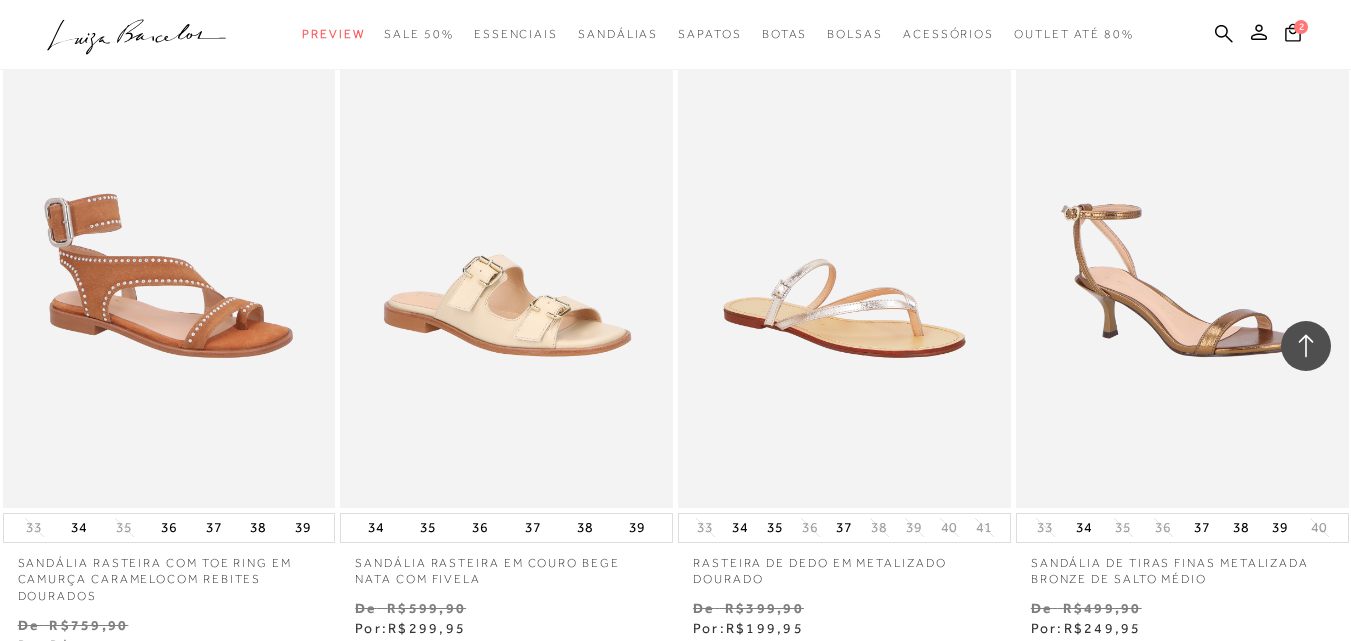 scroll, scrollTop: 19820, scrollLeft: 0, axis: vertical 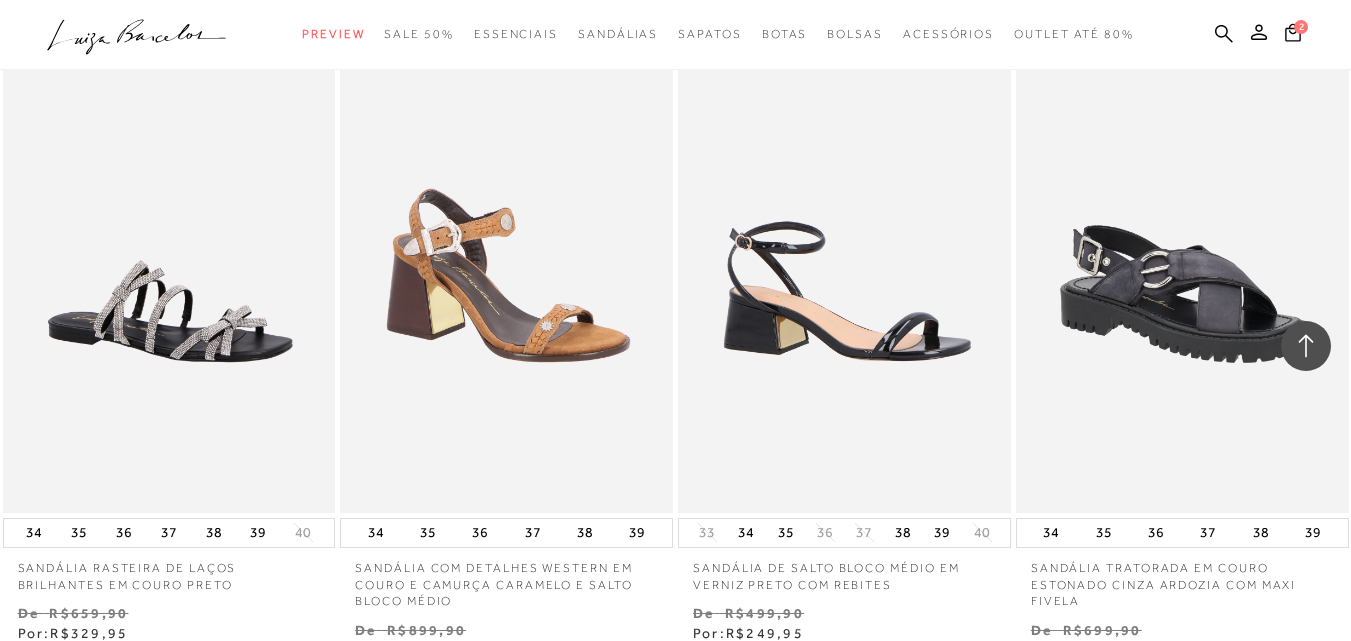 click on "MOSTRAR MAIS" at bounding box center (675, 4083) 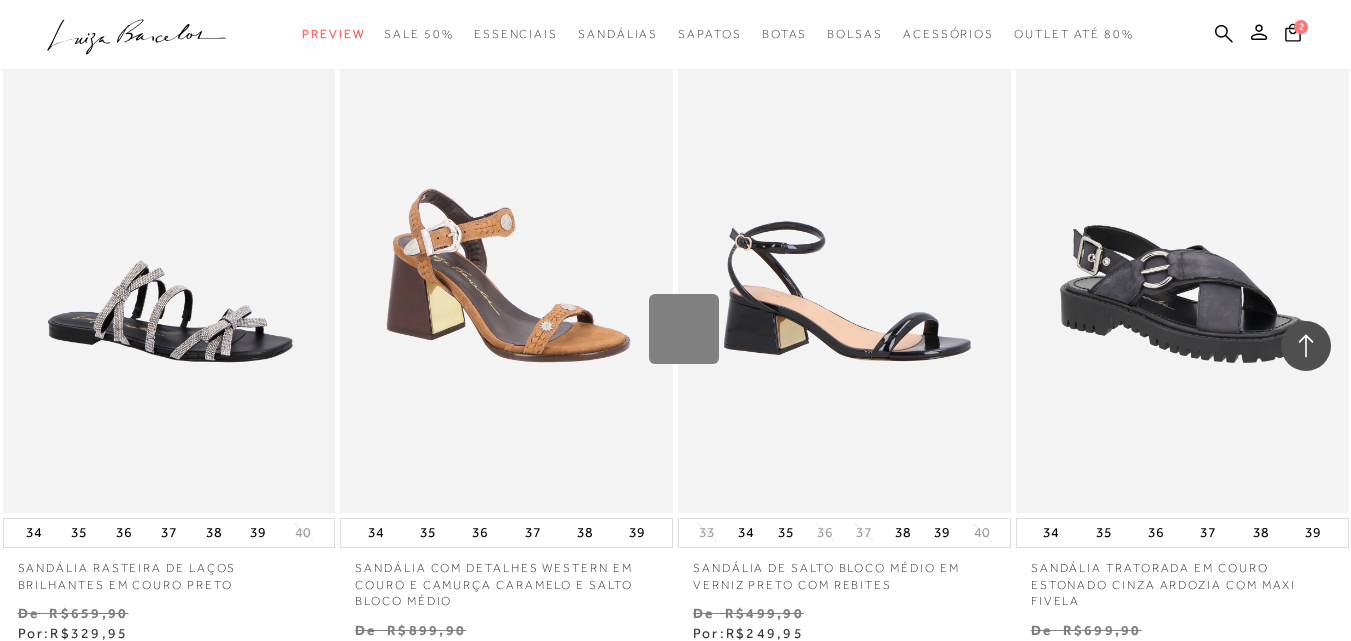 scroll, scrollTop: 23748, scrollLeft: 0, axis: vertical 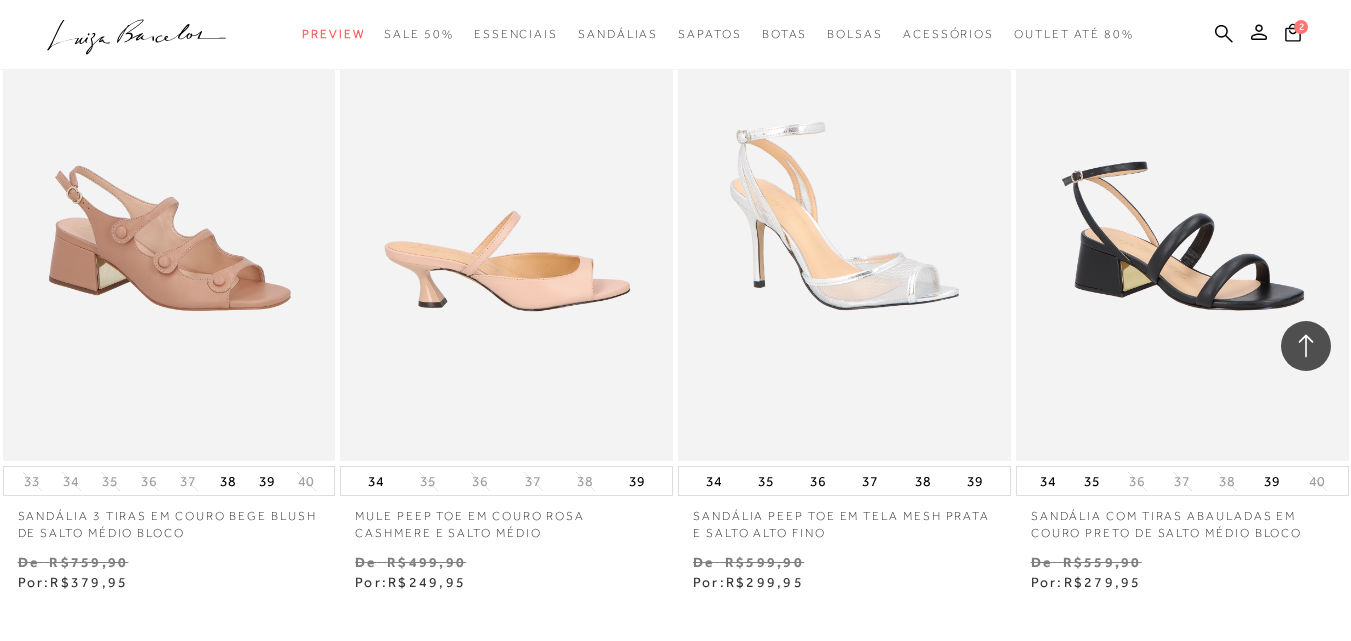 click at bounding box center (507, 211) 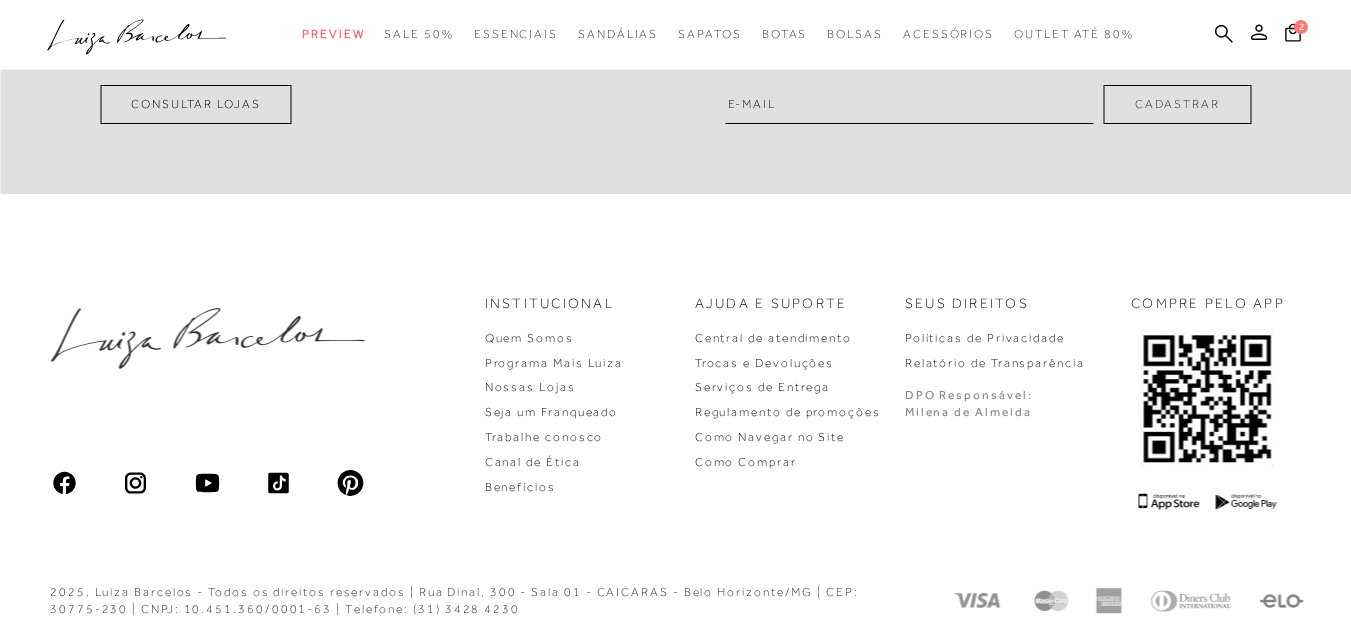 scroll, scrollTop: 0, scrollLeft: 0, axis: both 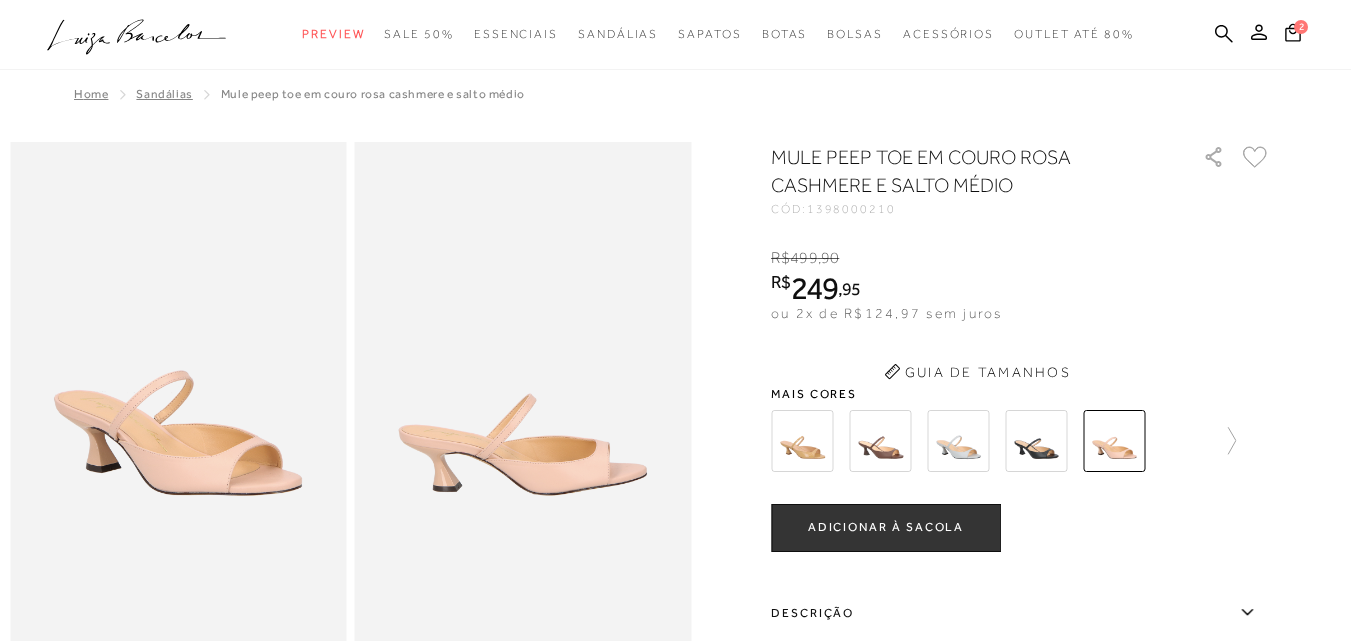 click at bounding box center (880, 441) 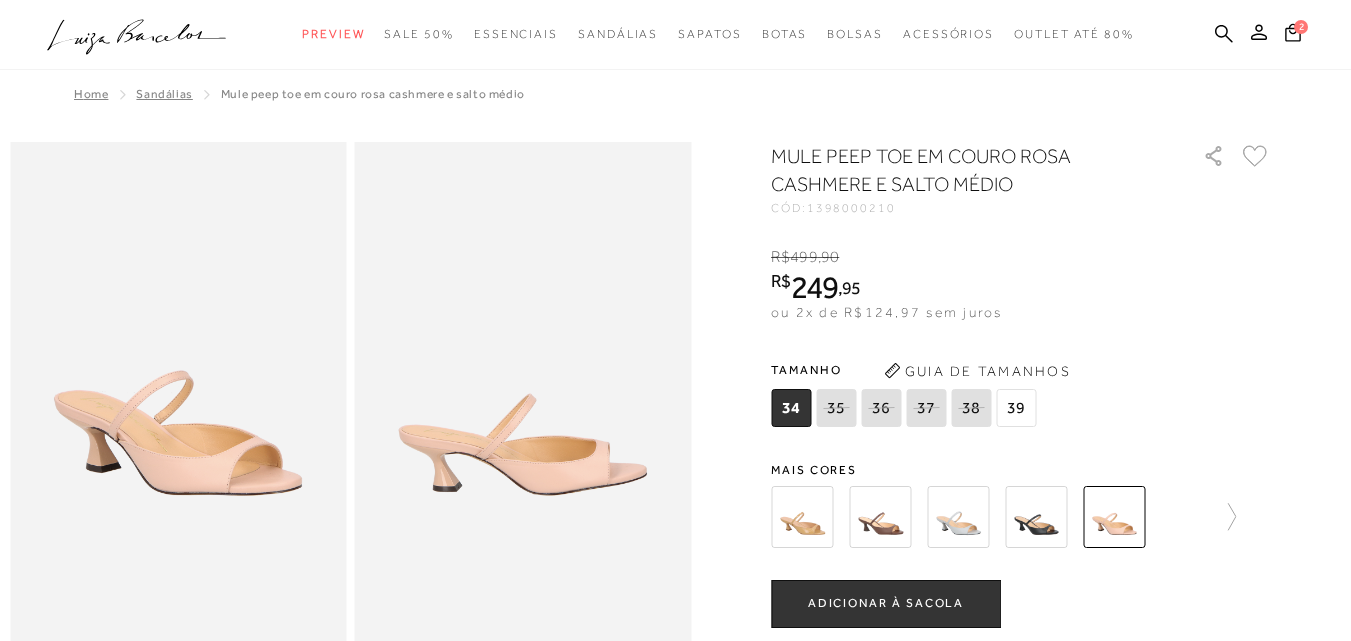 click at bounding box center (802, 517) 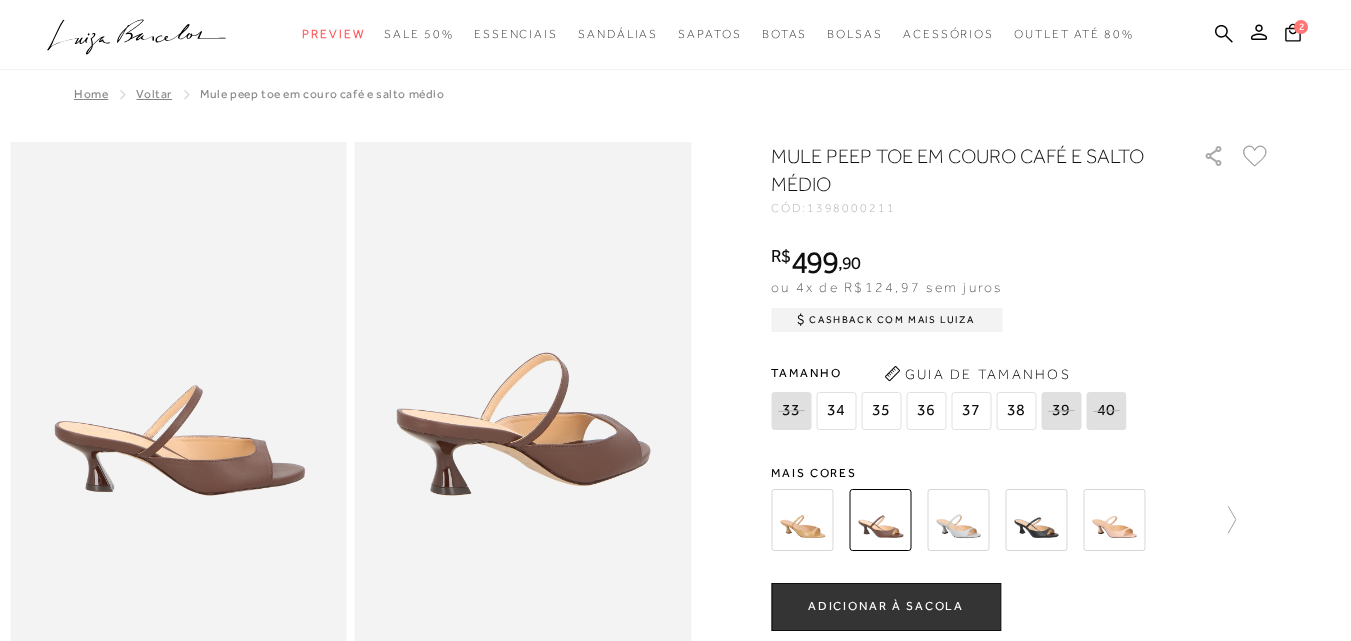 click at bounding box center [802, 520] 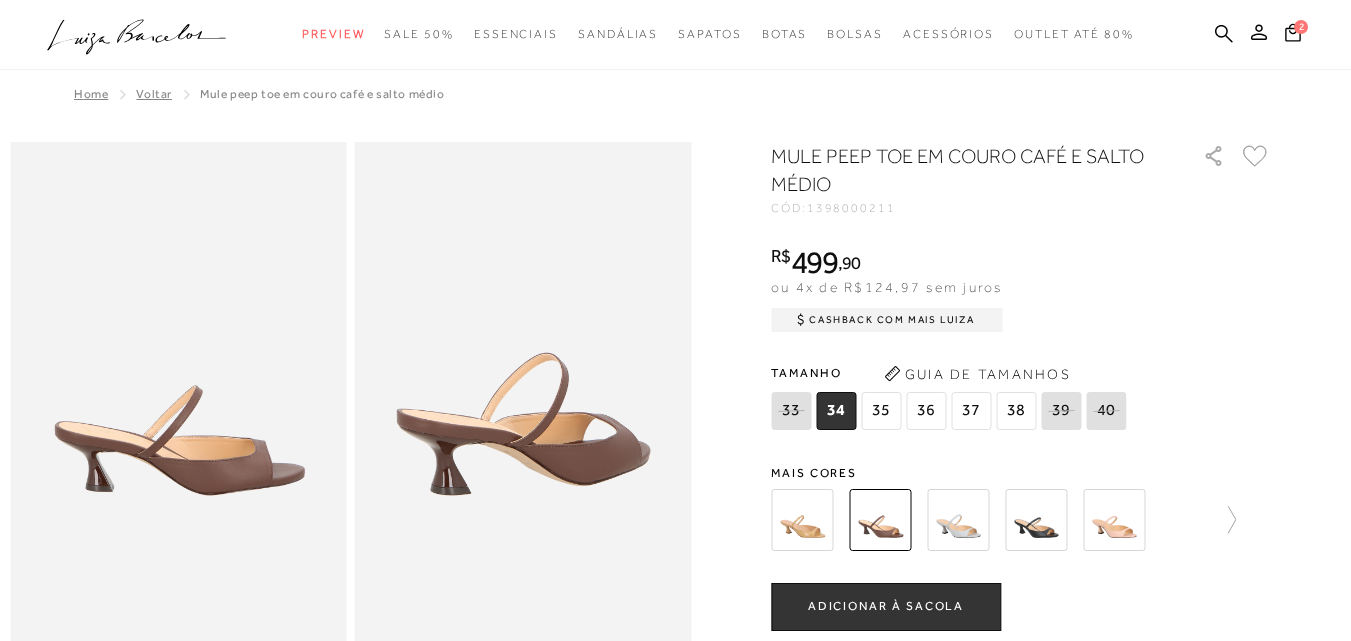 click at bounding box center [802, 520] 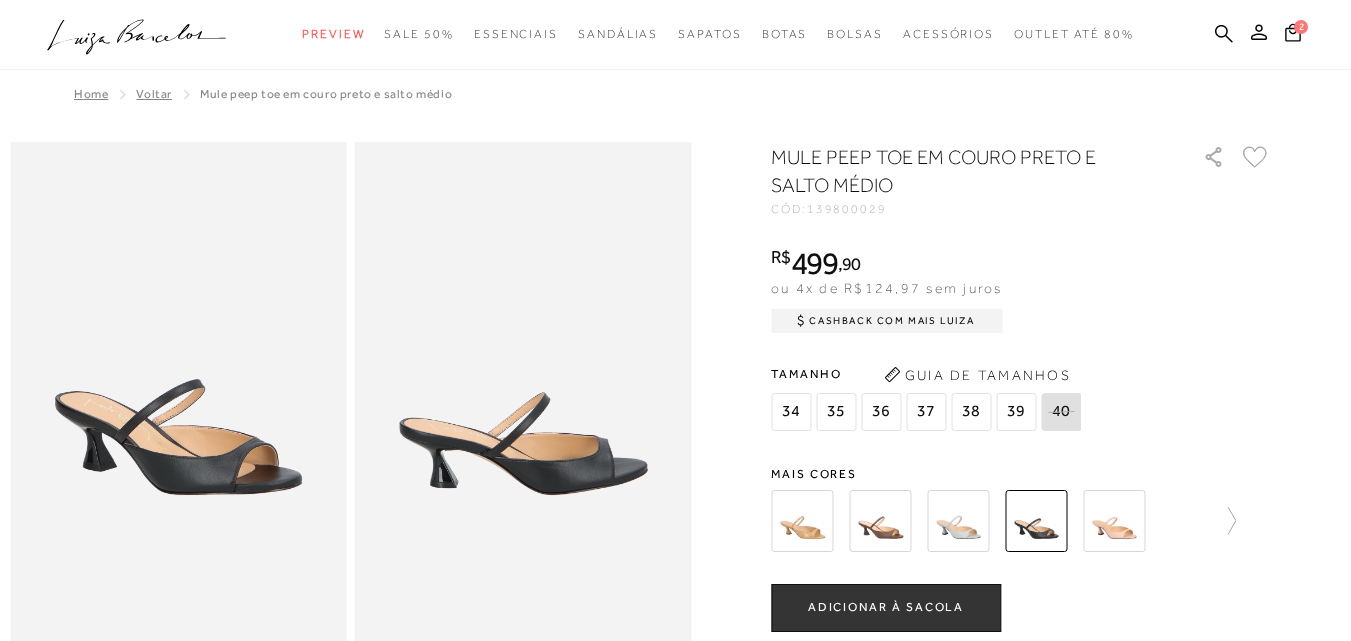 click at bounding box center (1114, 521) 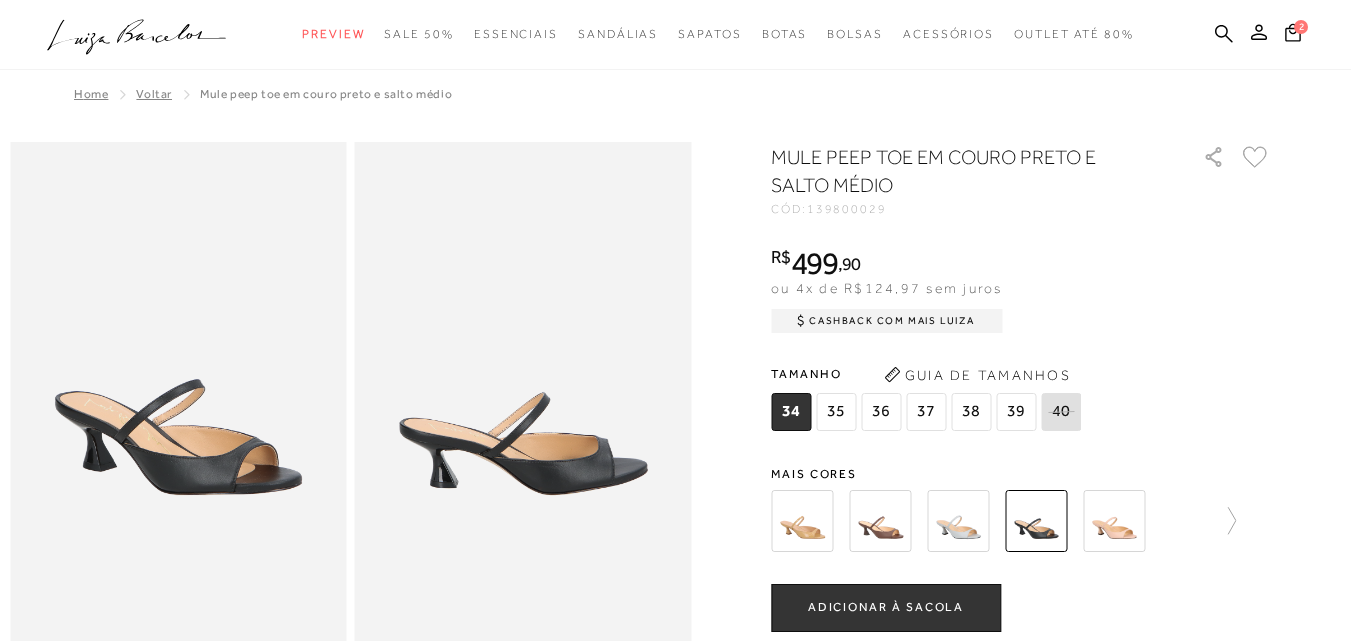 scroll, scrollTop: 0, scrollLeft: 0, axis: both 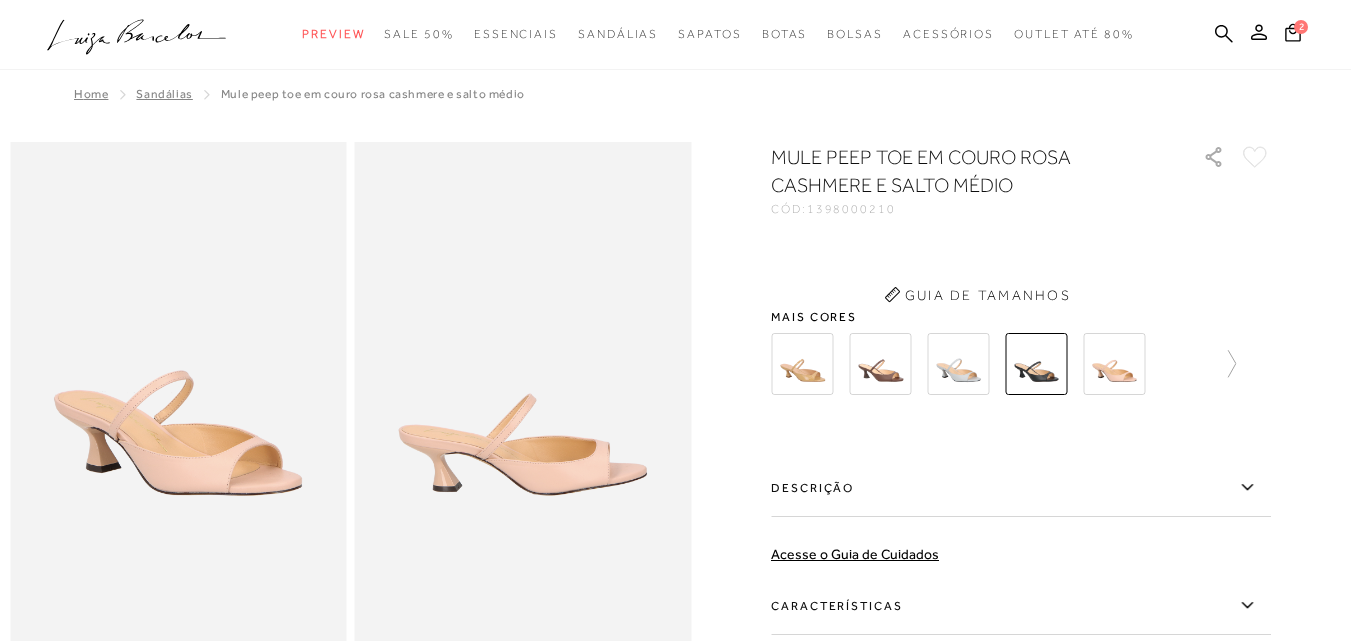 click on "MULE PEEP TOE EM COURO ROSA CASHMERE E SALTO MÉDIO
CÓD:
1398000210
×
É necessário selecionar um tamanho para adicionar o produto como favorito.
Guia de Tamanhos
Mais cores" at bounding box center (1021, 485) 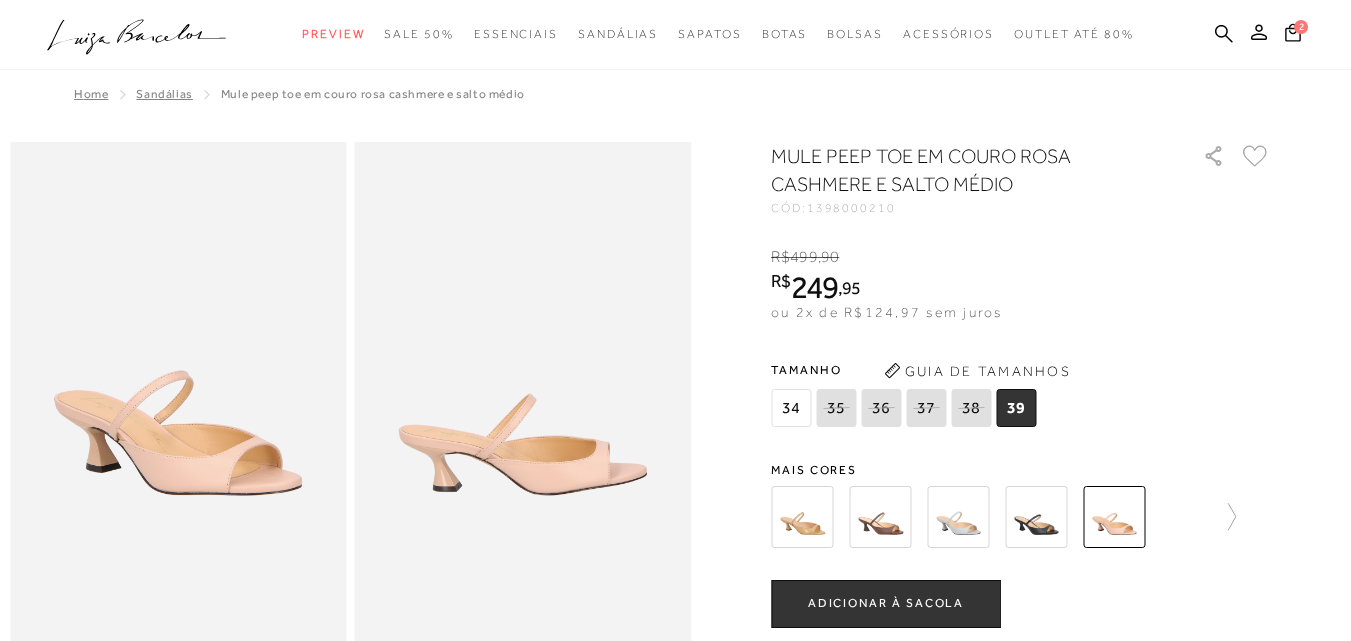 click on "39" at bounding box center (1016, 408) 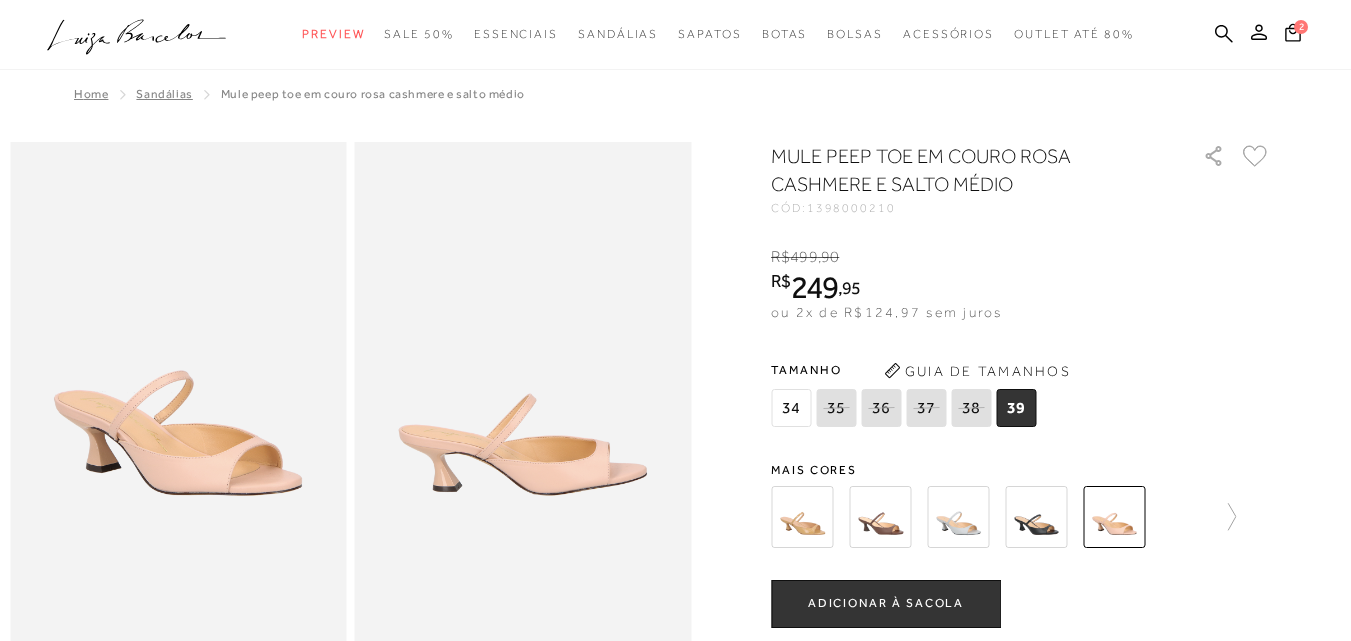 click on "ADICIONAR À SACOLA" at bounding box center [886, 604] 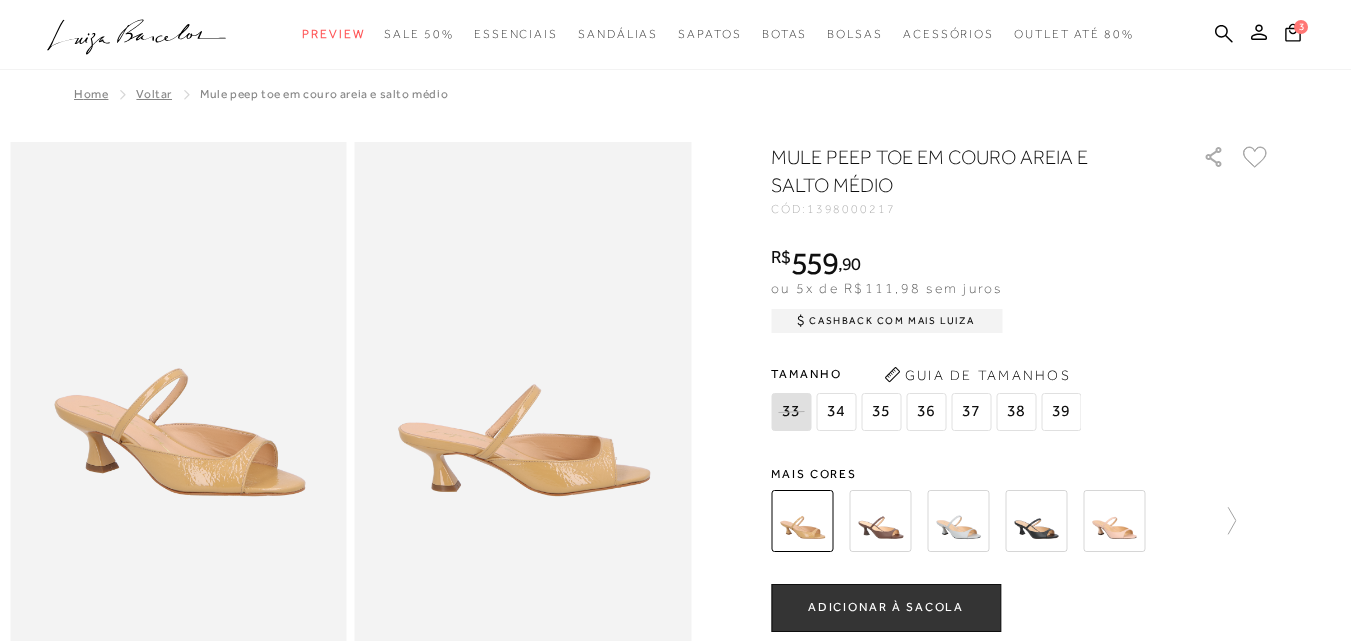 scroll, scrollTop: 2250, scrollLeft: 0, axis: vertical 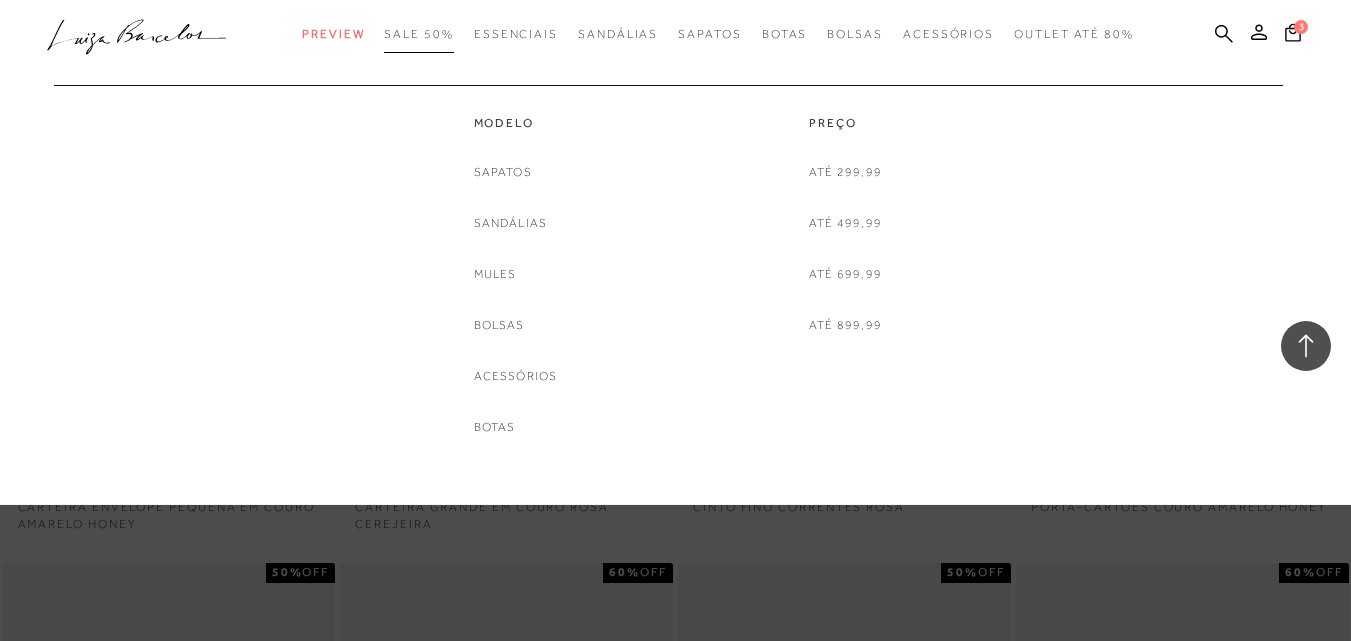 click on "SALE 50%" at bounding box center (418, 34) 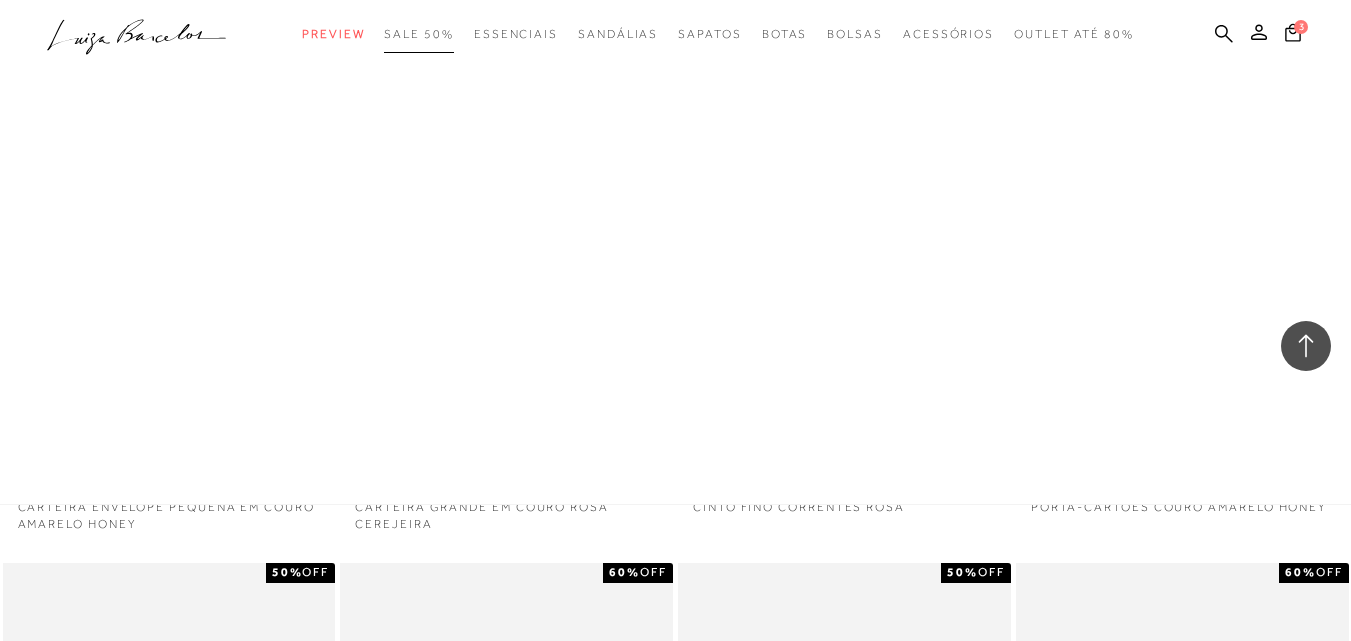click on "SALE 50%" at bounding box center [418, 34] 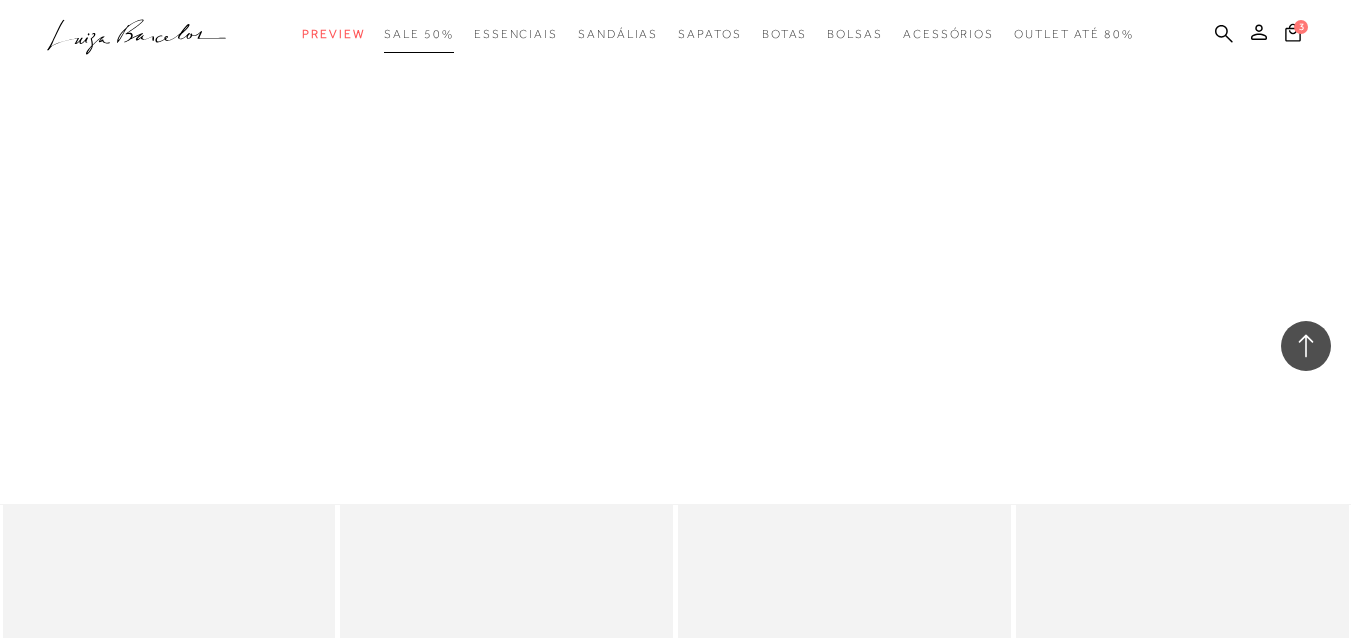 click on "SALE 50%" at bounding box center (418, 34) 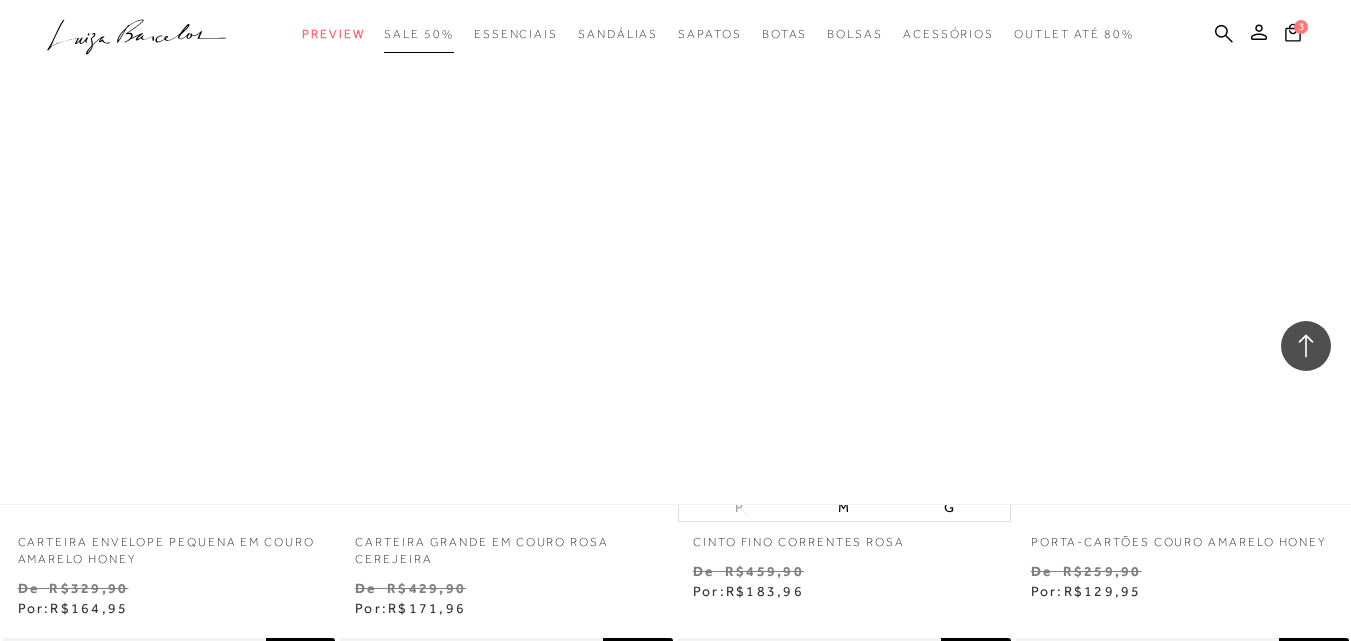 click on "SALE 50%" at bounding box center [418, 34] 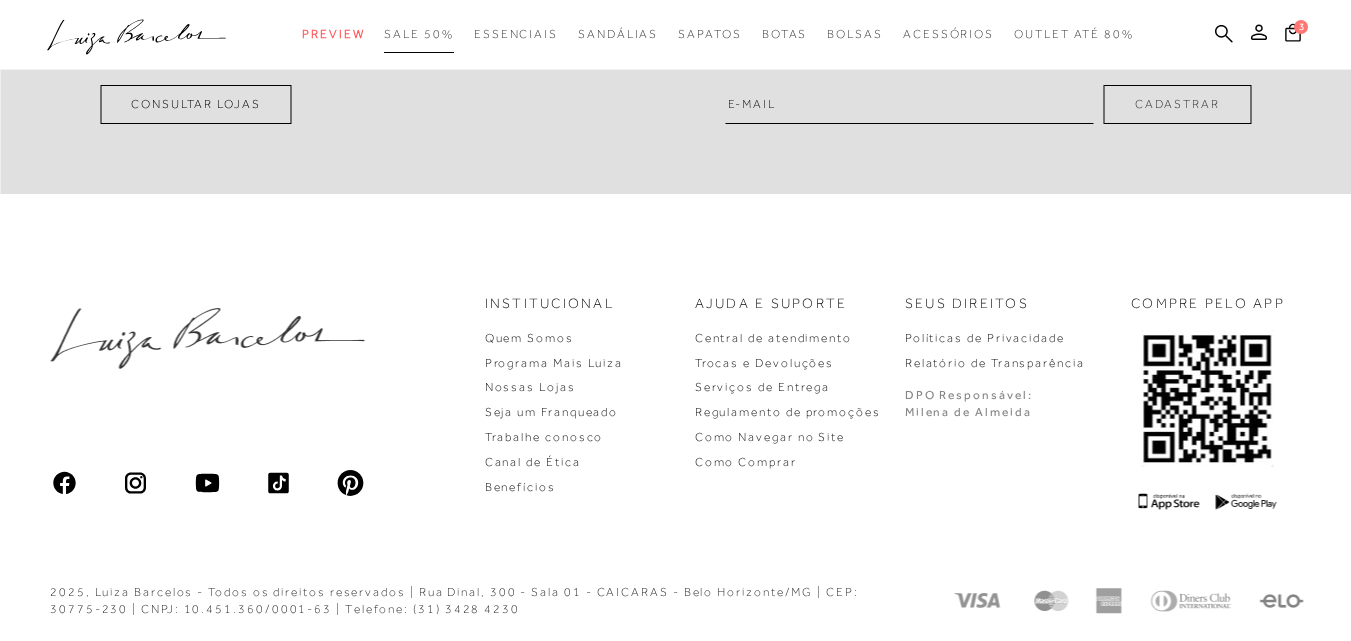 scroll, scrollTop: 0, scrollLeft: 0, axis: both 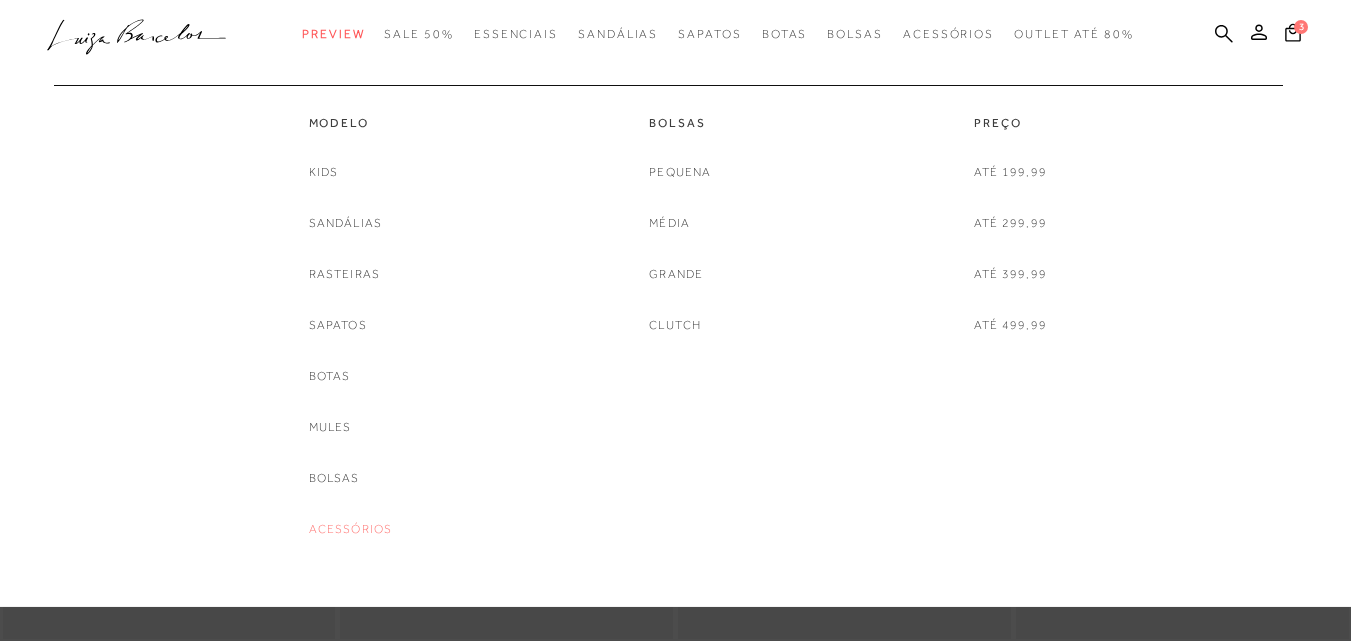 click on "Acessórios" at bounding box center [351, 529] 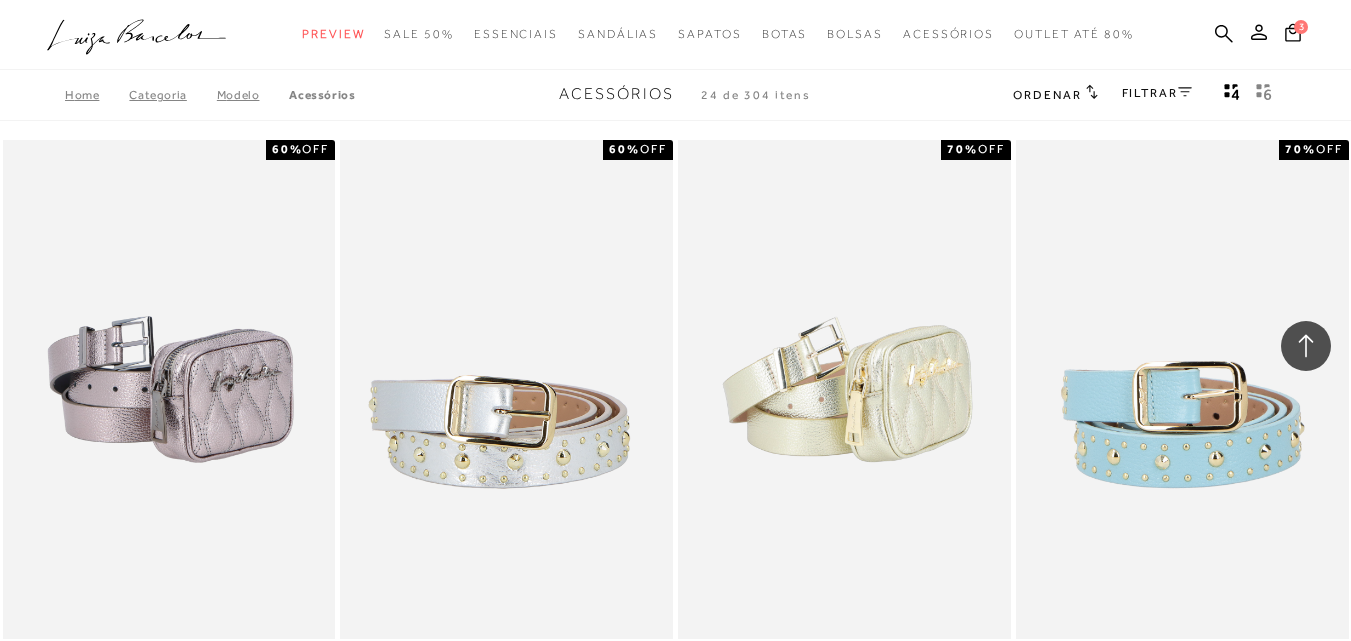 scroll, scrollTop: 1438, scrollLeft: 0, axis: vertical 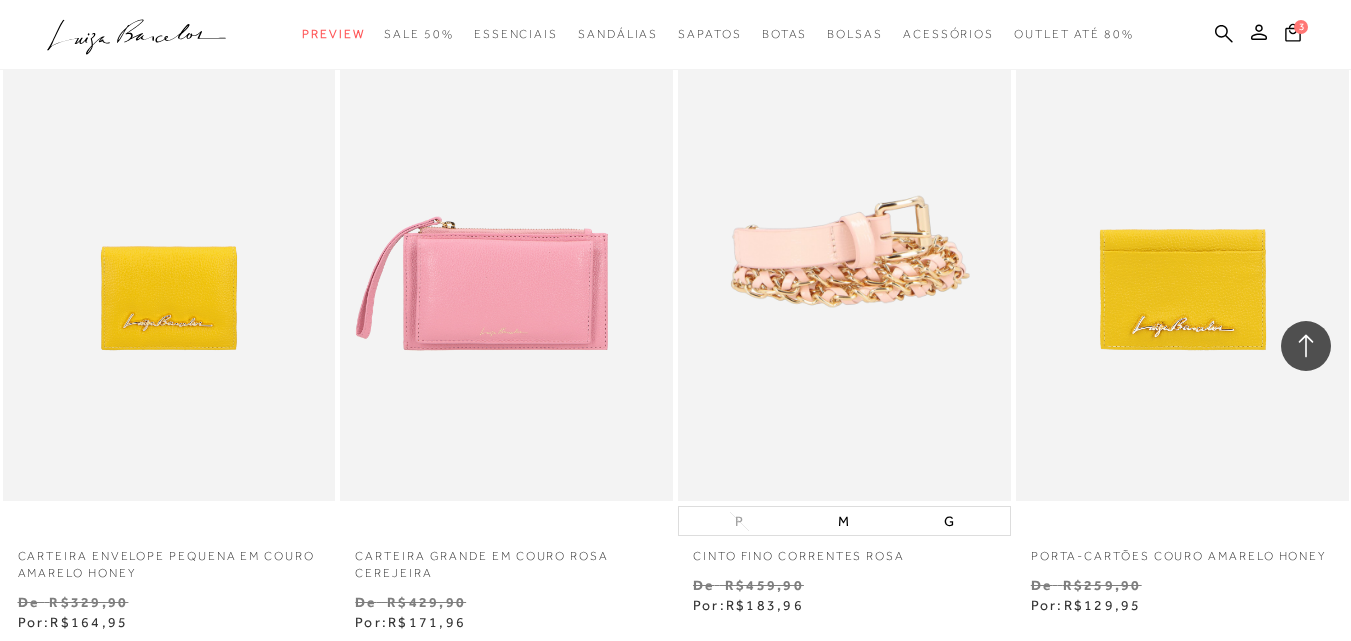 click on "MOSTRAR MAIS" at bounding box center (675, 2721) 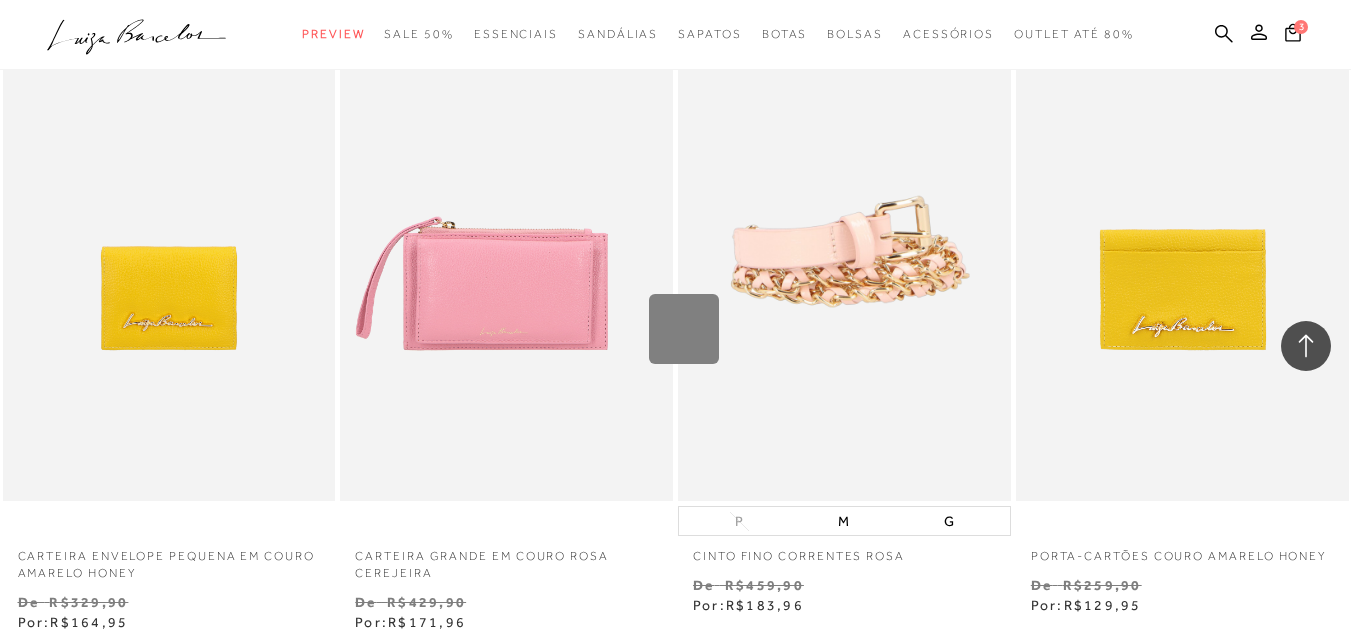 scroll, scrollTop: 3644, scrollLeft: 0, axis: vertical 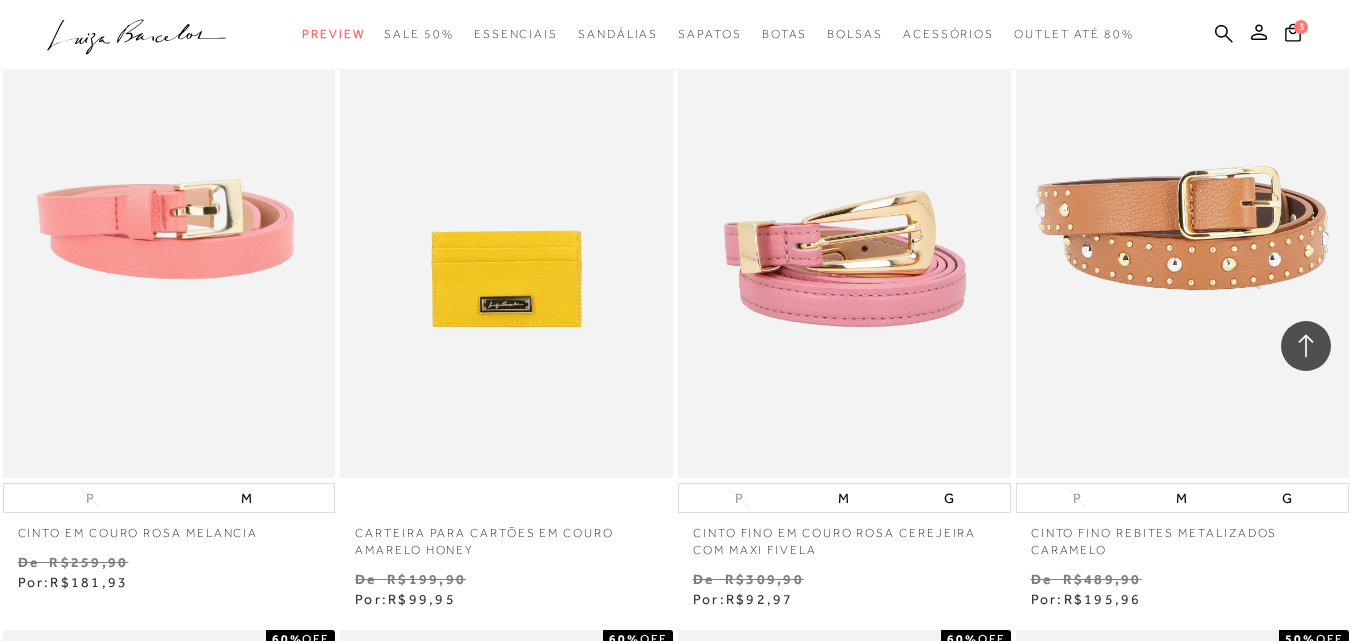 click on "MOSTRAR MAIS" at bounding box center [675, 2031] 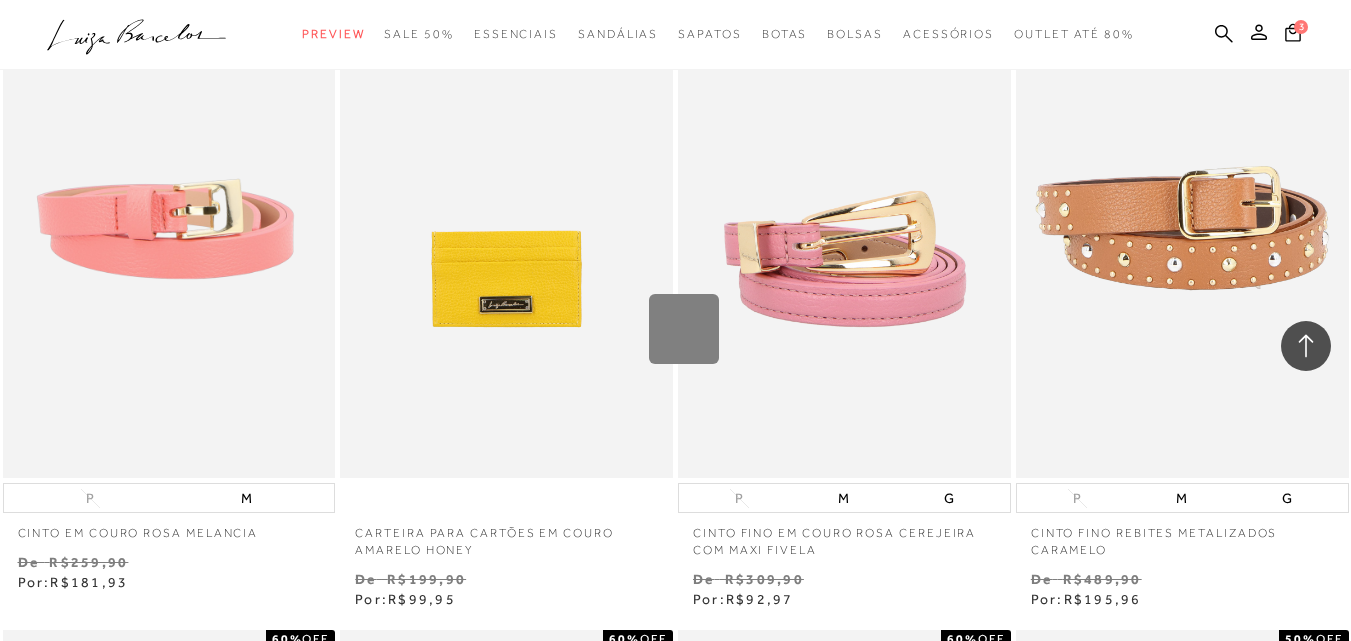 scroll, scrollTop: 7785, scrollLeft: 0, axis: vertical 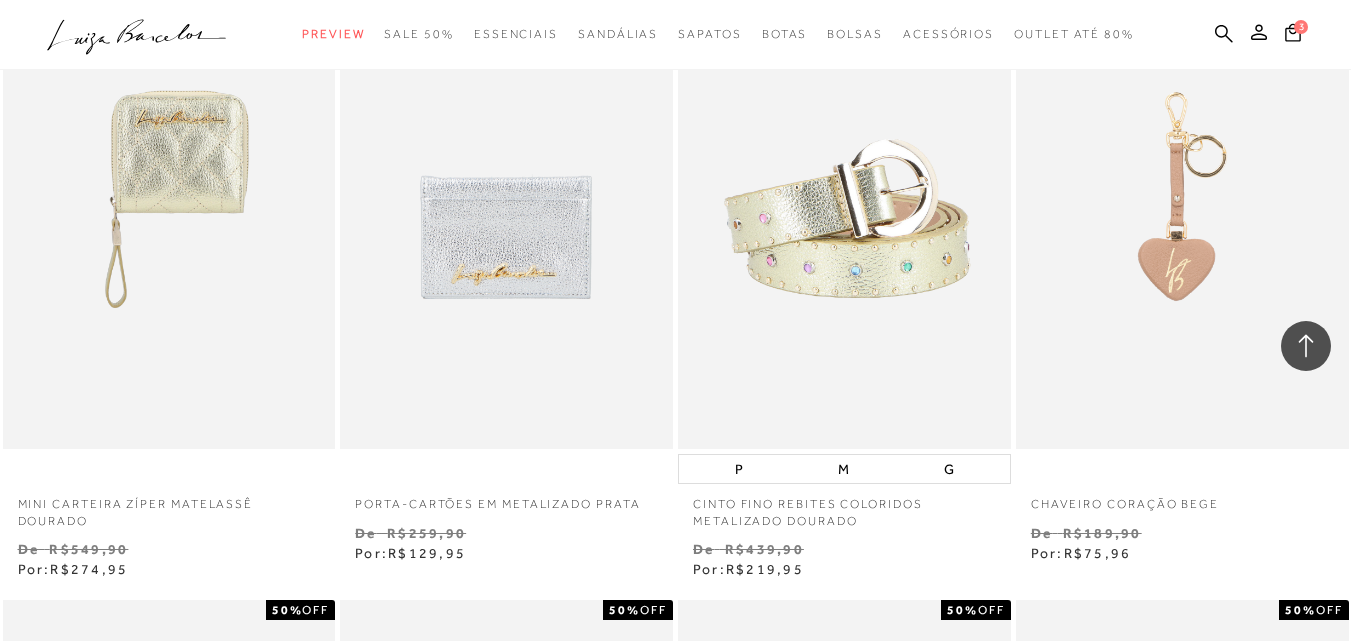 type 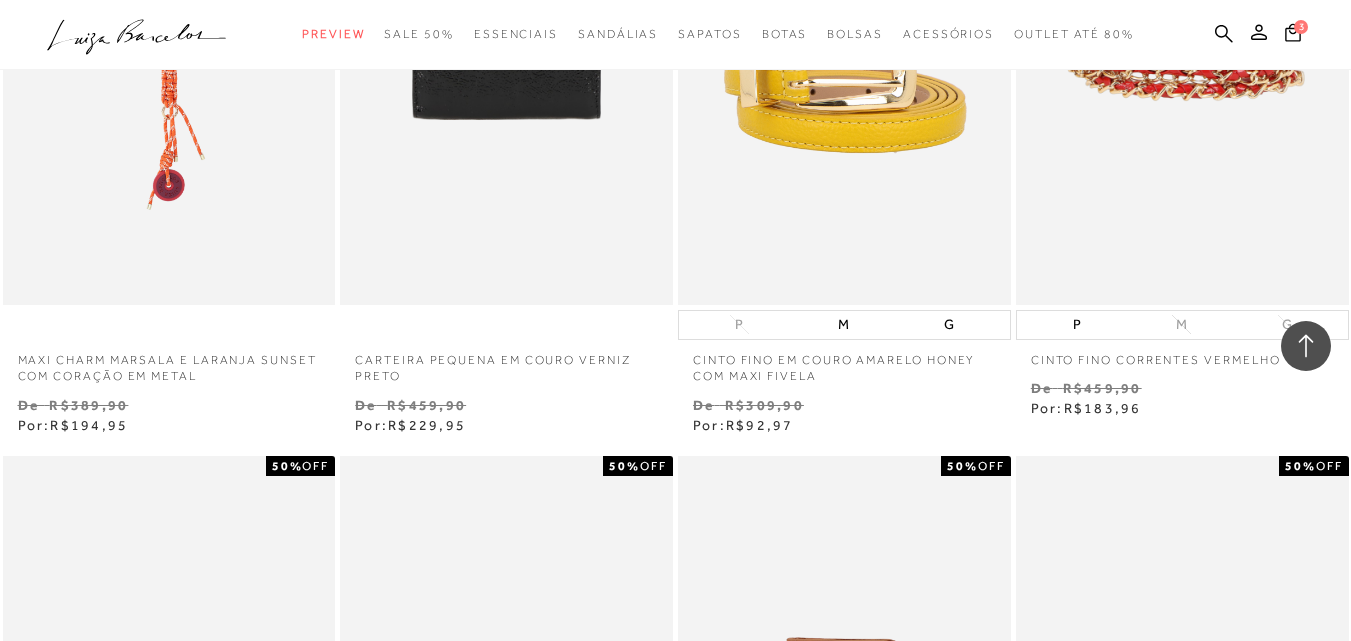click on "MOSTRAR MAIS" at bounding box center (675, 1874) 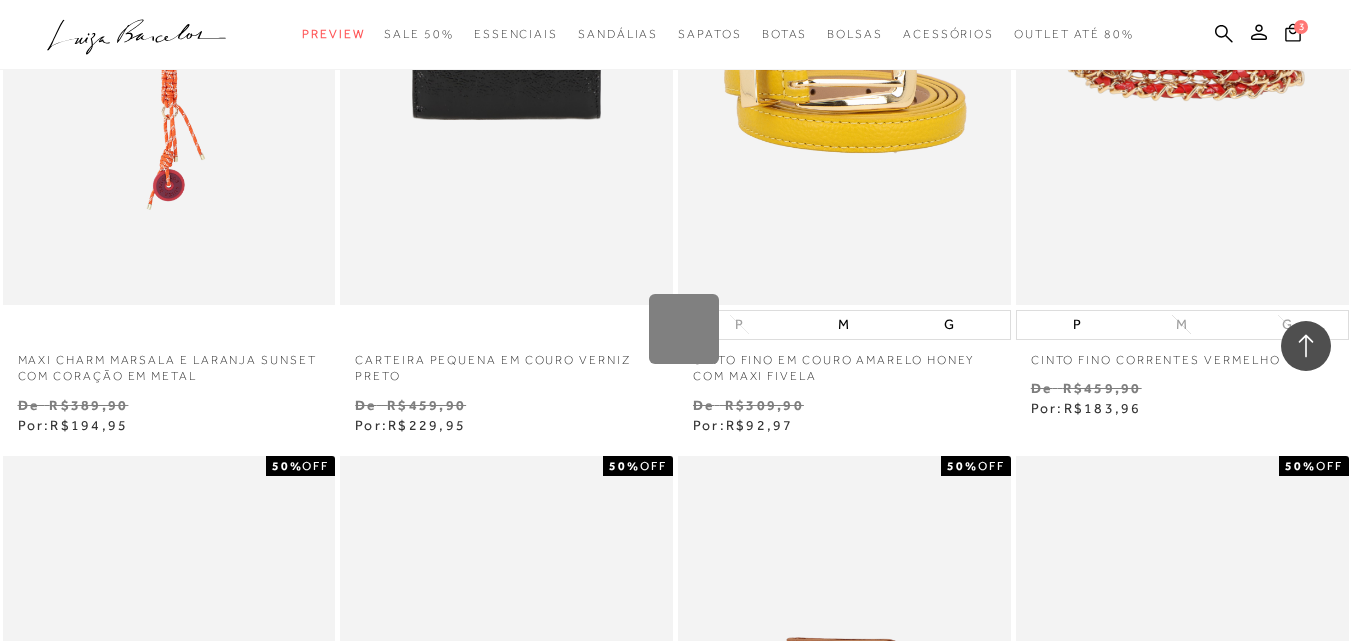 scroll, scrollTop: 11672, scrollLeft: 0, axis: vertical 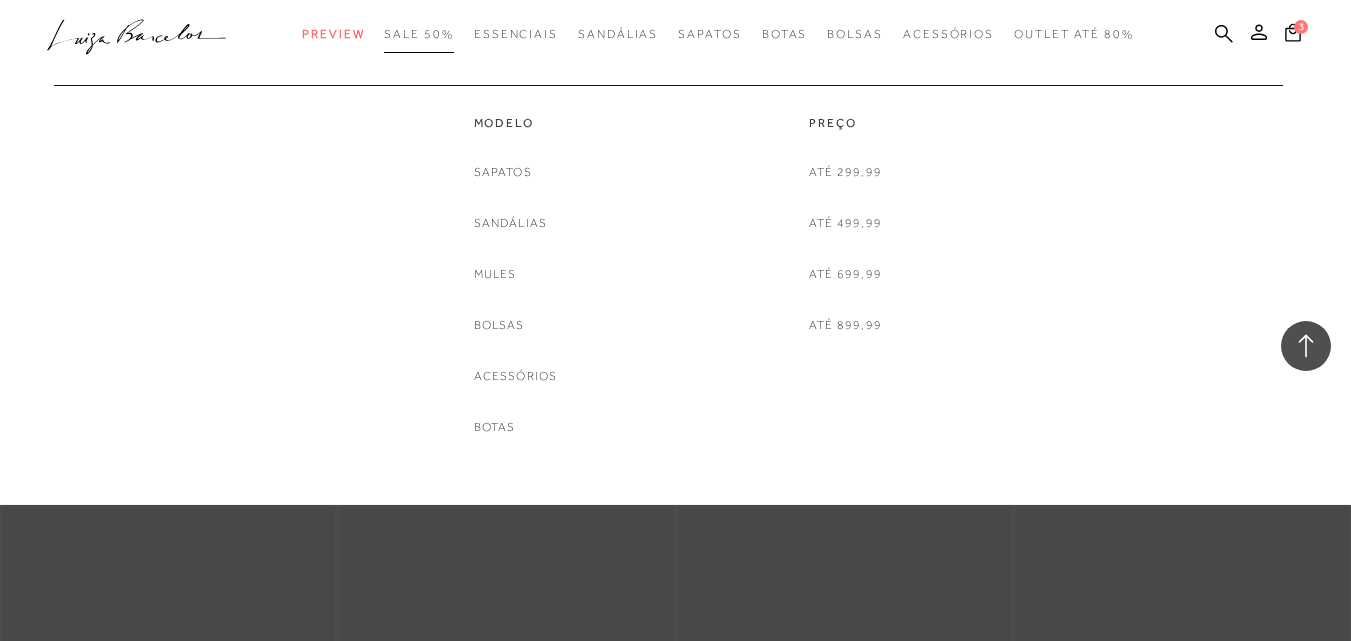 click on "SALE 50%" at bounding box center [418, 34] 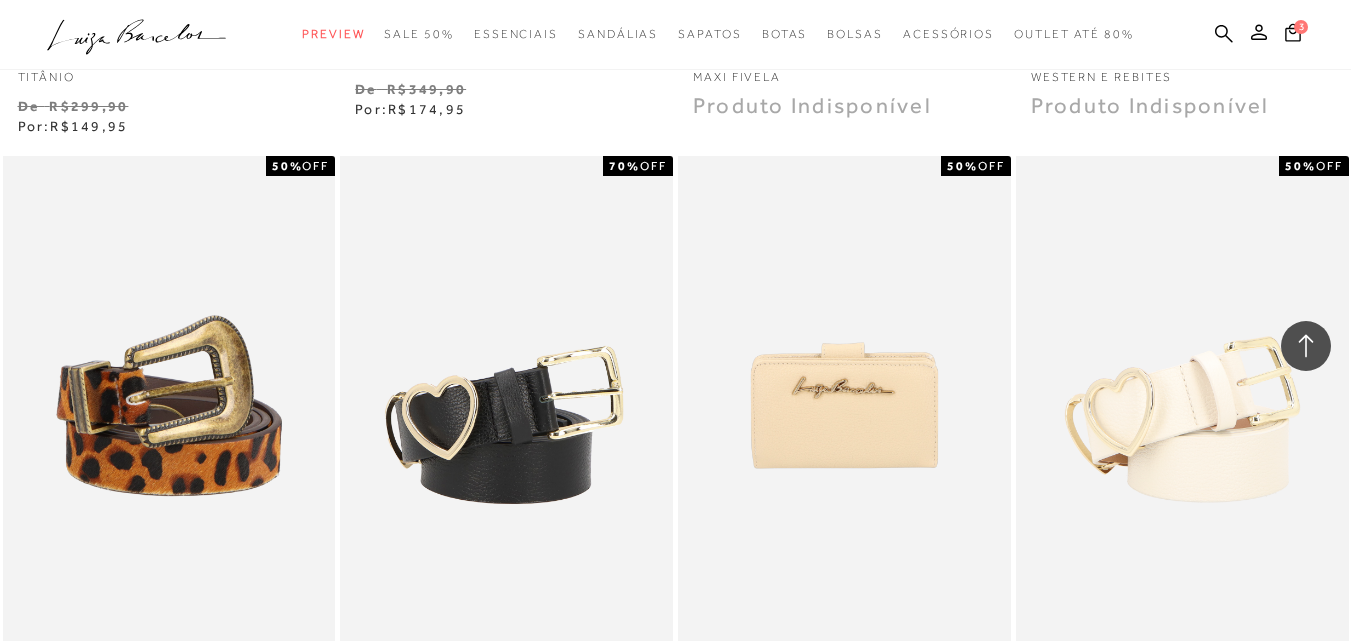 click at bounding box center (506, 405) 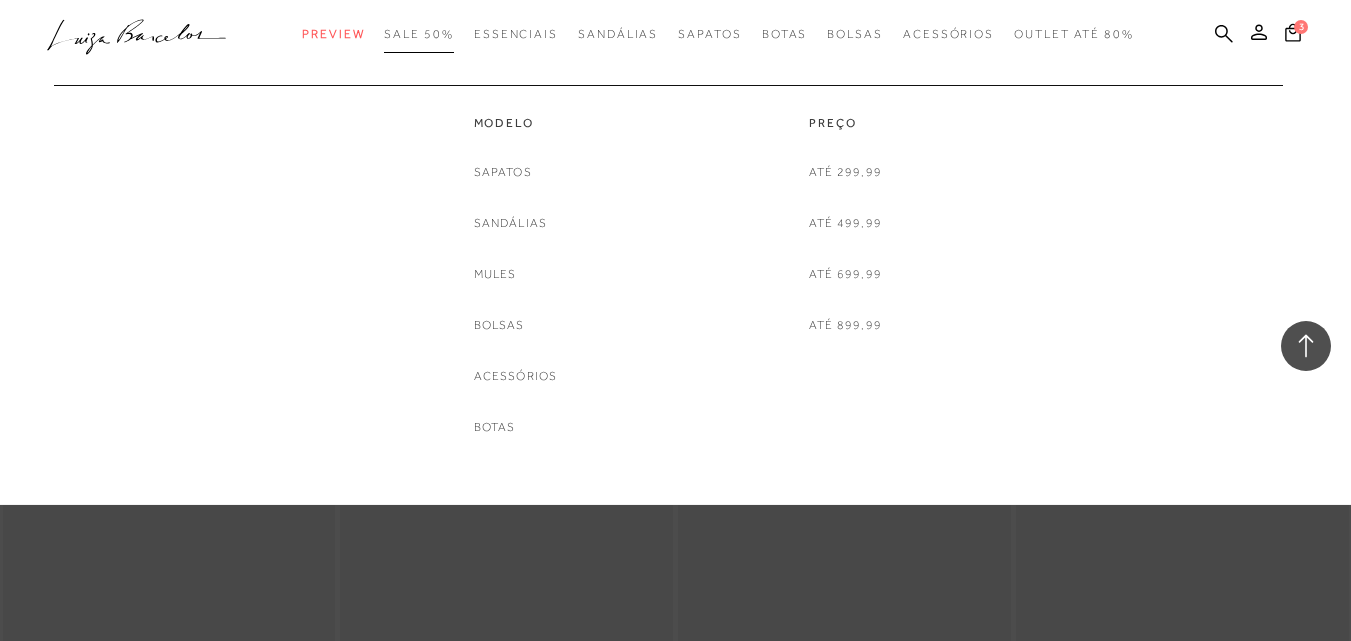 click on "SALE 50%" at bounding box center (418, 34) 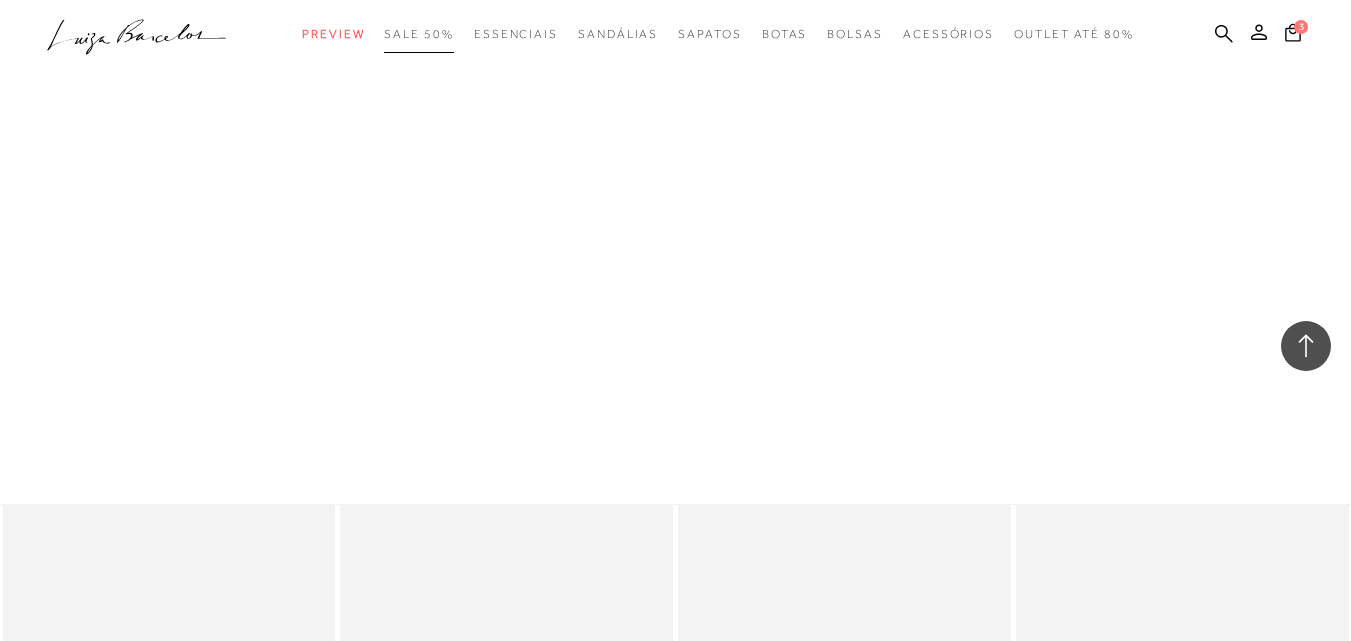 click on "SALE 50%" at bounding box center [418, 34] 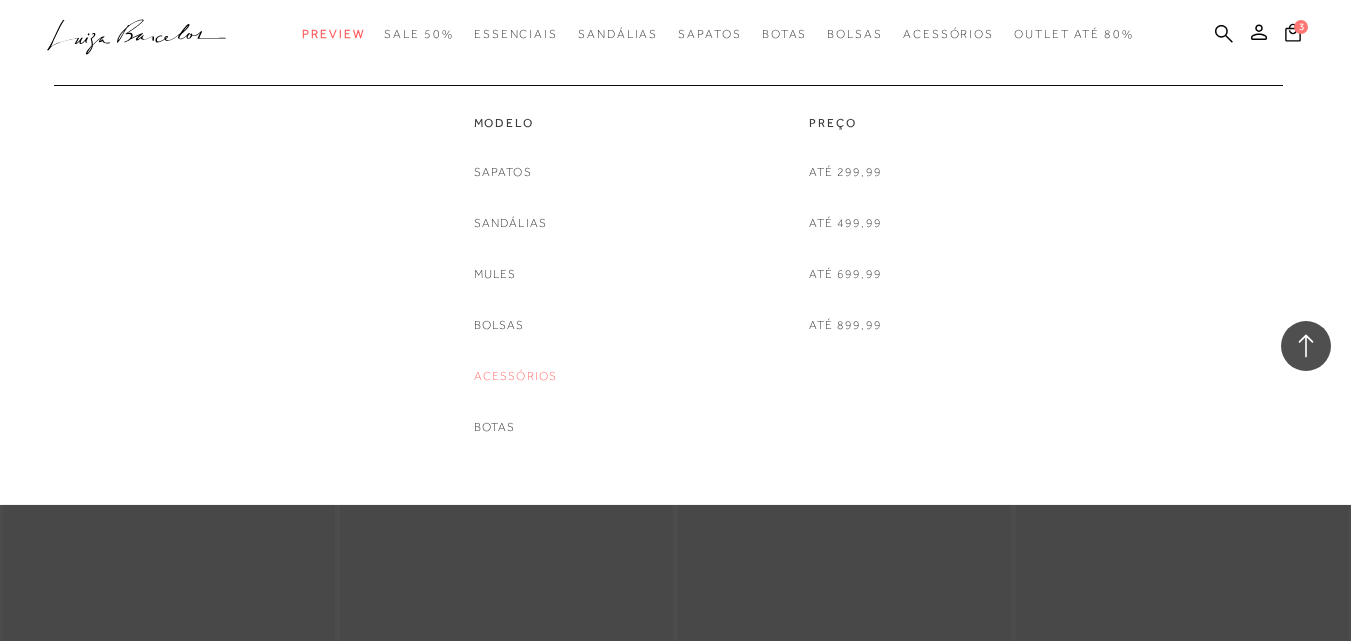click on "Acessórios" at bounding box center (516, 376) 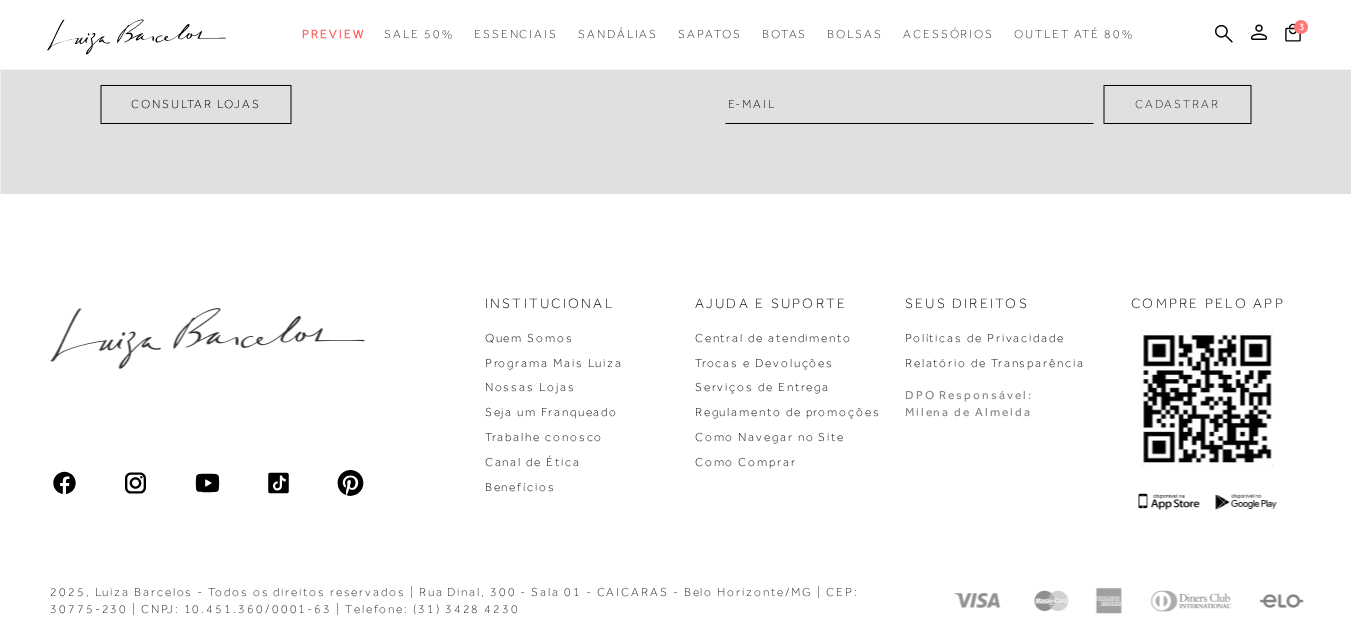 scroll, scrollTop: 3992, scrollLeft: 0, axis: vertical 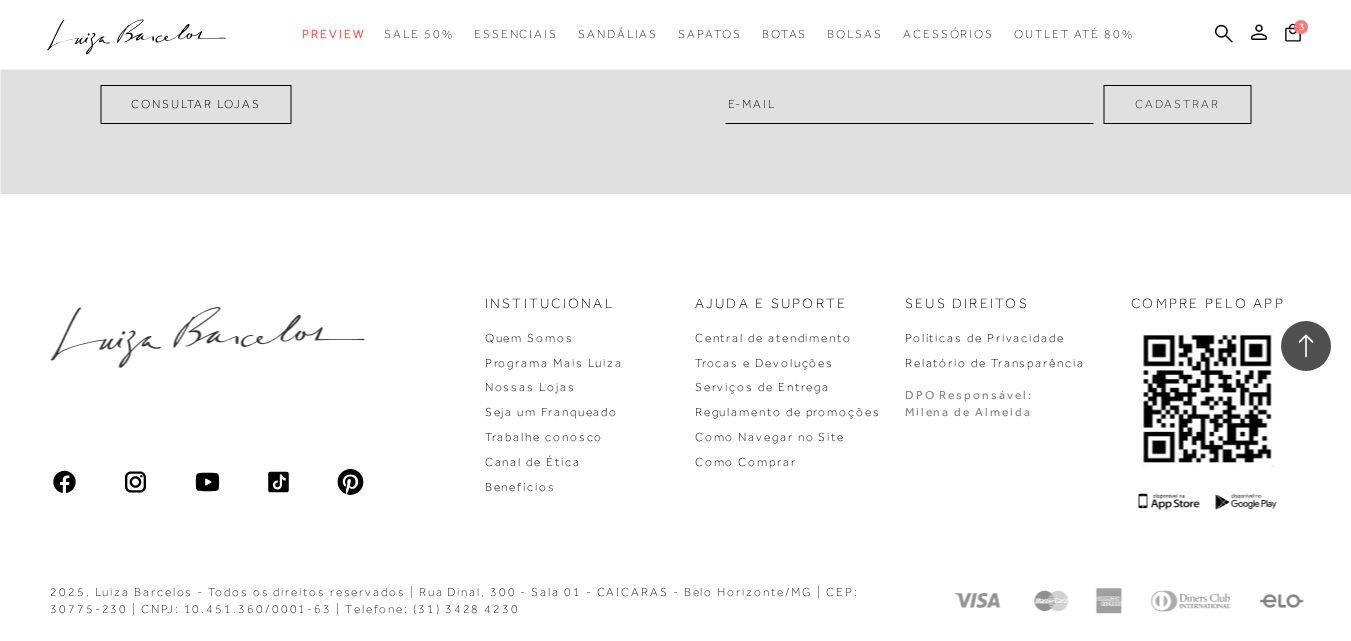 click on "MOSTRAR MAIS" at bounding box center (675, -253) 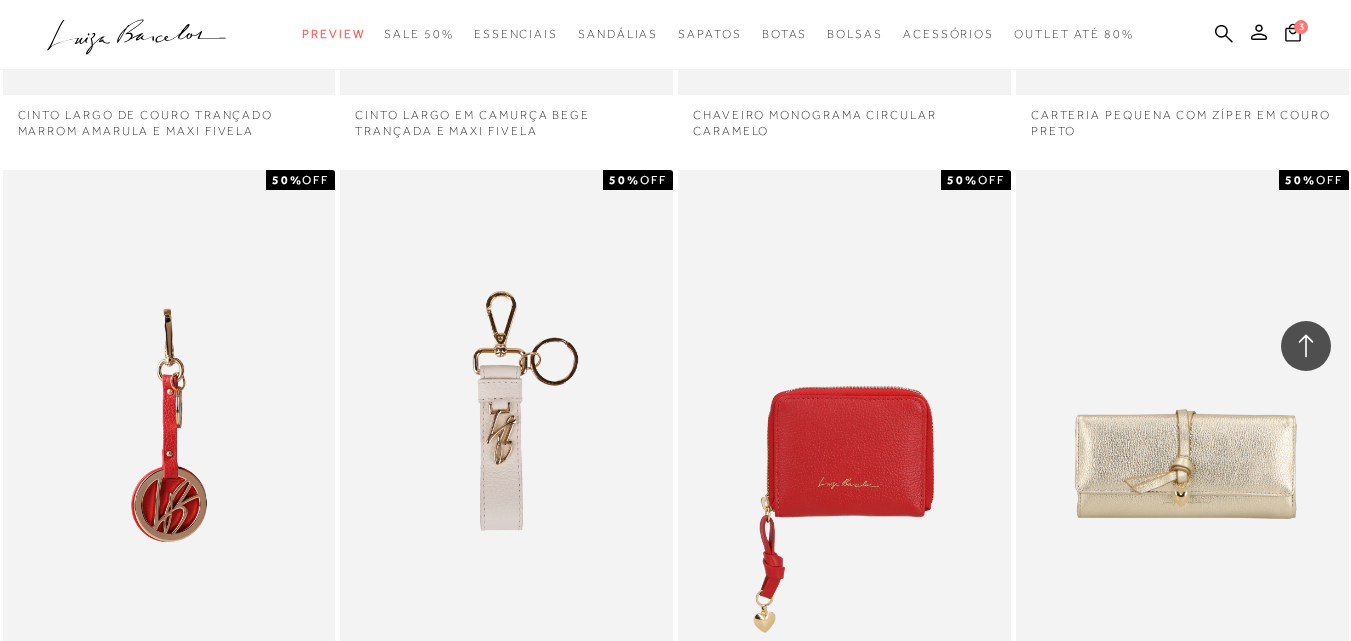 scroll, scrollTop: 3959, scrollLeft: 0, axis: vertical 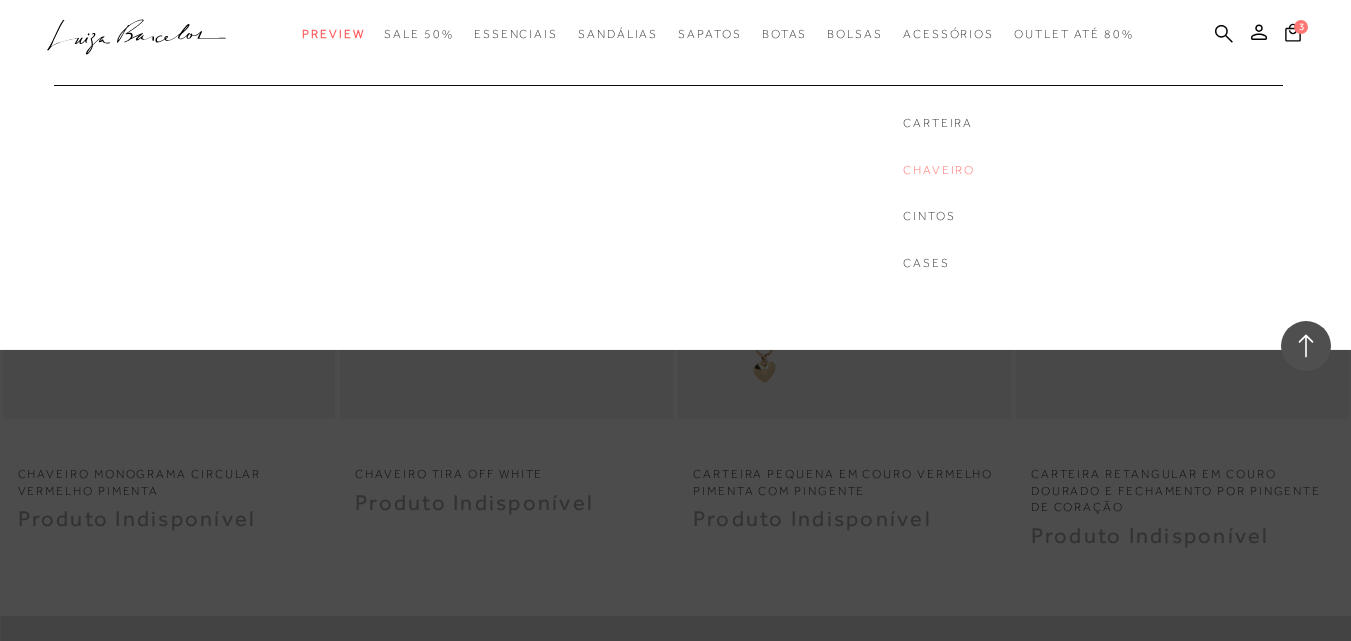 click on "Chaveiro" at bounding box center (939, 170) 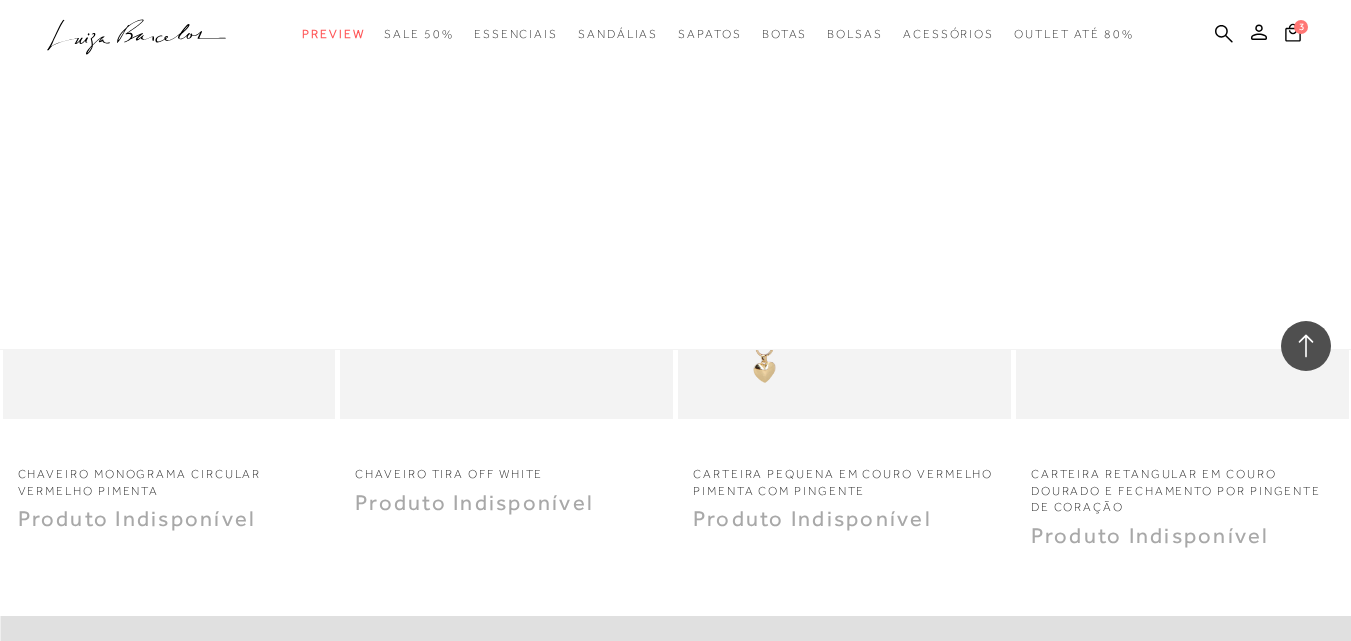 click at bounding box center (675, 175) 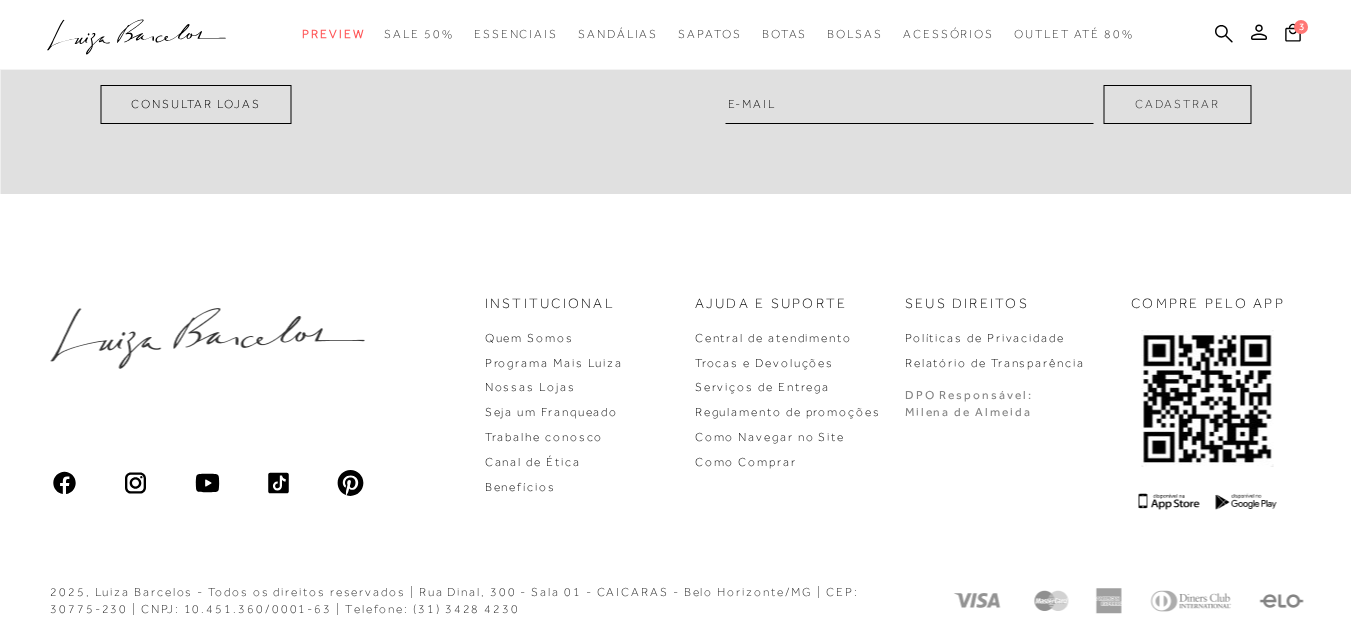 scroll, scrollTop: 0, scrollLeft: 0, axis: both 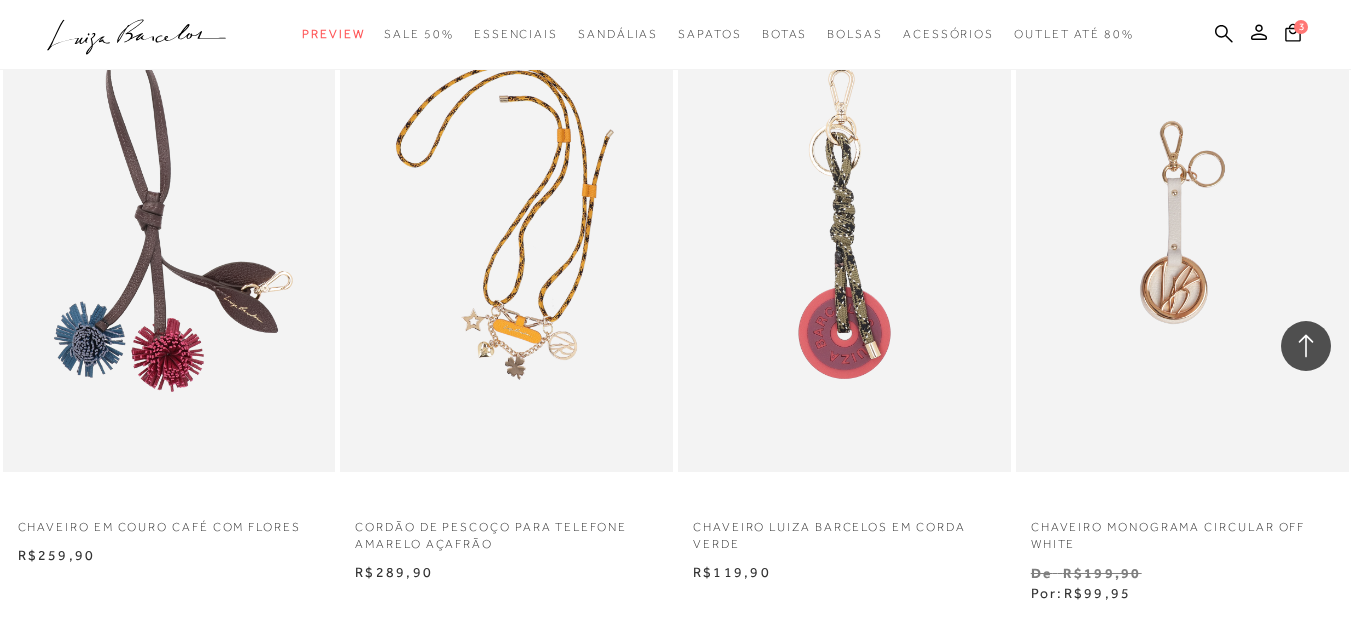 click on "MOSTRAR MAIS" at bounding box center (675, 741) 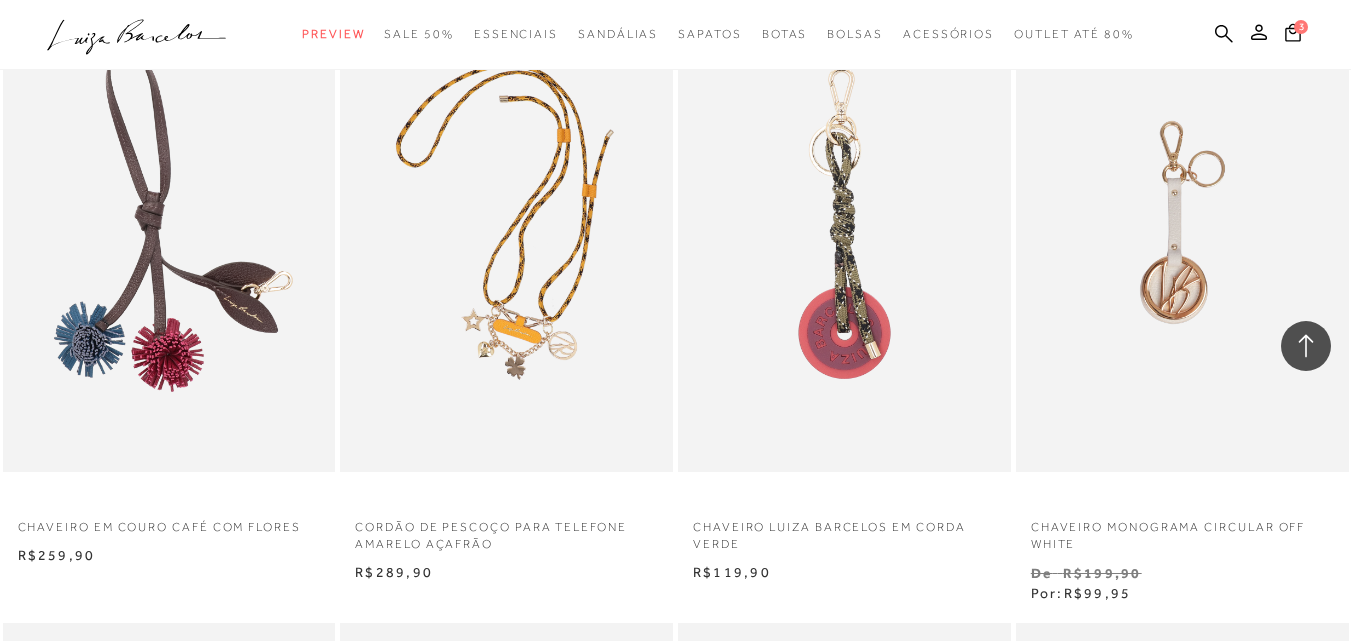scroll, scrollTop: 3477, scrollLeft: 0, axis: vertical 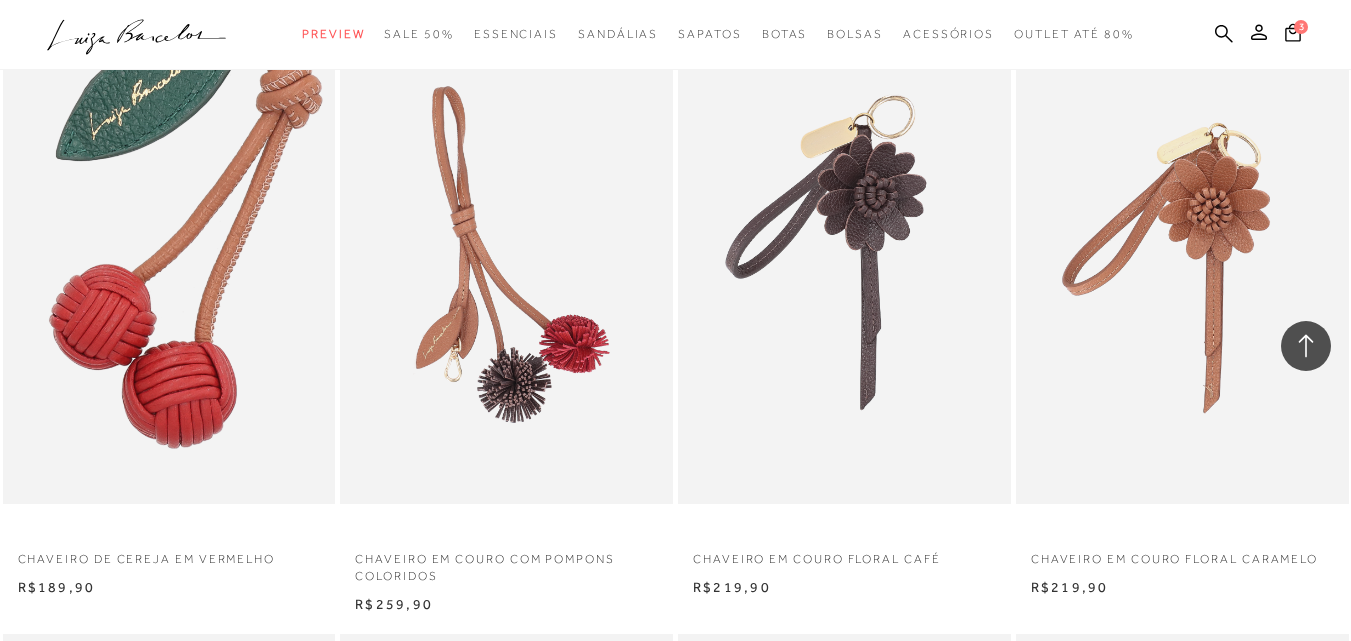 click at bounding box center (170, 254) 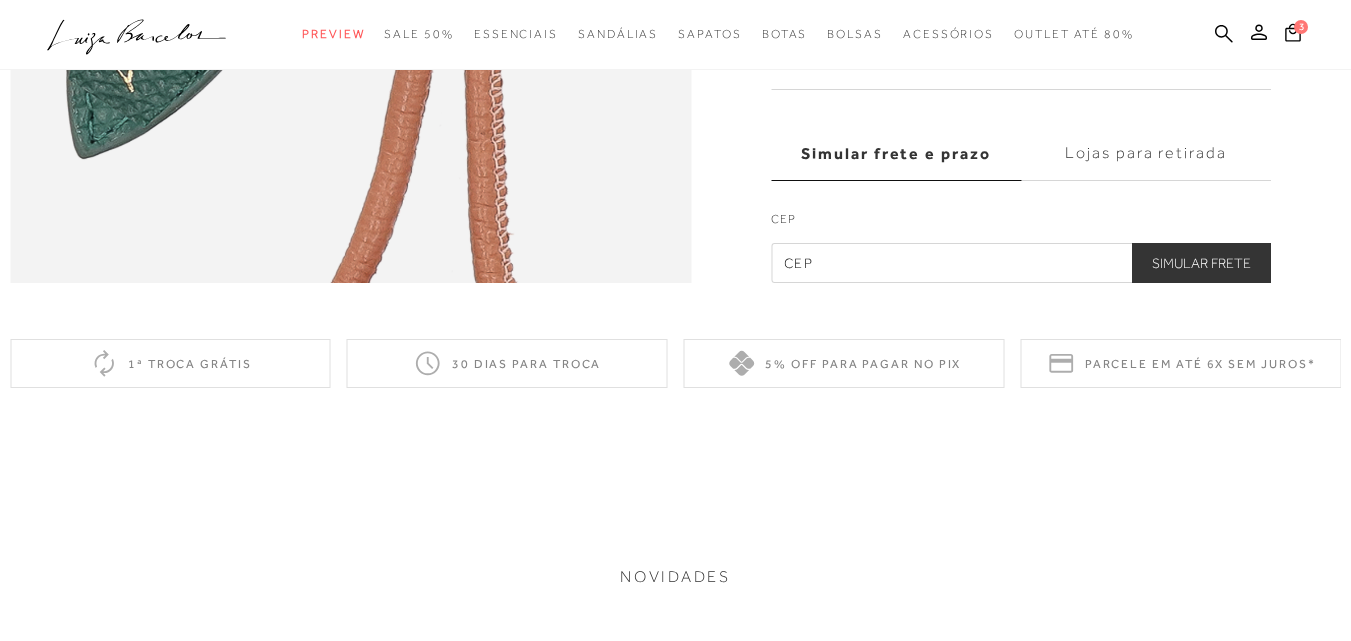 click at bounding box center (178, -999) 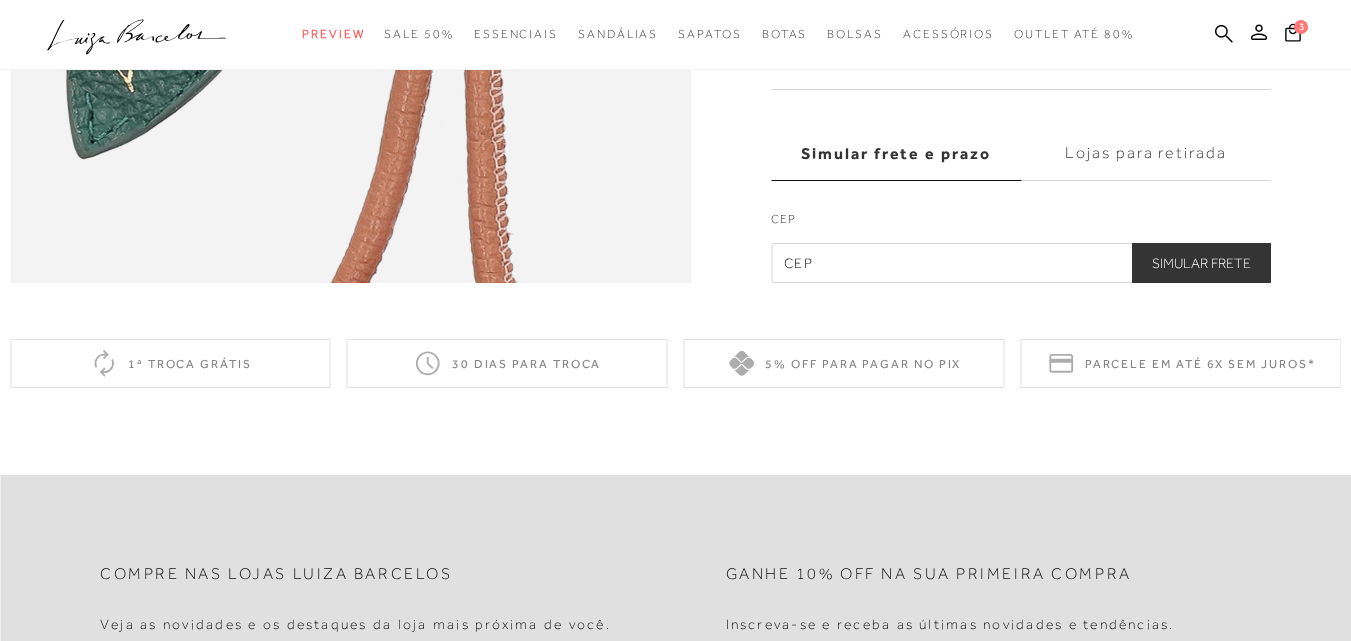 scroll, scrollTop: 78, scrollLeft: 0, axis: vertical 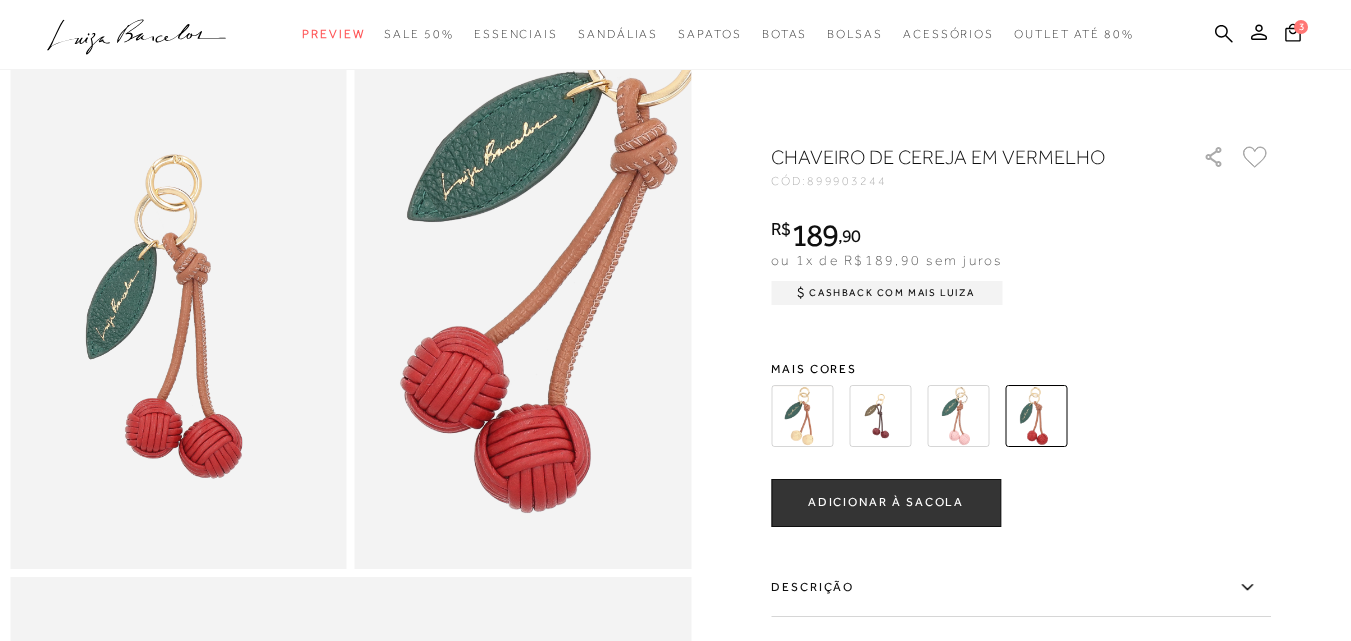 click at bounding box center [880, 416] 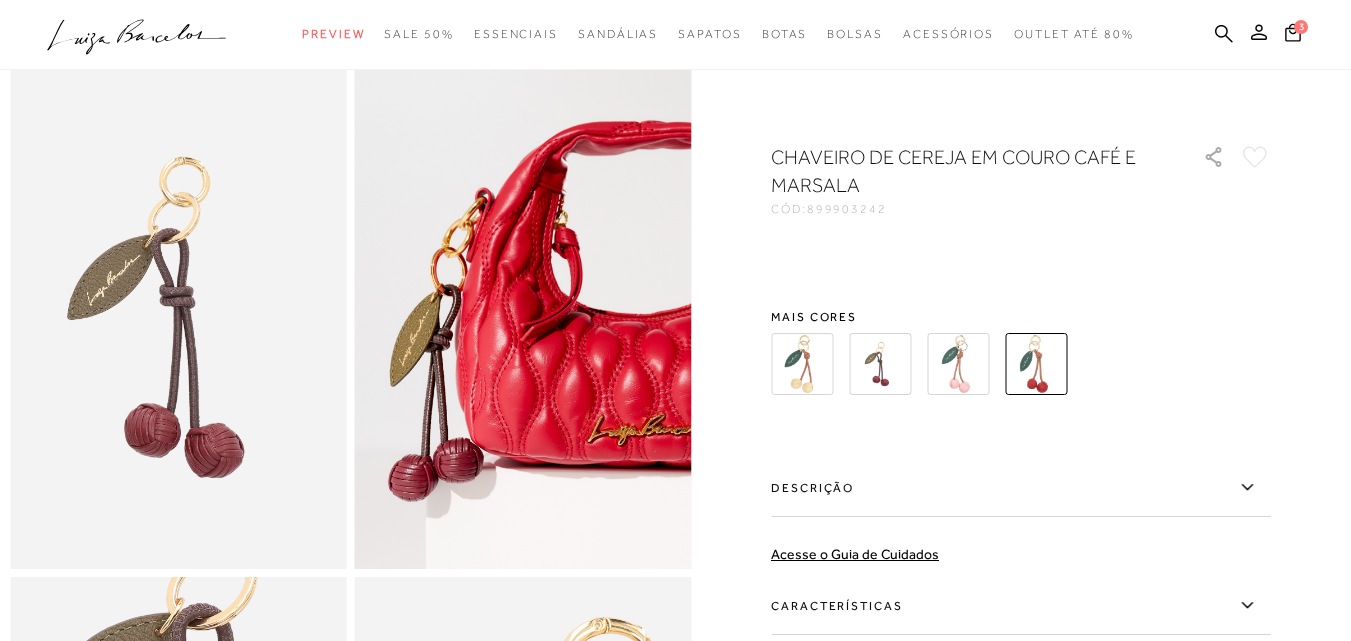 click on "CHAVEIRO DE CEREJA EM COURO CAFÉ E MARSALA
CÓD:
899903242
×
É necessário selecionar um tamanho para adicionar o produto como favorito.
Mais cores" at bounding box center (1021, 485) 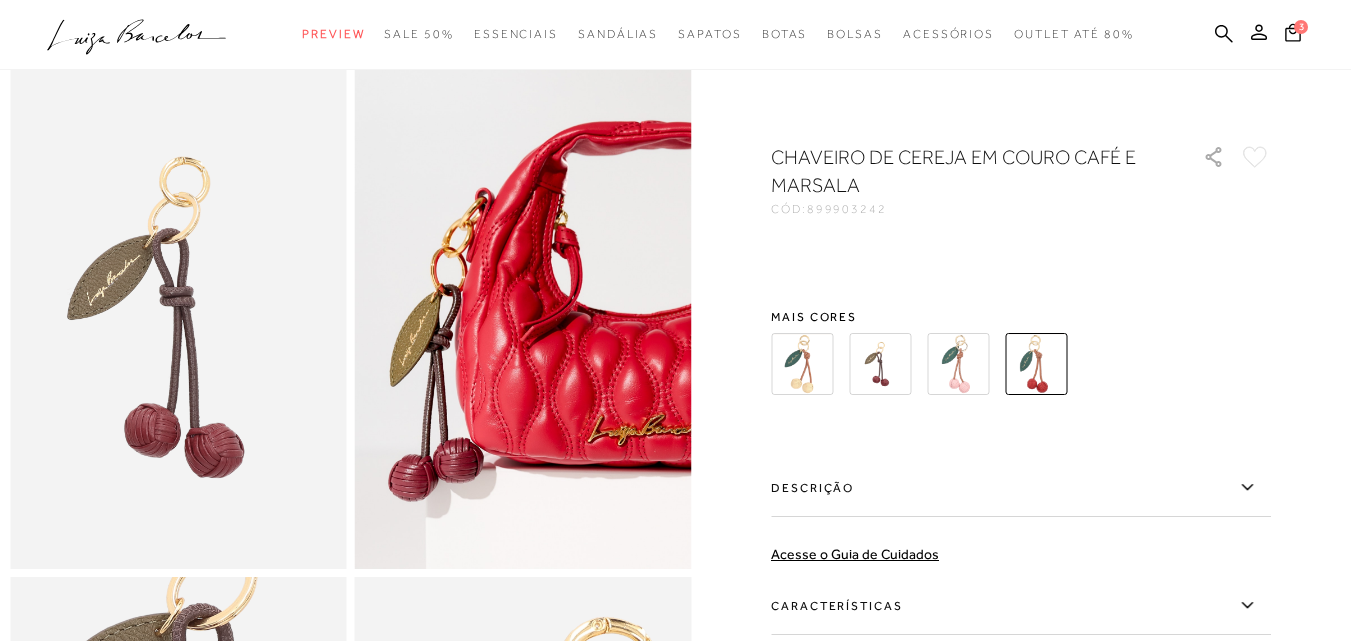 scroll, scrollTop: 0, scrollLeft: 0, axis: both 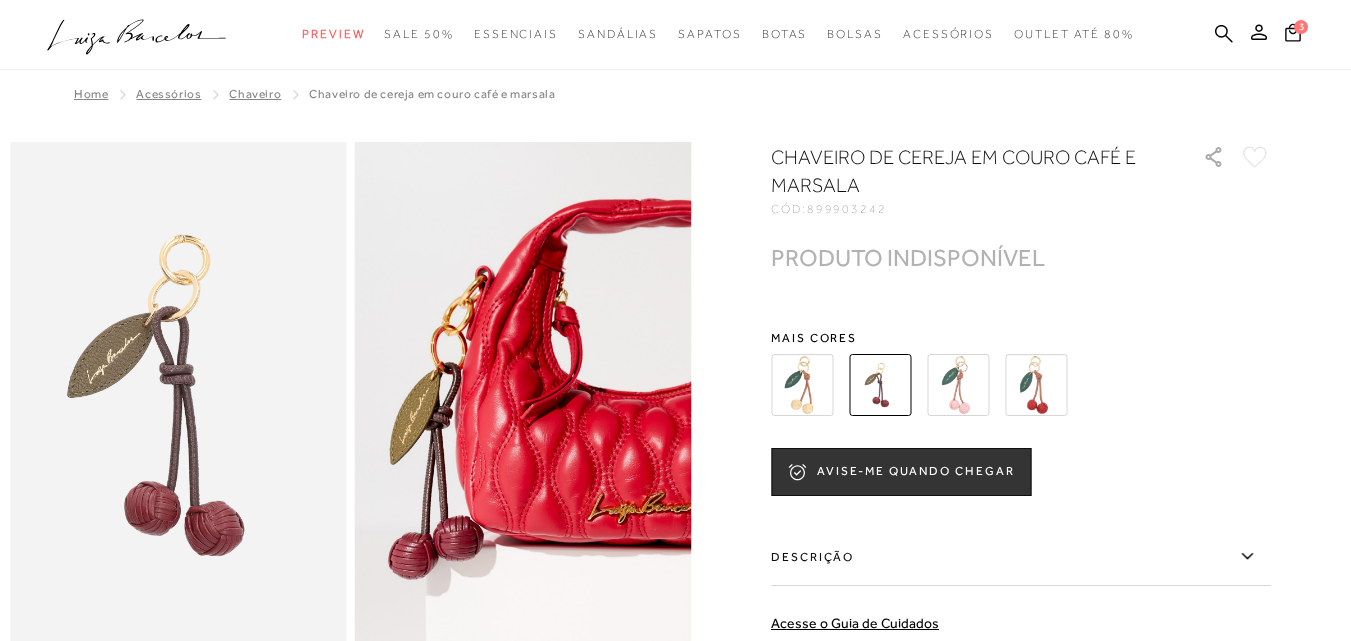 click at bounding box center [1036, 385] 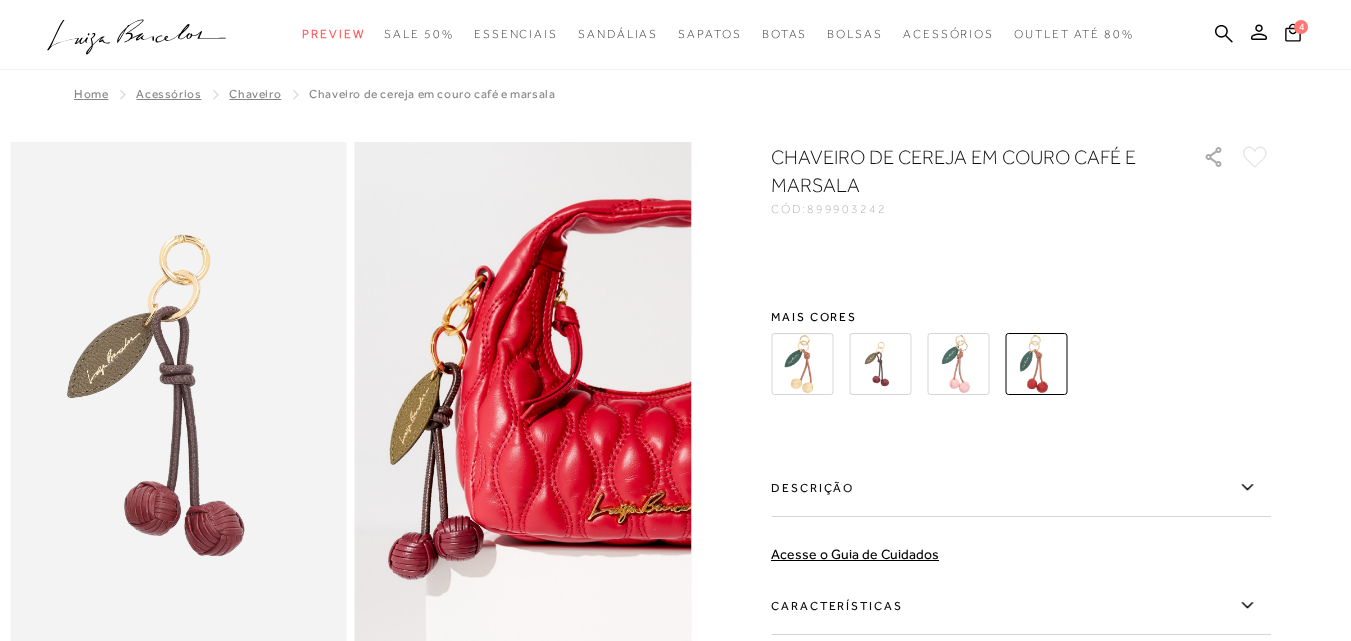 scroll, scrollTop: 0, scrollLeft: 0, axis: both 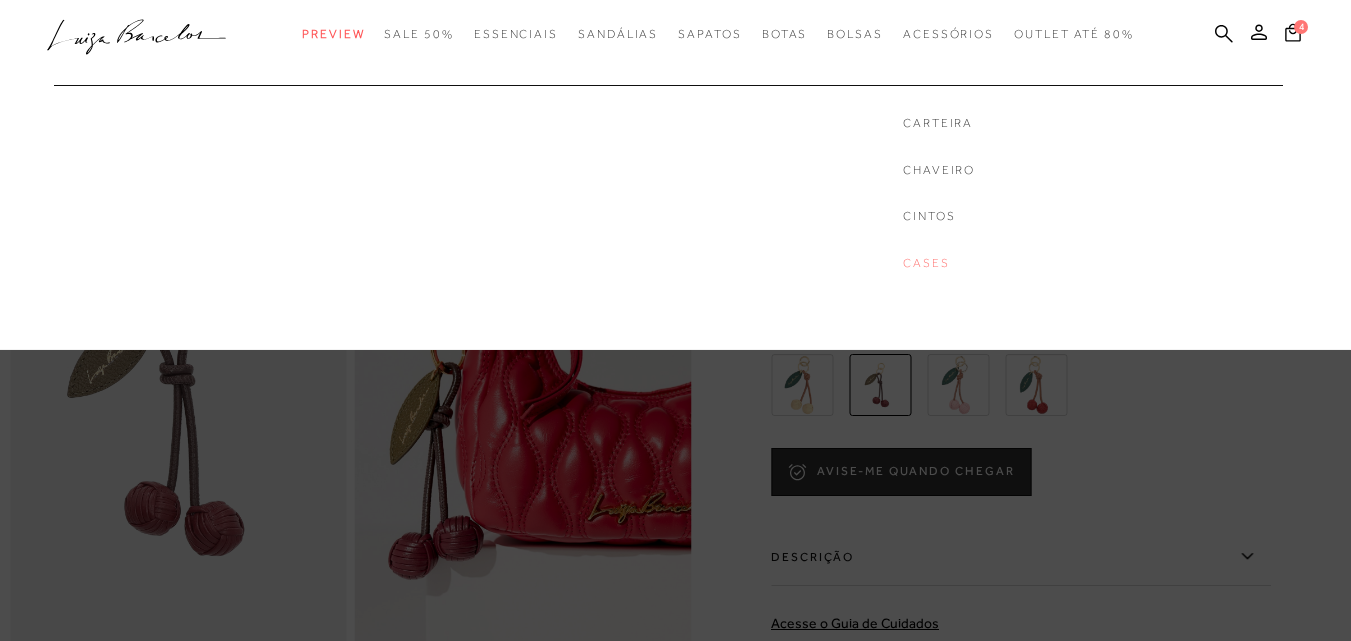 click on "Cases" at bounding box center [939, 263] 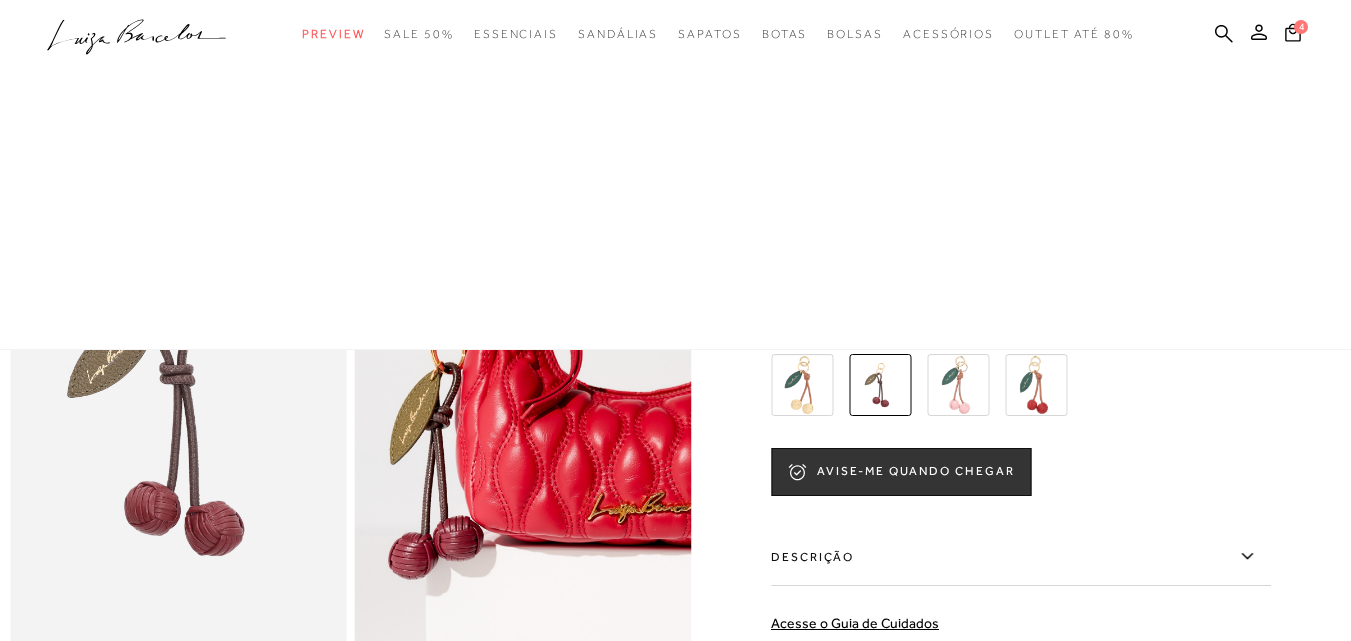 scroll, scrollTop: 2375, scrollLeft: 0, axis: vertical 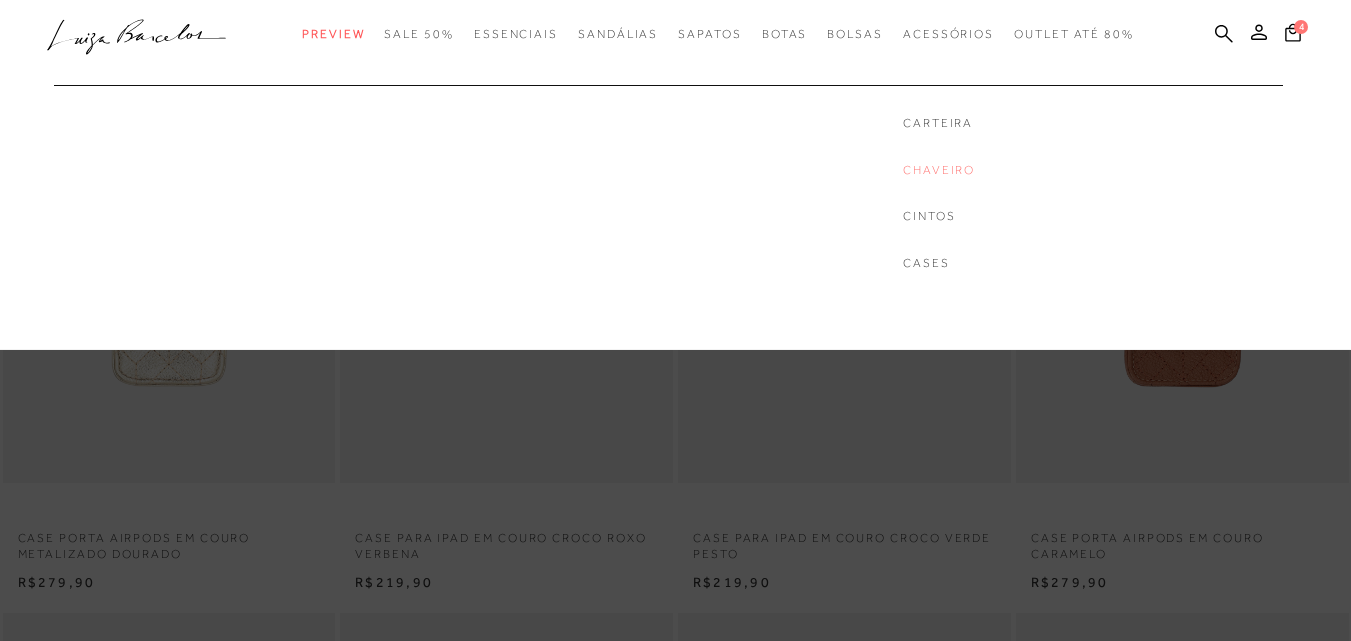 click on "Chaveiro" at bounding box center (939, 170) 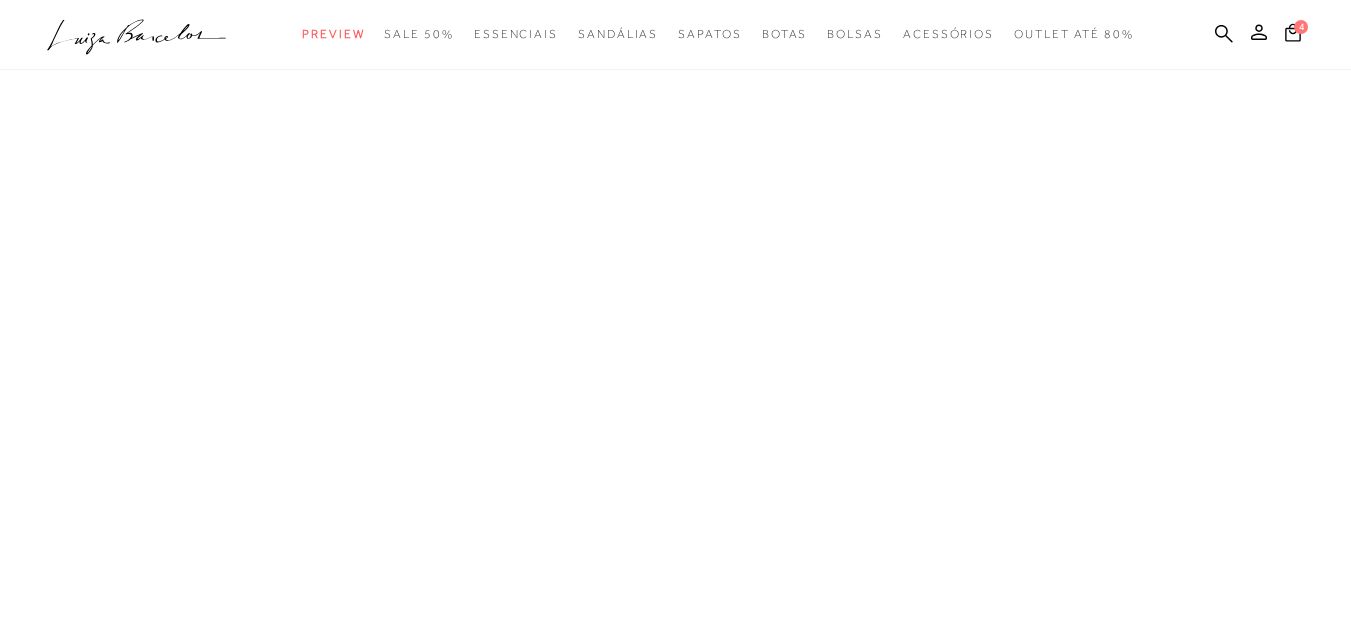 scroll, scrollTop: 0, scrollLeft: 0, axis: both 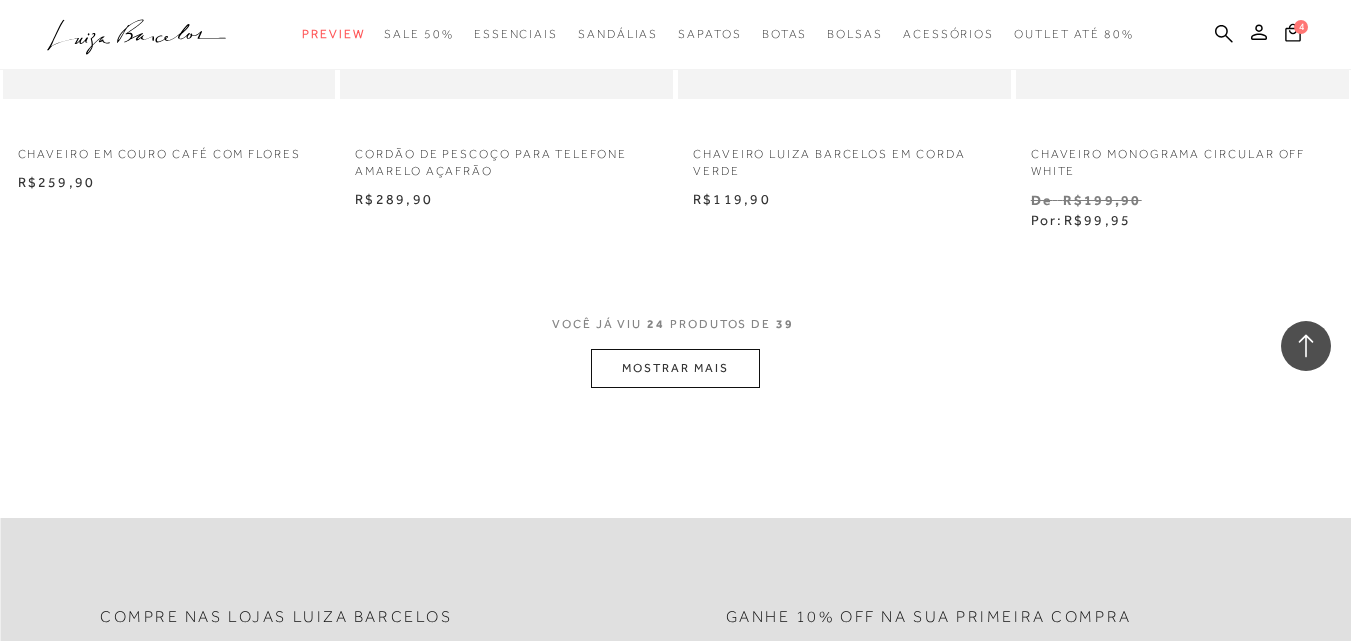 click on "MOSTRAR MAIS" at bounding box center [675, 368] 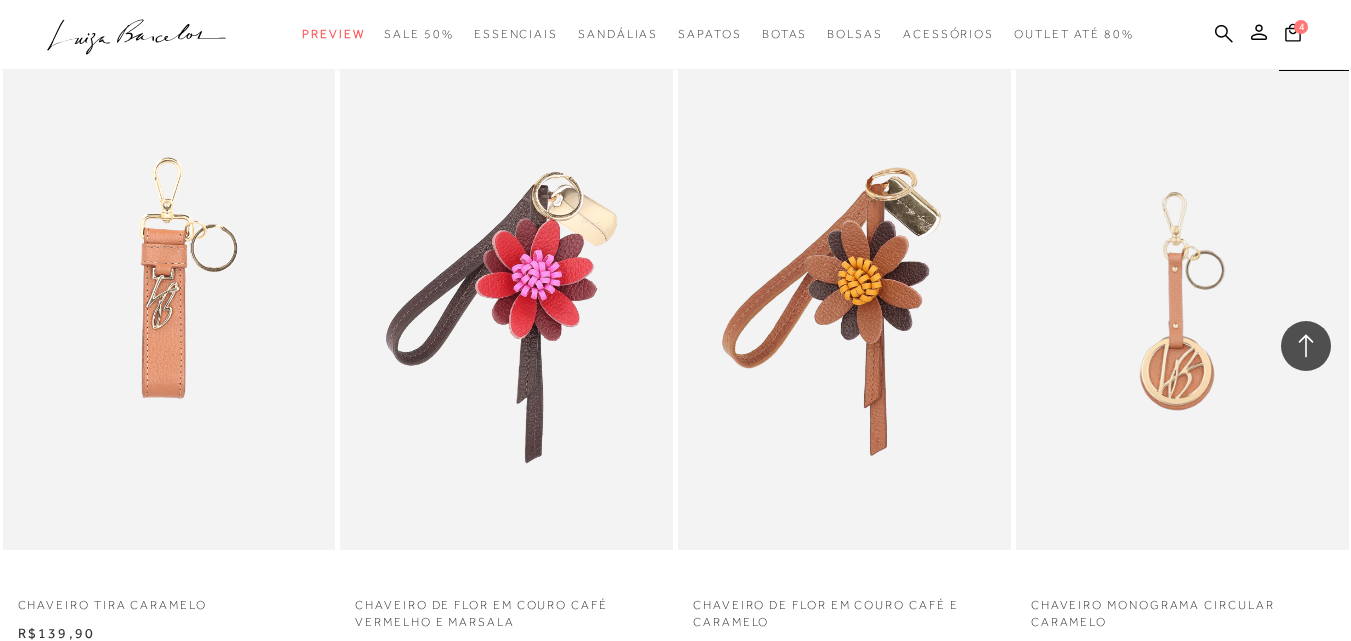 scroll, scrollTop: 4491, scrollLeft: 0, axis: vertical 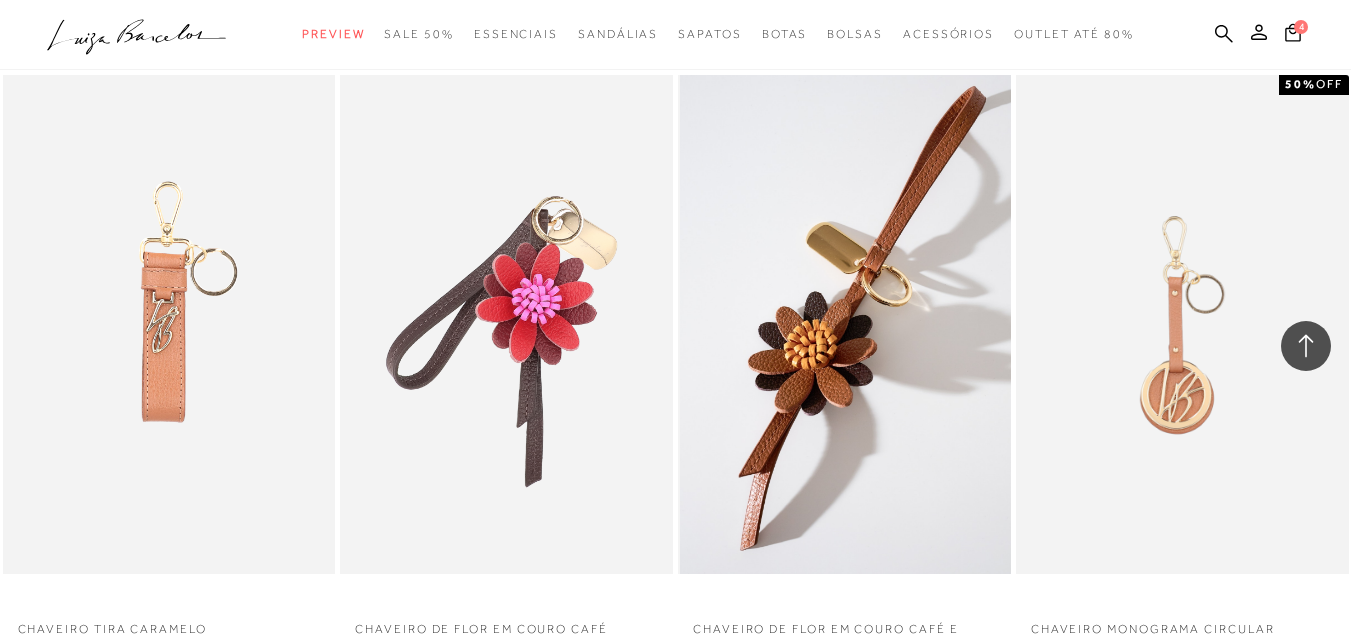 click at bounding box center (845, 324) 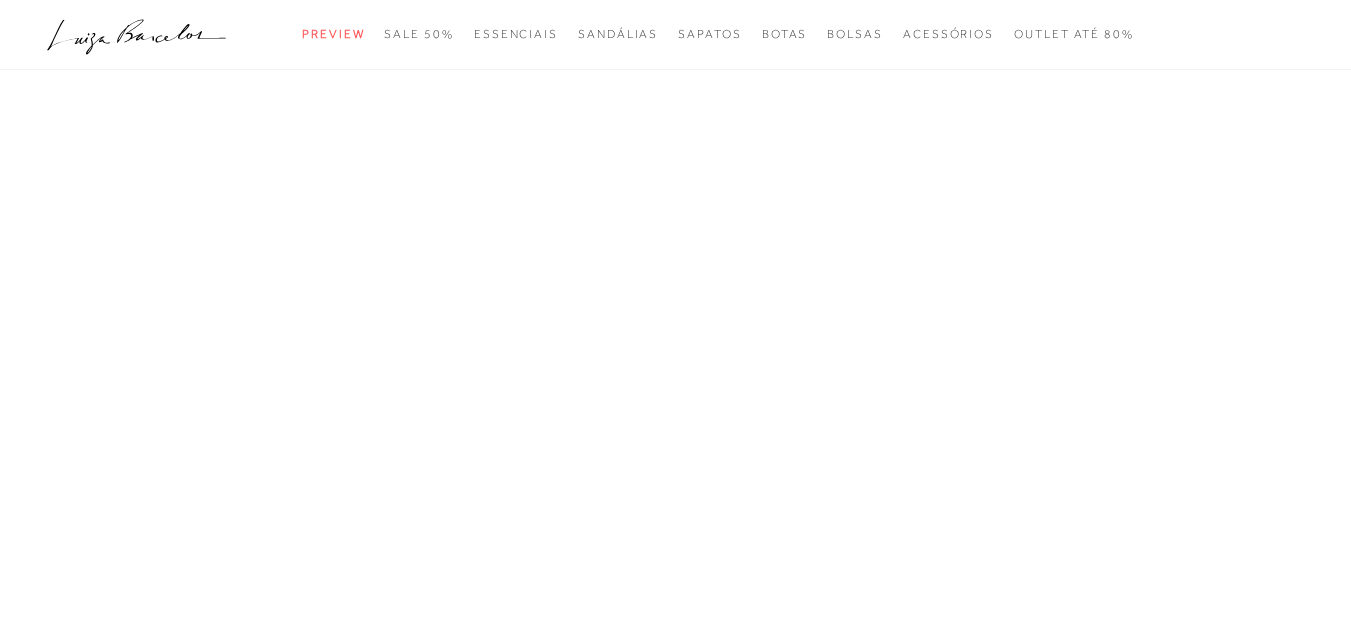 scroll, scrollTop: 0, scrollLeft: 0, axis: both 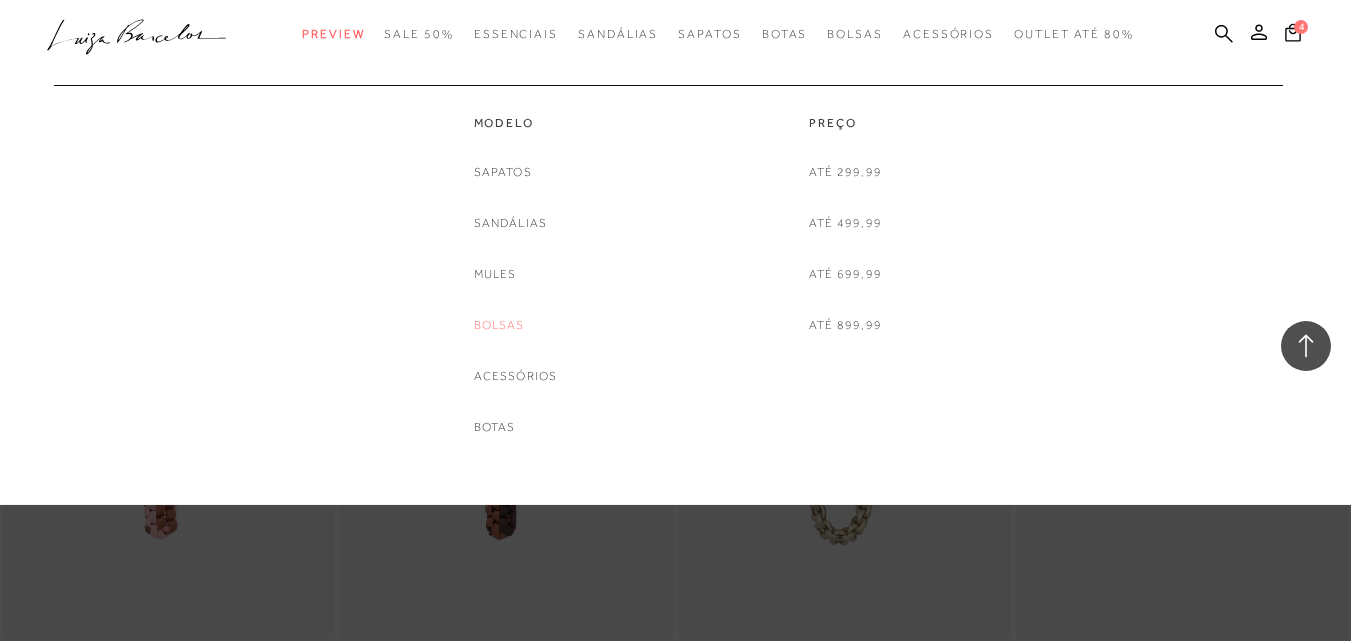 click on "Bolsas" at bounding box center [499, 325] 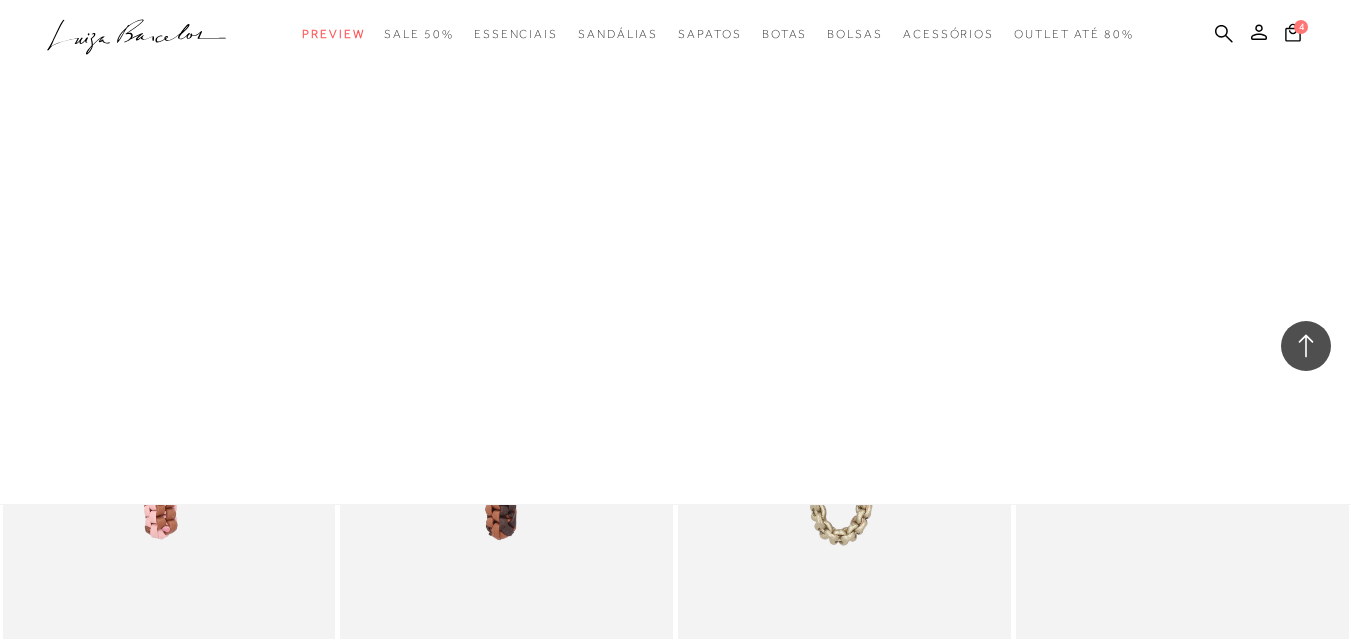 click at bounding box center [675, 252] 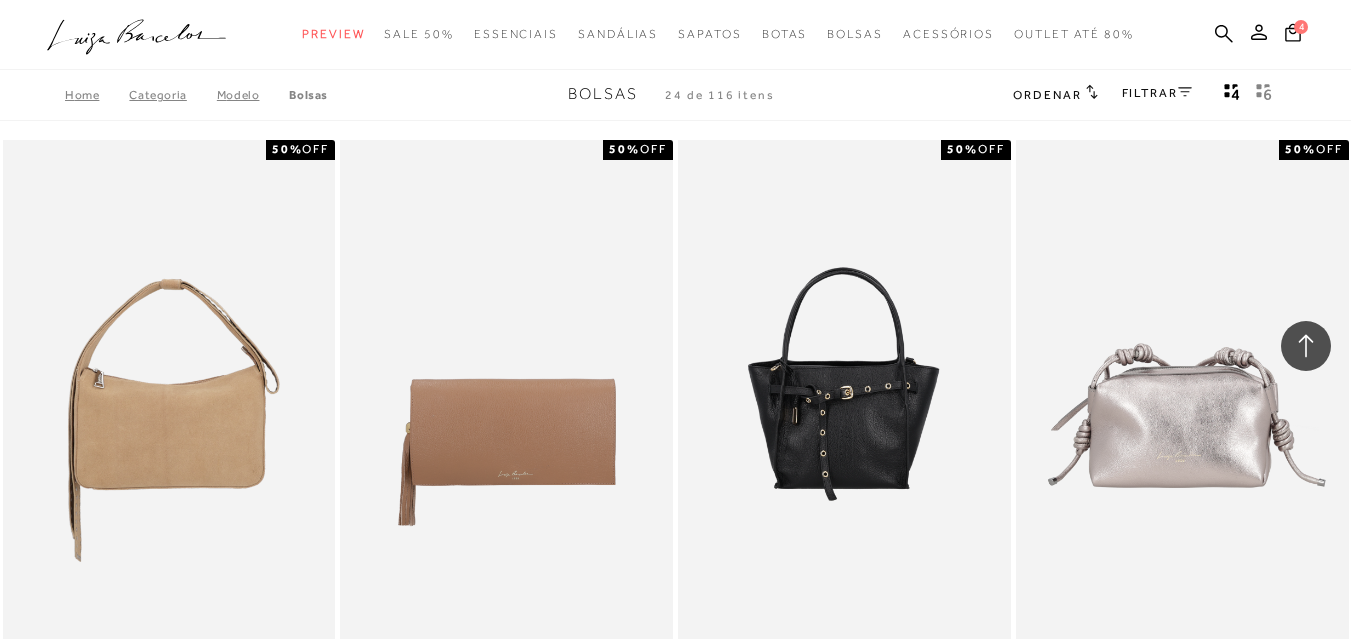 scroll, scrollTop: 1462, scrollLeft: 0, axis: vertical 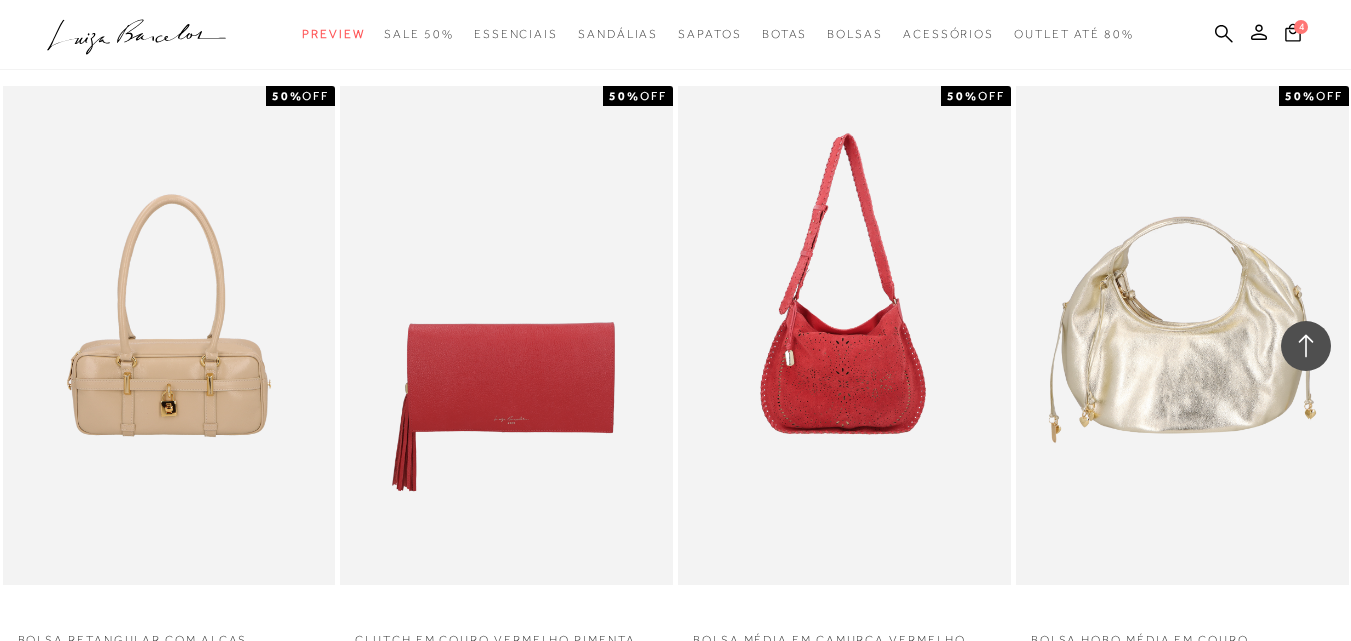 click on "MOSTRAR MAIS" at bounding box center (675, 2188) 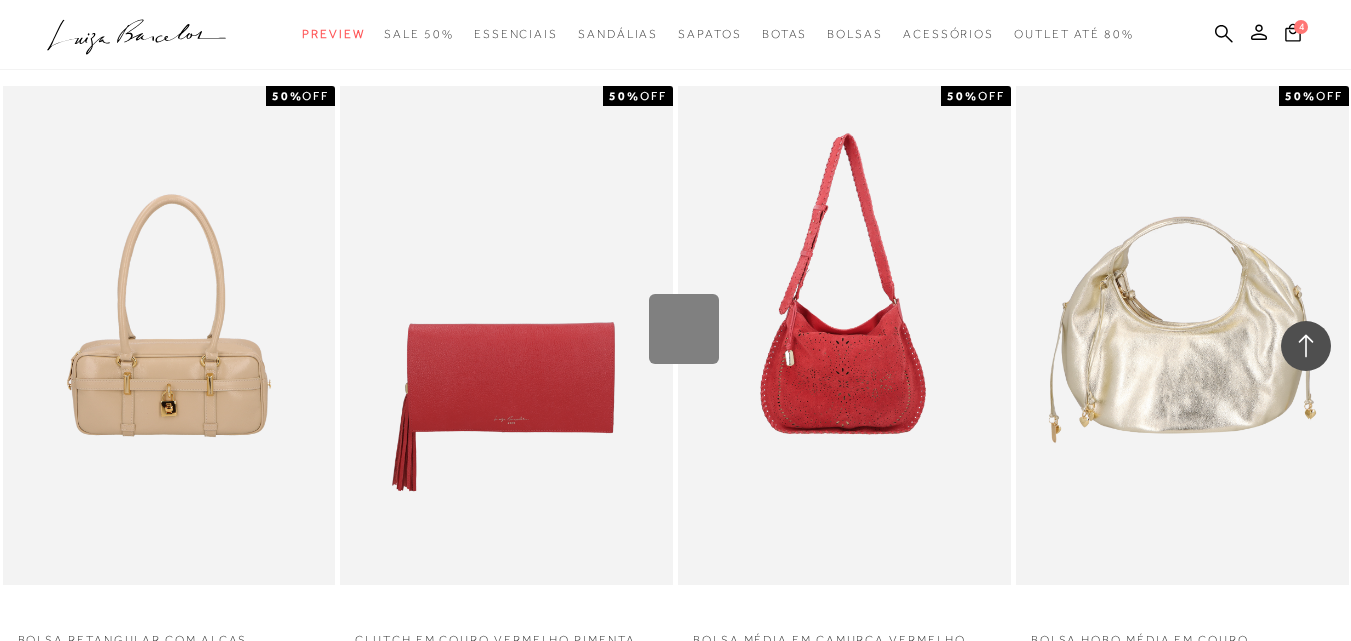 scroll, scrollTop: 3689, scrollLeft: 0, axis: vertical 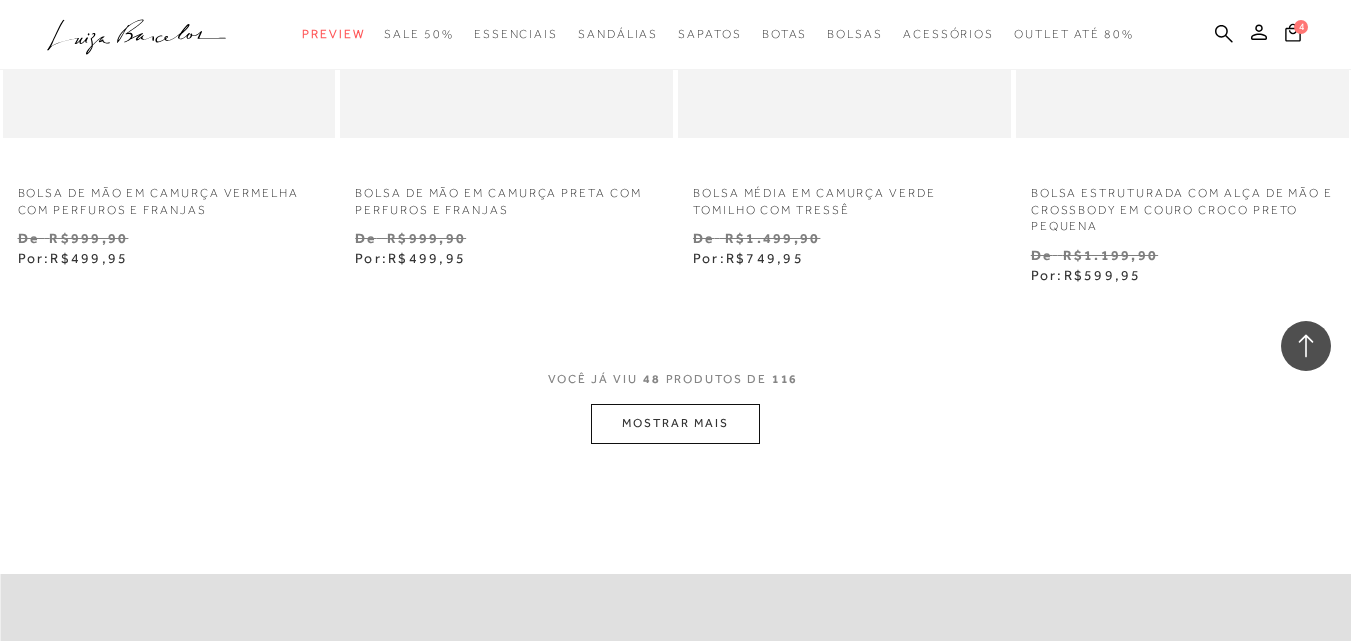 click on "MOSTRAR MAIS" at bounding box center (675, 423) 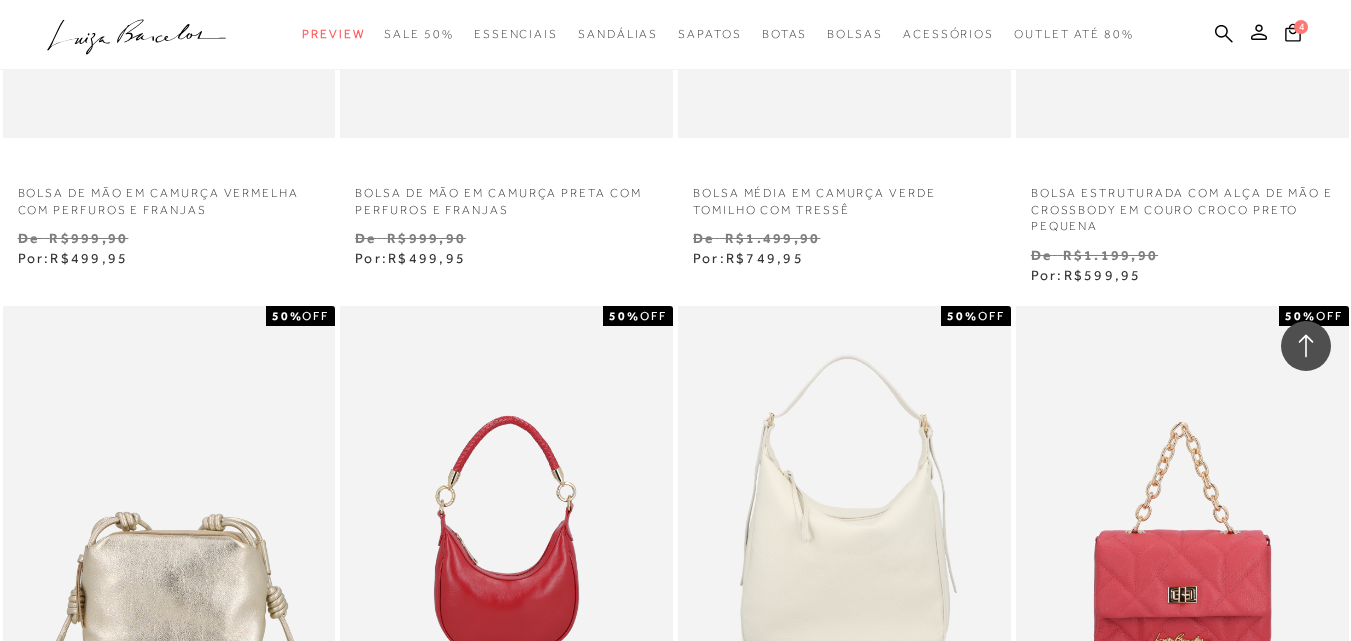 scroll, scrollTop: 8563, scrollLeft: 0, axis: vertical 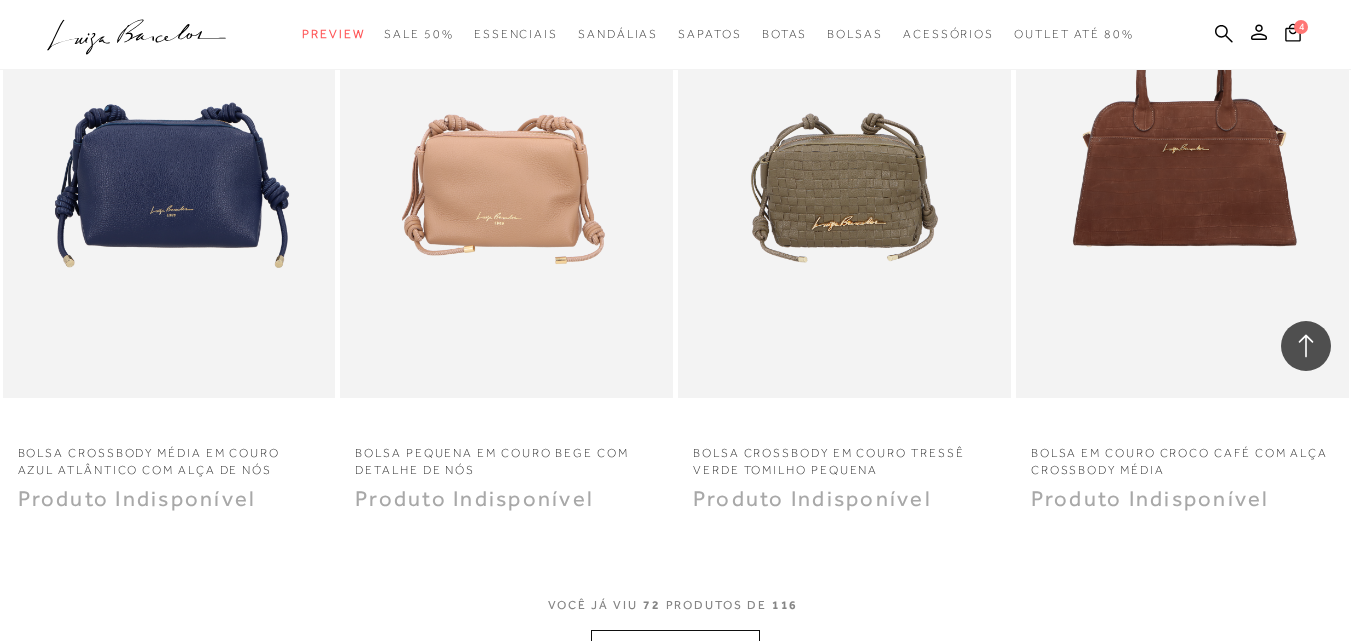 click on "MOSTRAR MAIS" at bounding box center (675, 649) 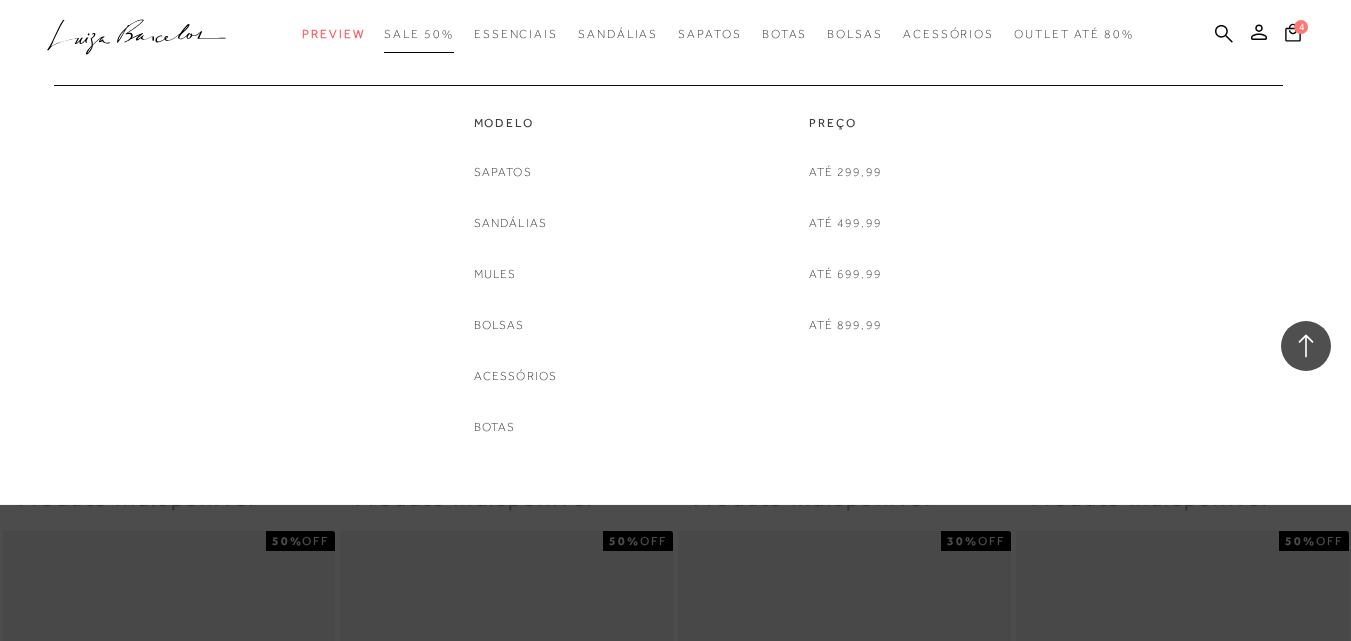click on "SALE 50%" at bounding box center (418, 34) 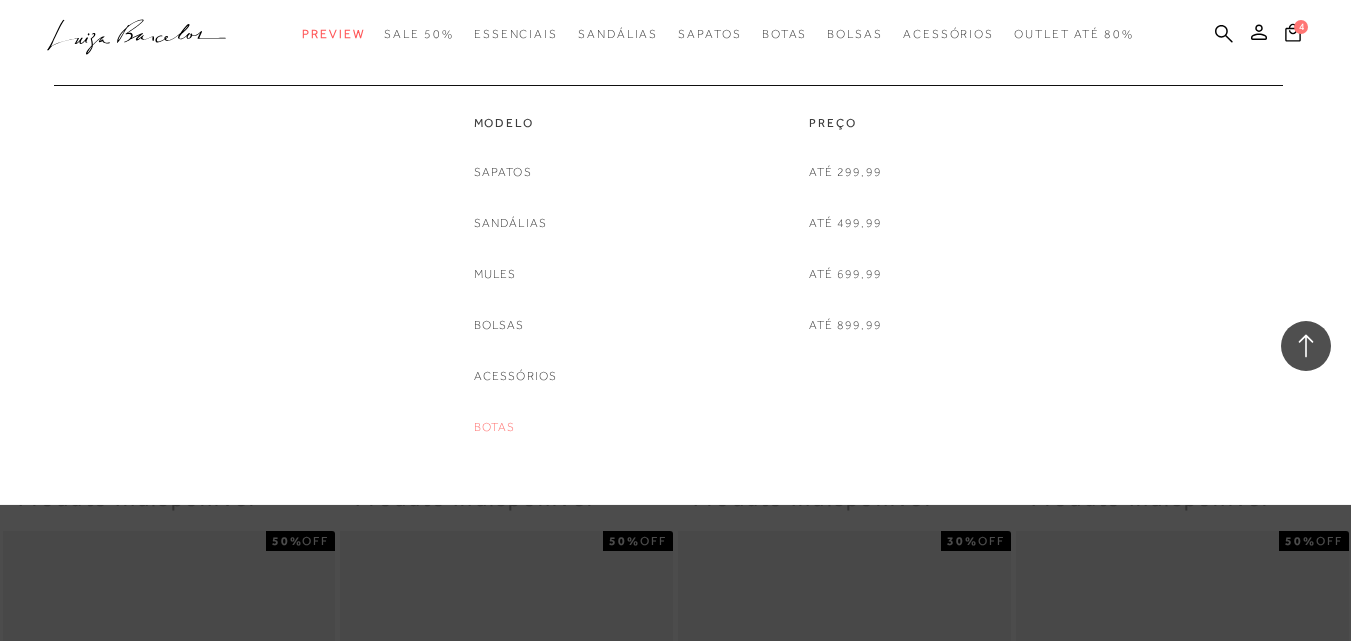 click on "Botas" at bounding box center [495, 427] 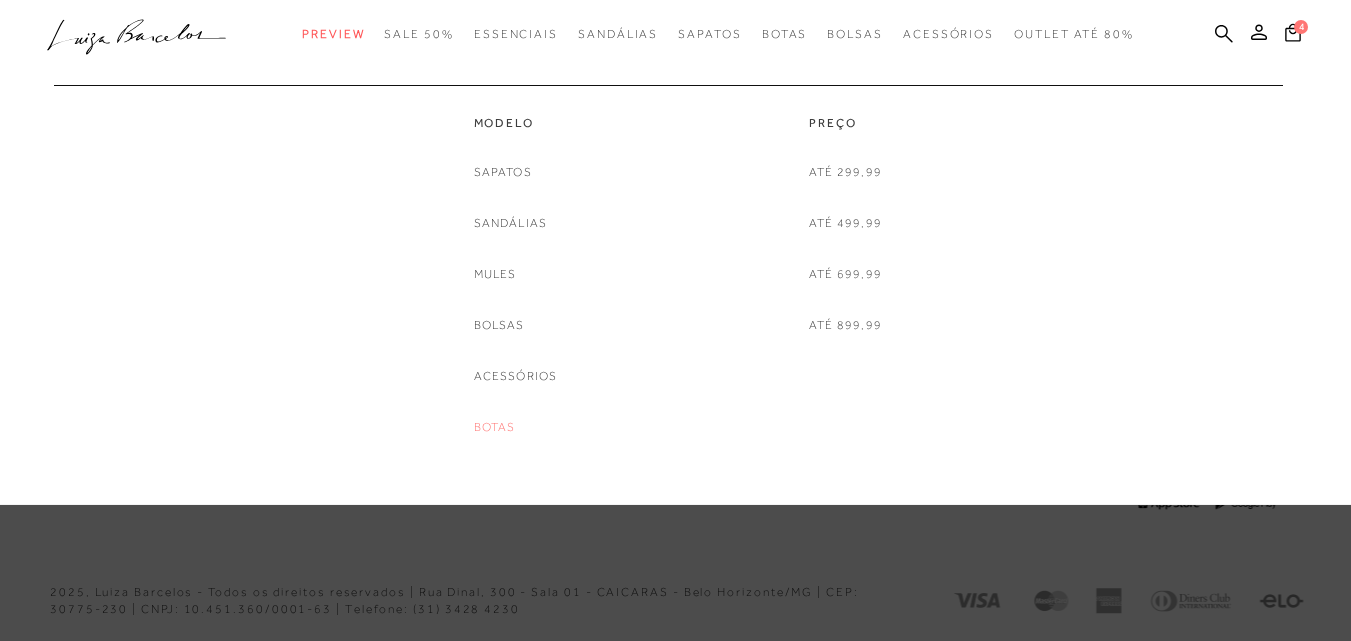 scroll, scrollTop: 0, scrollLeft: 0, axis: both 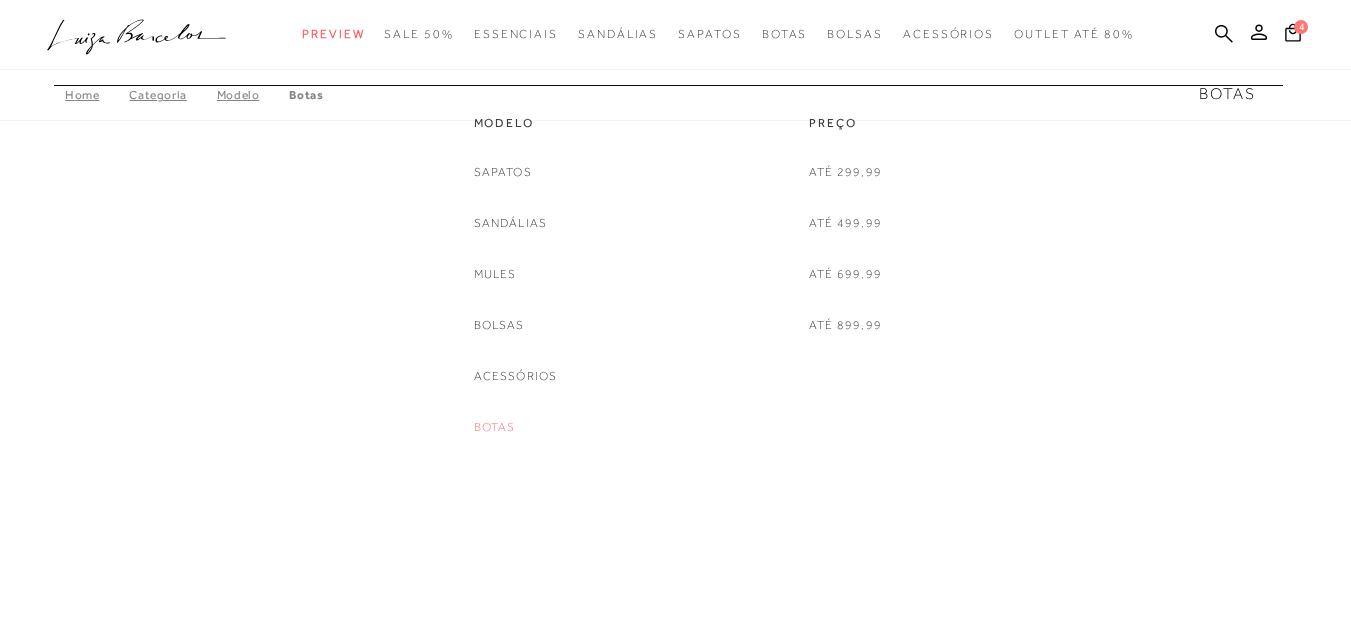 click on "Botas" at bounding box center [495, 427] 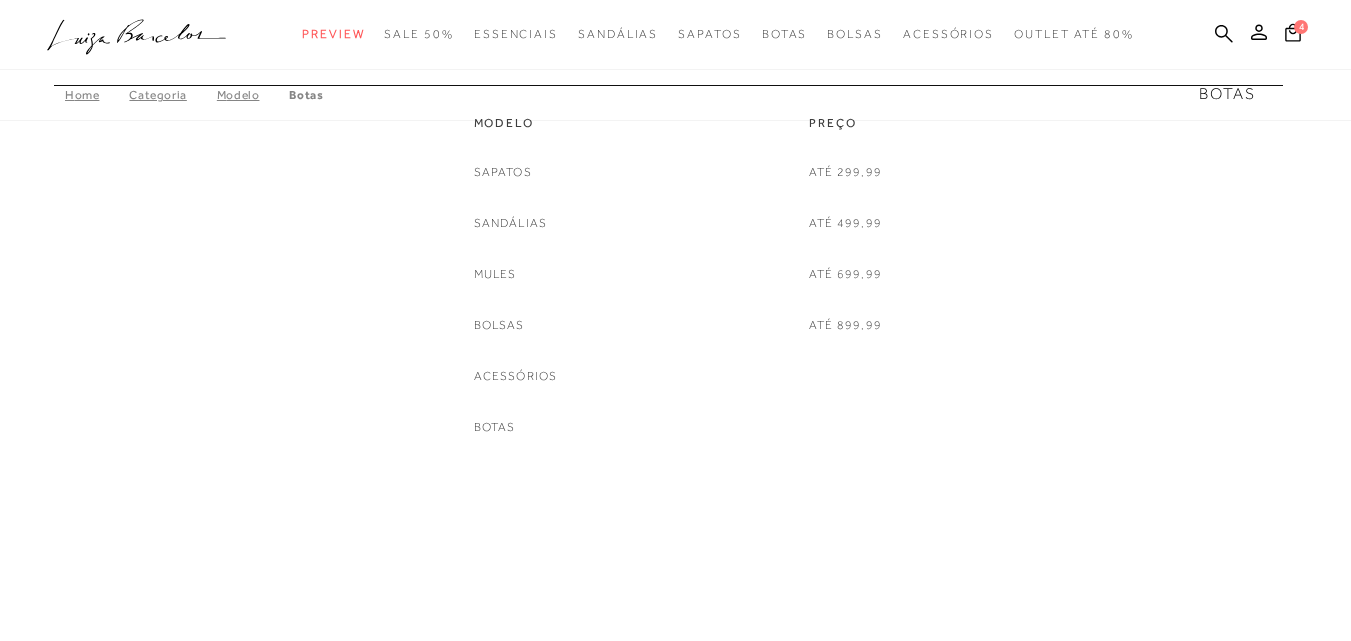 click on "A página Coleção é mostrada na exibição em grade" at bounding box center (675, 437) 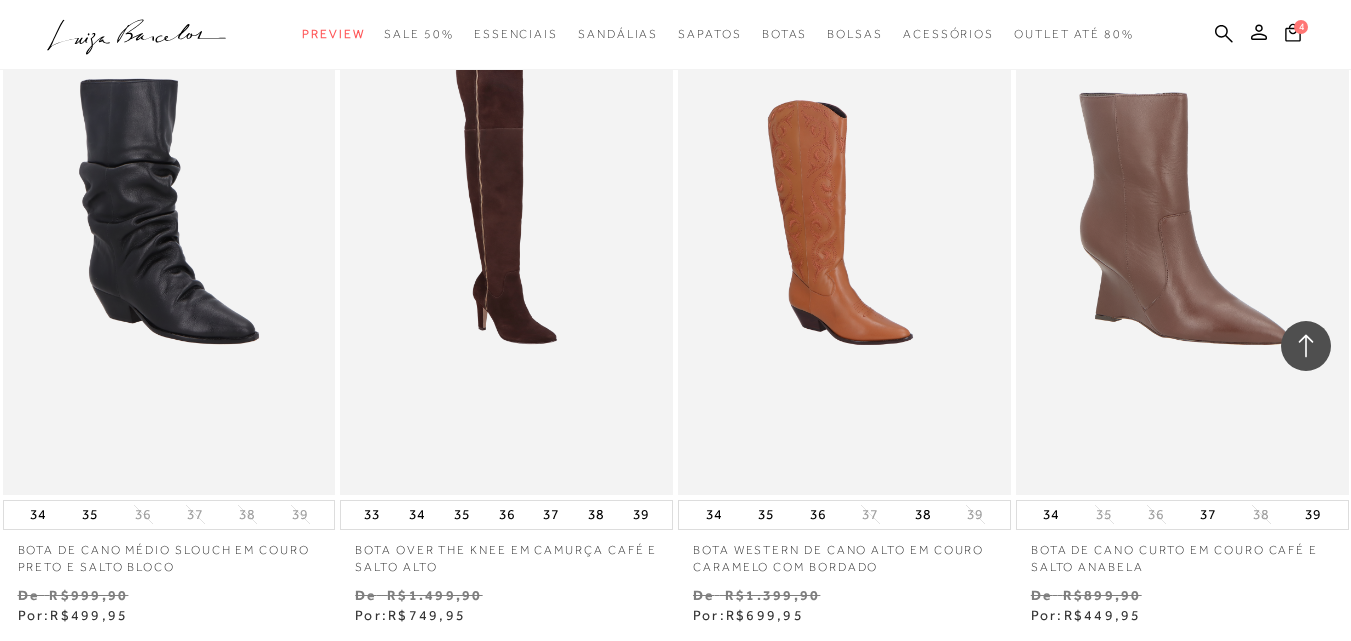 scroll, scrollTop: 3463, scrollLeft: 0, axis: vertical 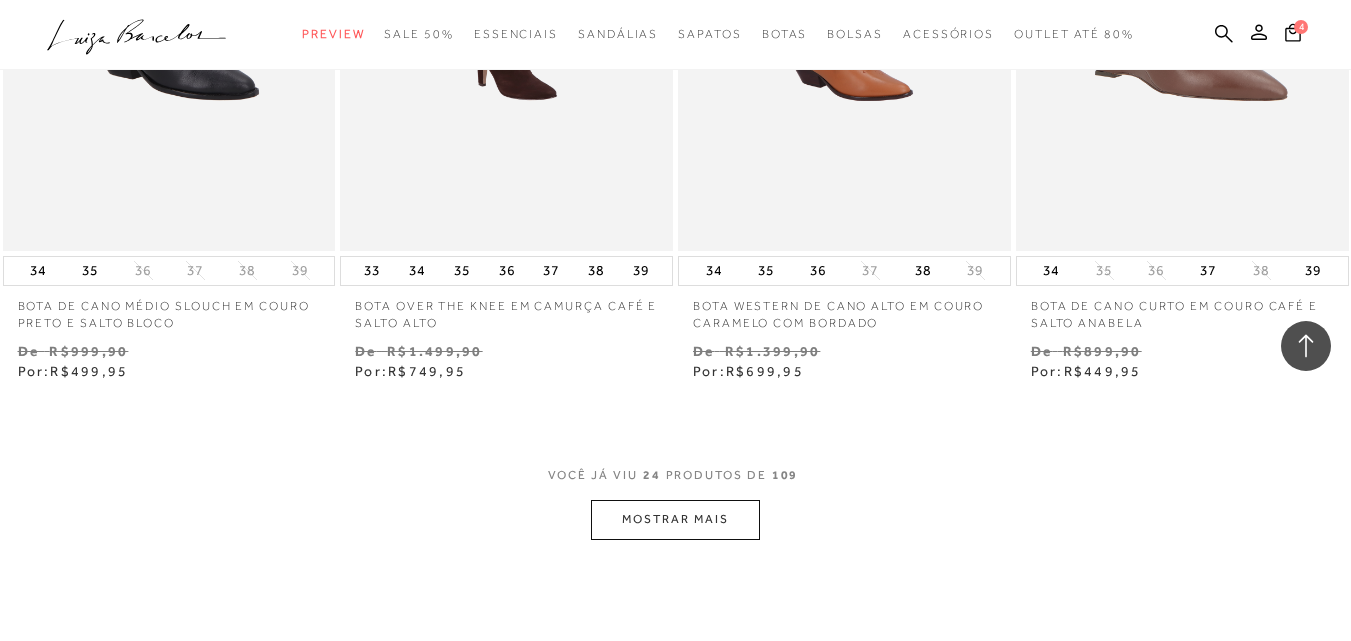 click on "MOSTRAR MAIS" at bounding box center (675, 519) 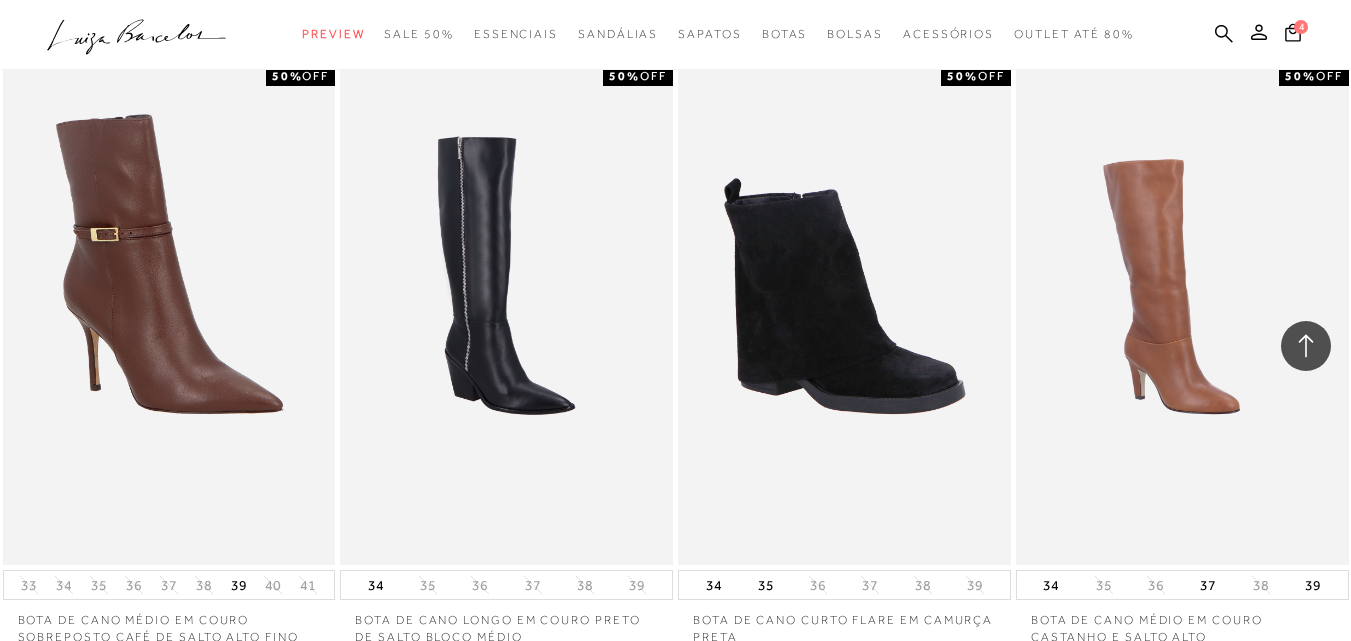 scroll, scrollTop: 6035, scrollLeft: 0, axis: vertical 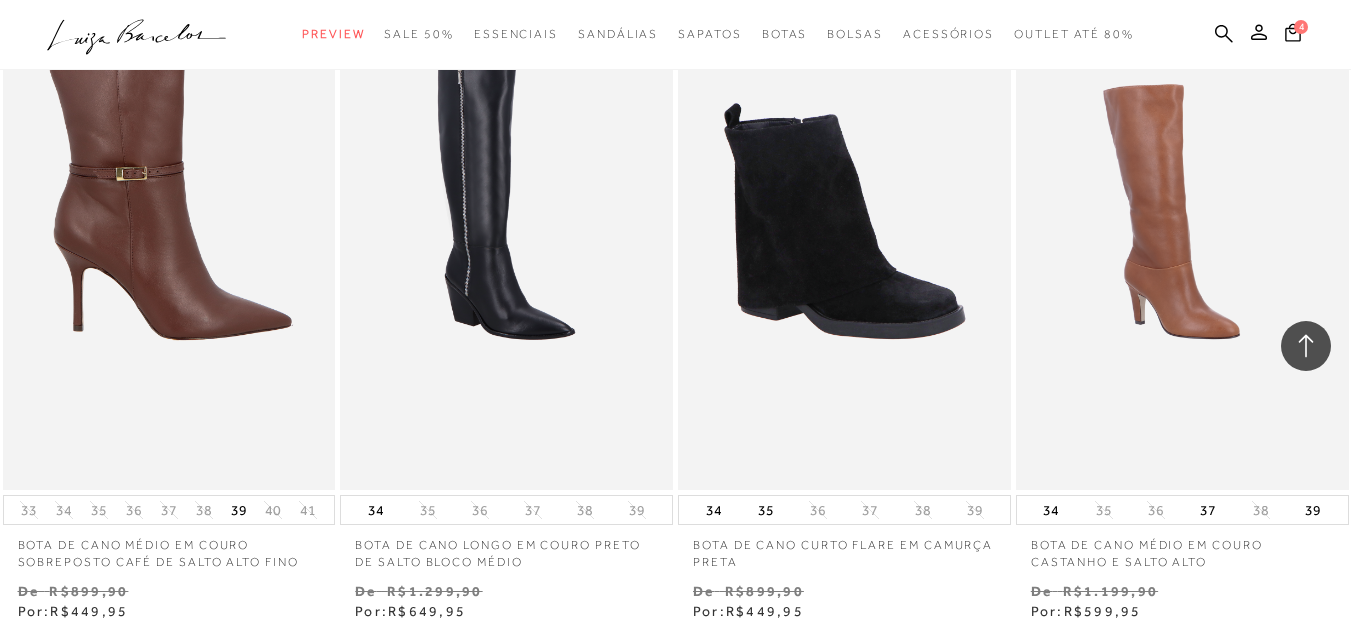 click at bounding box center [170, 240] 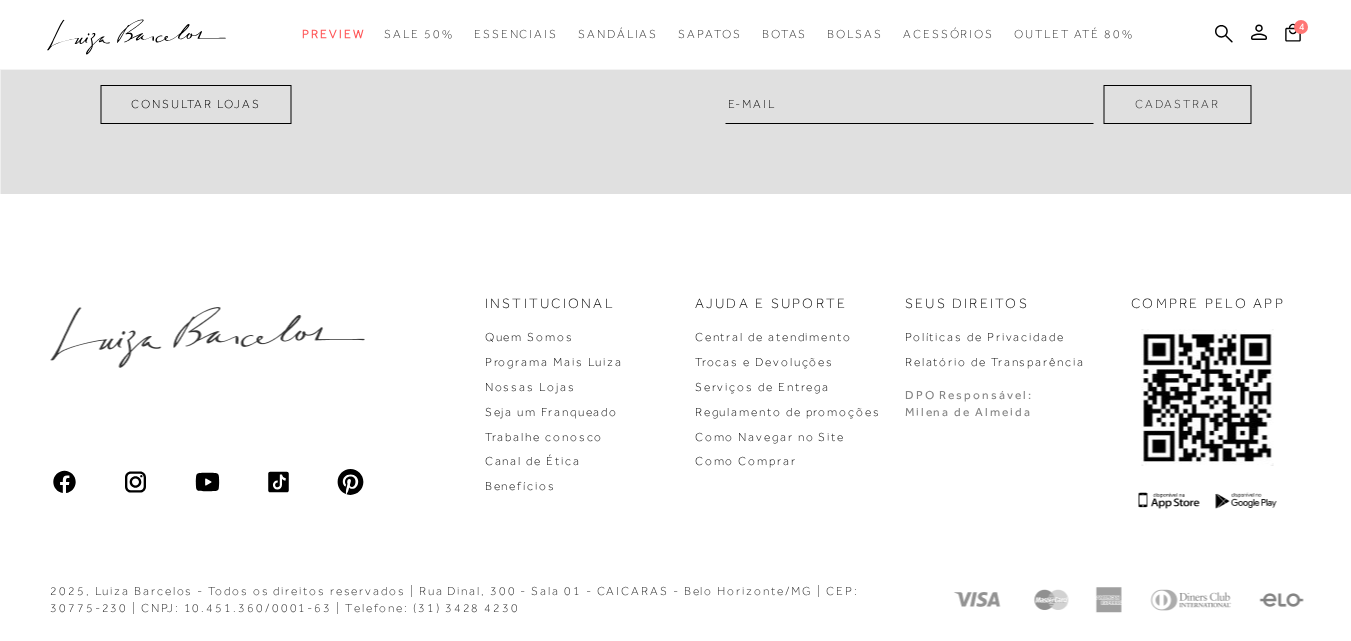 scroll, scrollTop: 0, scrollLeft: 0, axis: both 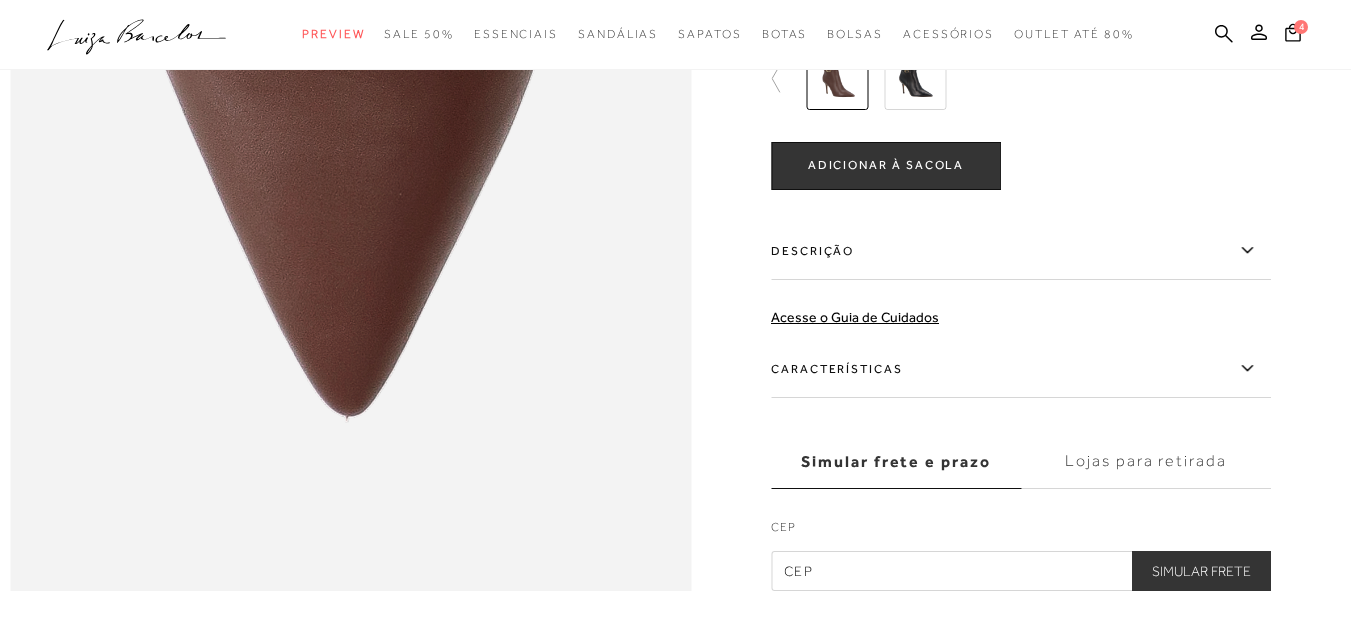click 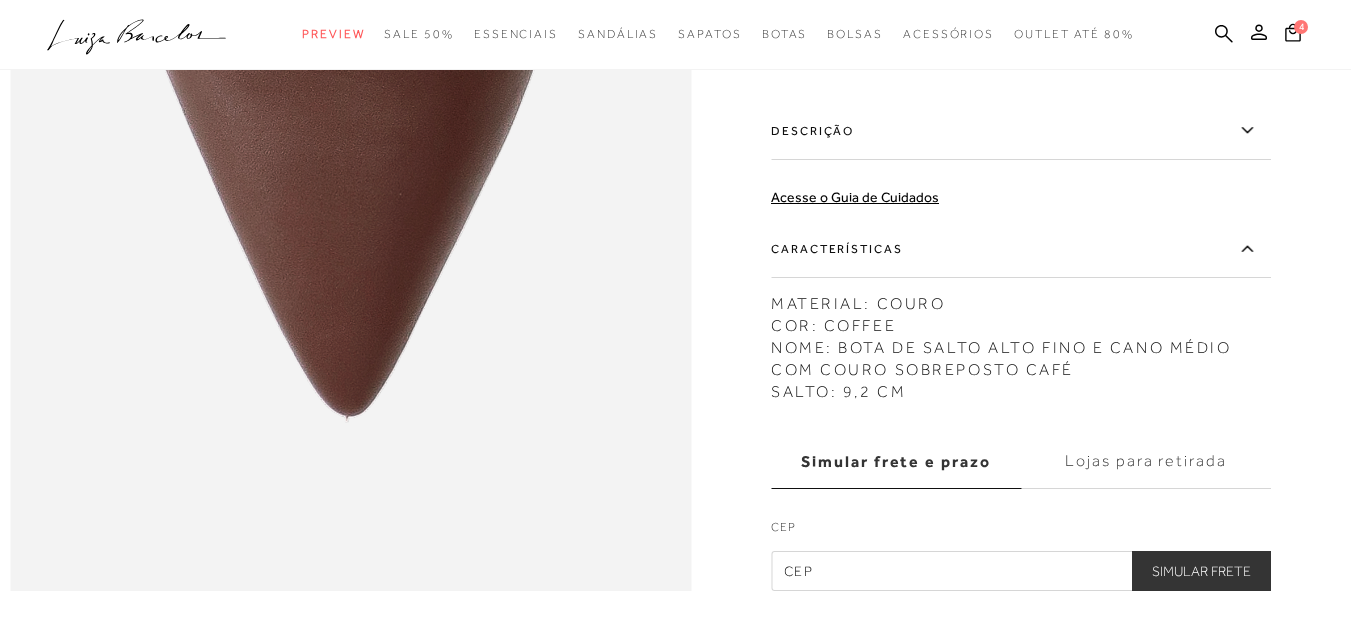 scroll, scrollTop: 1327, scrollLeft: 0, axis: vertical 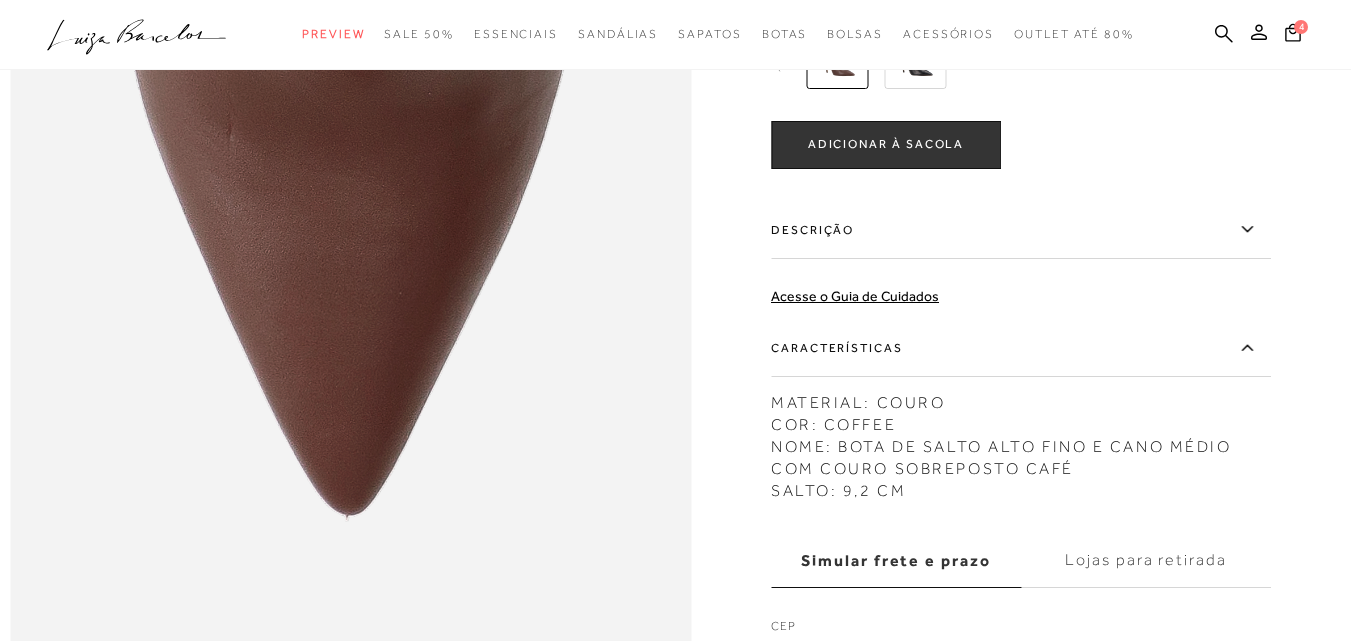 click on "ADICIONAR À SACOLA" at bounding box center [886, 145] 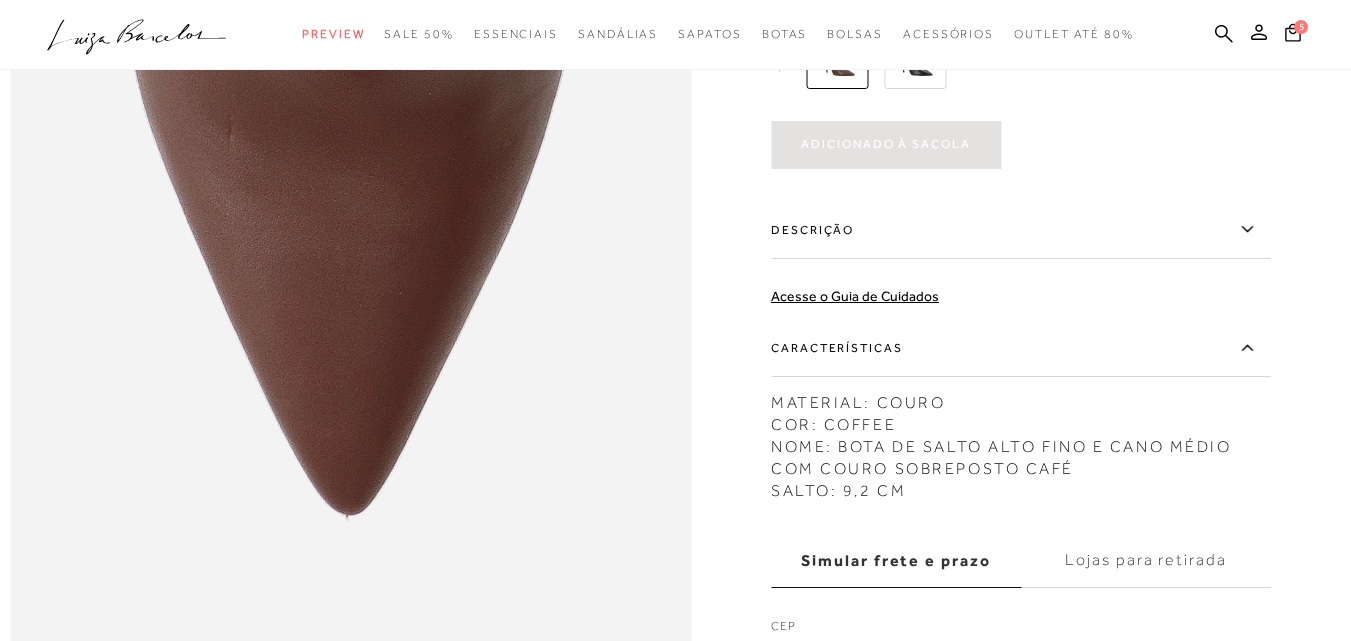 scroll, scrollTop: 0, scrollLeft: 0, axis: both 